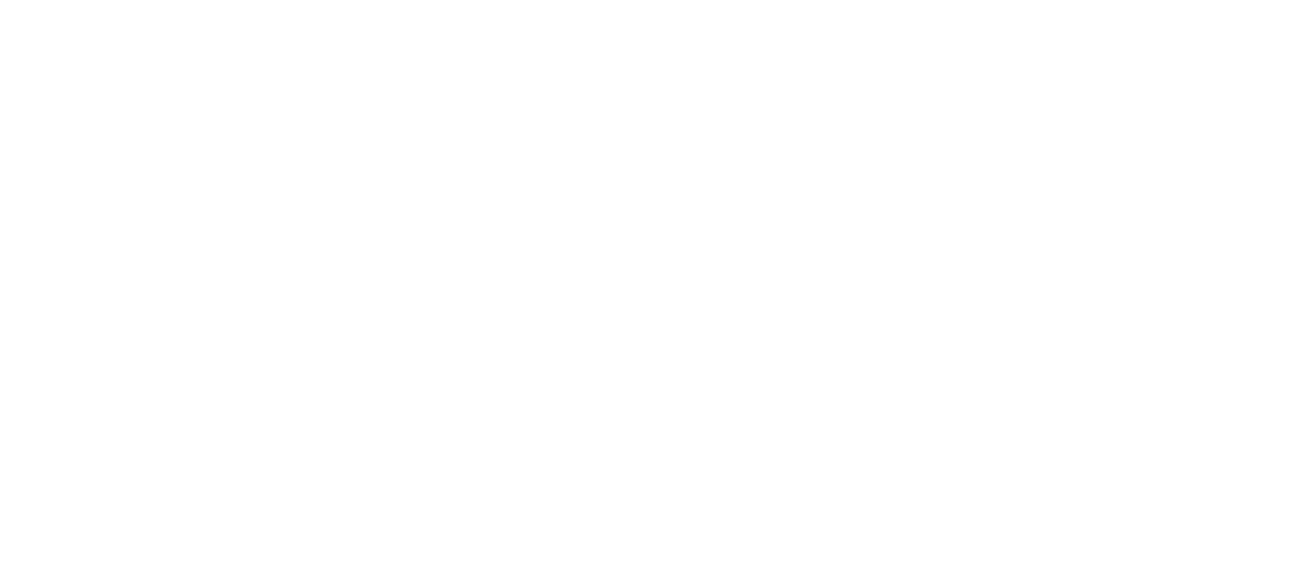 scroll, scrollTop: 0, scrollLeft: 0, axis: both 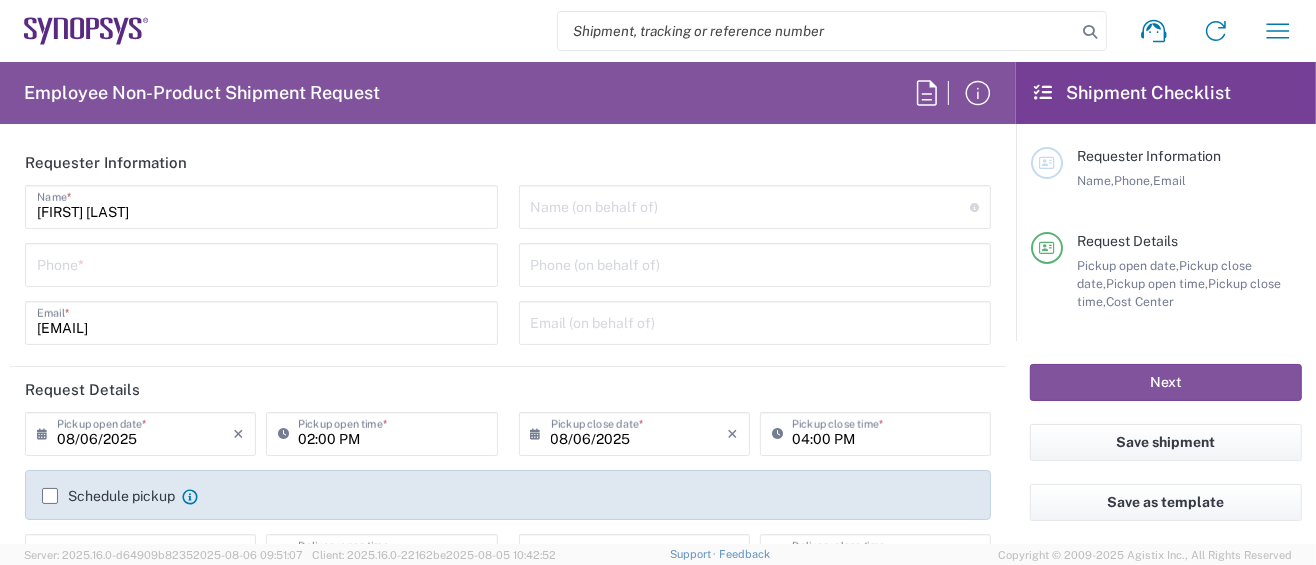 type on "Department" 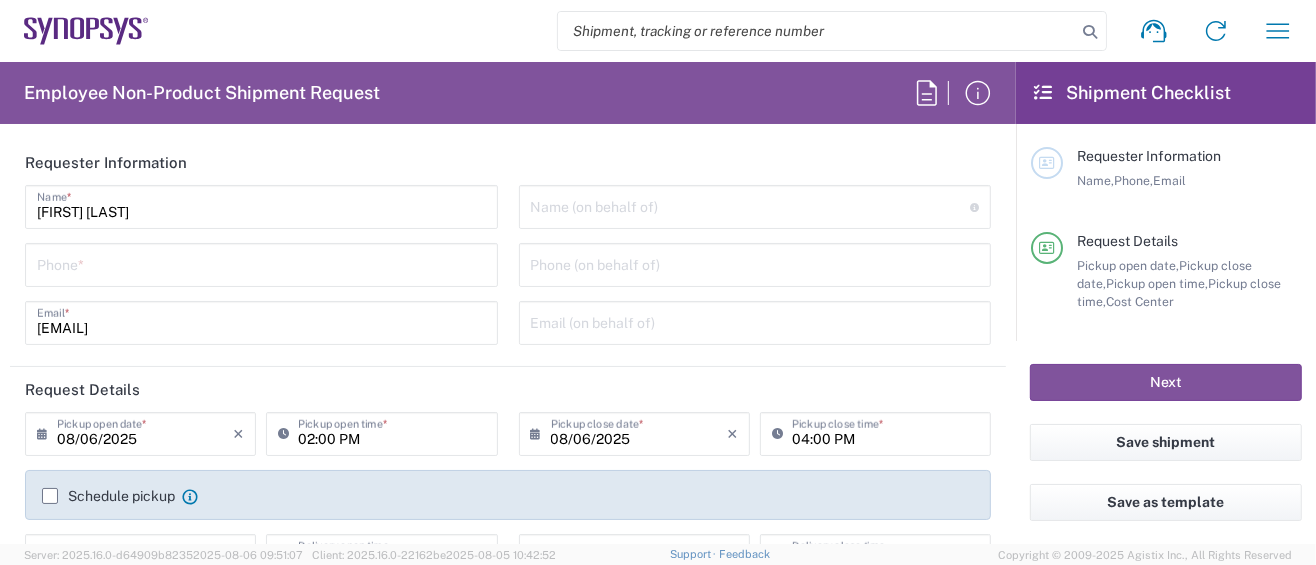click at bounding box center [261, 263] 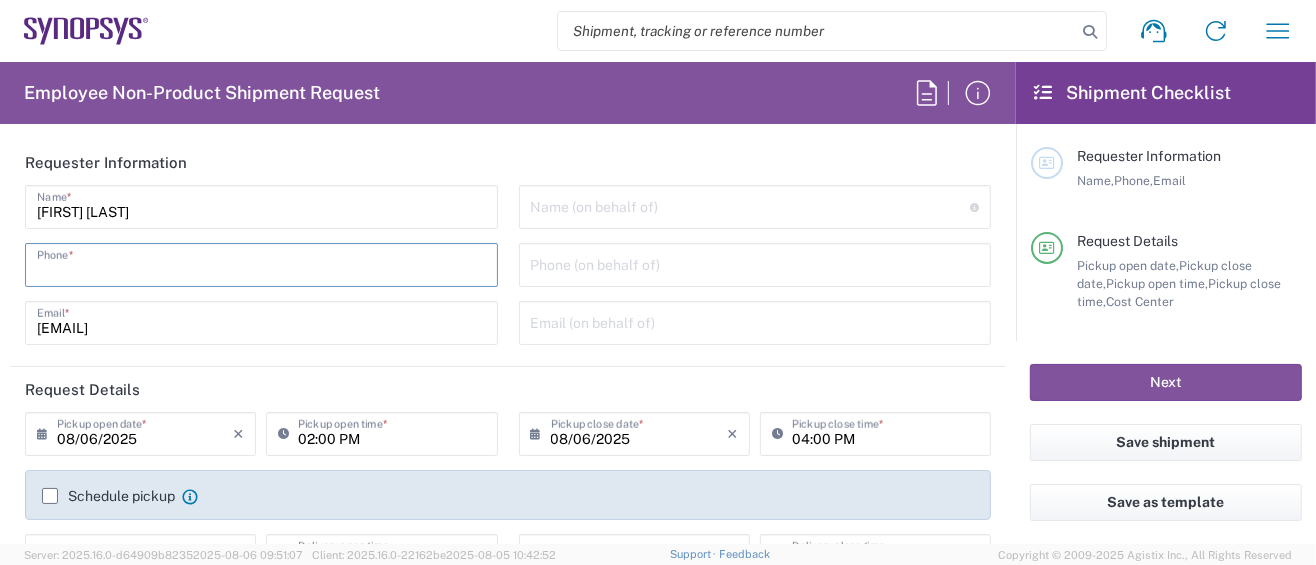 type on "[CITY] [COUNTRY_CODE]" 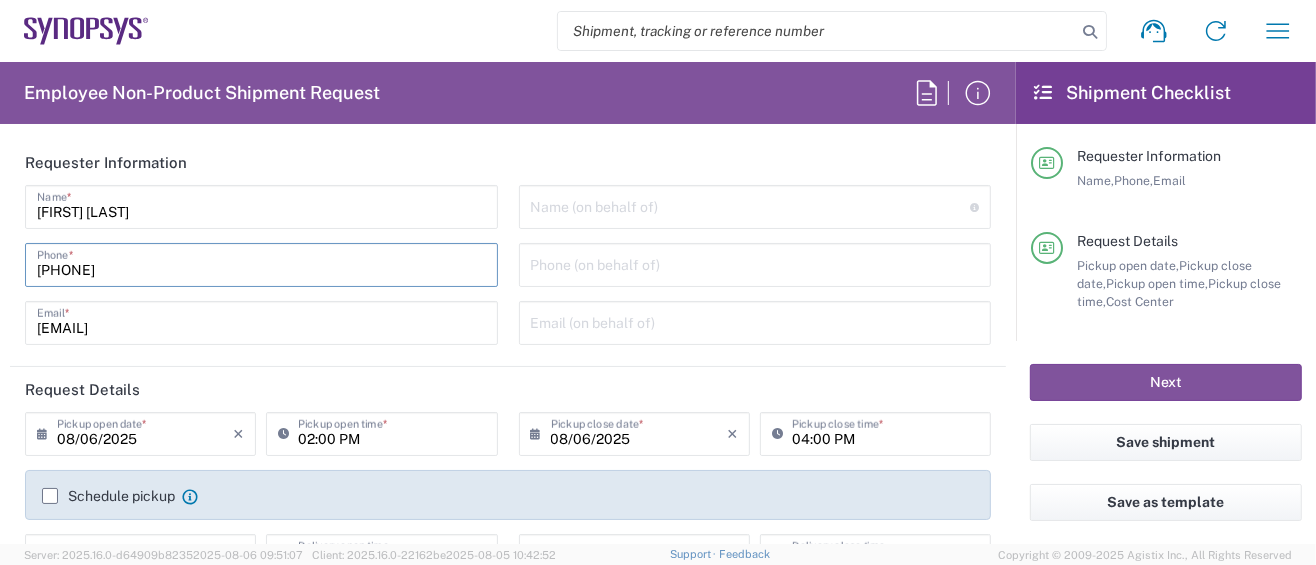 type on "[PHONE]" 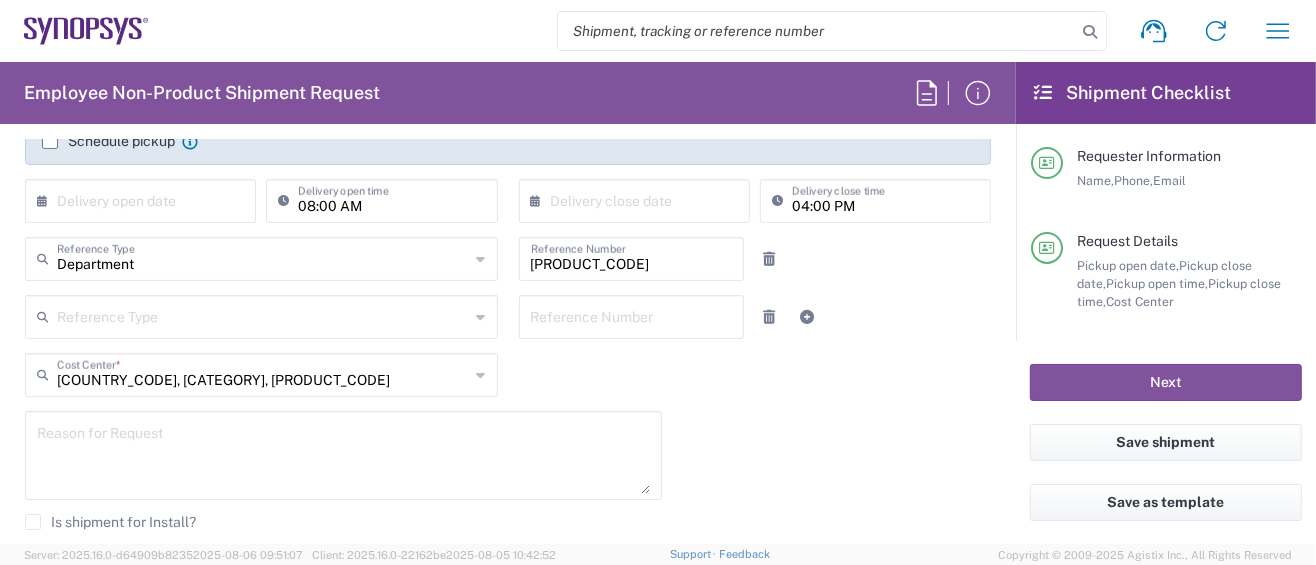 scroll, scrollTop: 399, scrollLeft: 0, axis: vertical 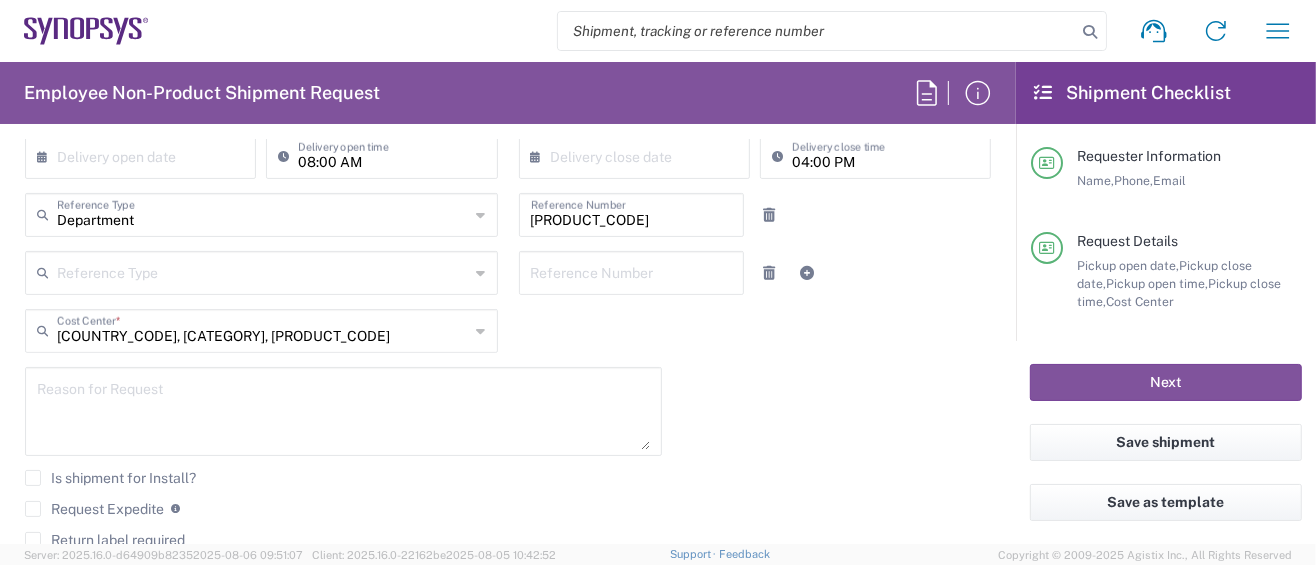 click on "08/06/2025 ×  Pickup open date  * Cancel Apply 02:00 PM  Pickup open time  * 08/06/2025 ×  Pickup close date  * Cancel Apply 04:00 PM  Pickup close time  *  Schedule pickup  When scheduling a pickup please be sure to meet the following criteria:
1. Pickup window should start at least 2 hours after current time.
2.Pickup window needs to be at least 2 hours.
3.Pickup close time should not exceed business hours.
×  Delivery open date  Cancel Apply 08:00 AM  Delivery open time  ×  Delivery close date  Cancel Apply 04:00 PM  Delivery close time  Department  Reference Type  Department Customer Ref Invoice Number Purchase Order RMA 510464  Reference Number   Reference Type  Customer Ref Department Invoice Number Purchase Order RMA  Reference Number  US01, SG, MSIP2, R&D 510464  Cost Center  * US01, SG, MSIP2, R&D 510464 AM01, AMSG, Monteray 460541 AM01, Biz Apps, Webapps Intgr & DataSvcs 111638 AM01, CDMG, PS, RD 511294 AM01, CSG, Flex 211262 AM01, CSG, VG 211249 AM01, DDG, AC 211229 AM01, DOT 260479" 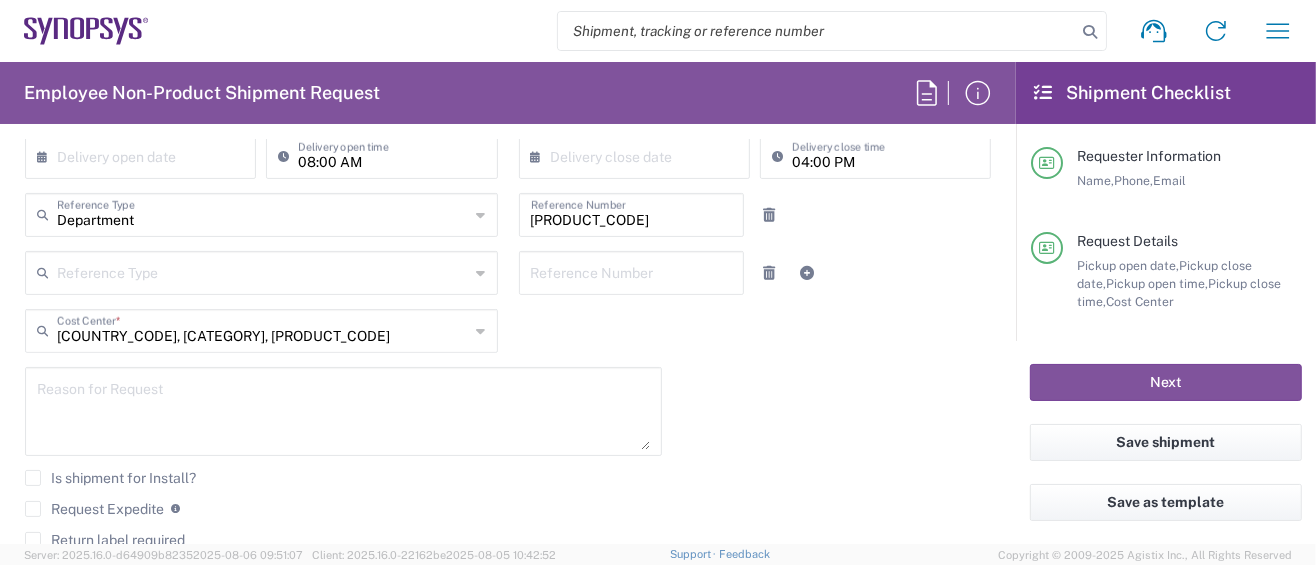 scroll, scrollTop: 533, scrollLeft: 0, axis: vertical 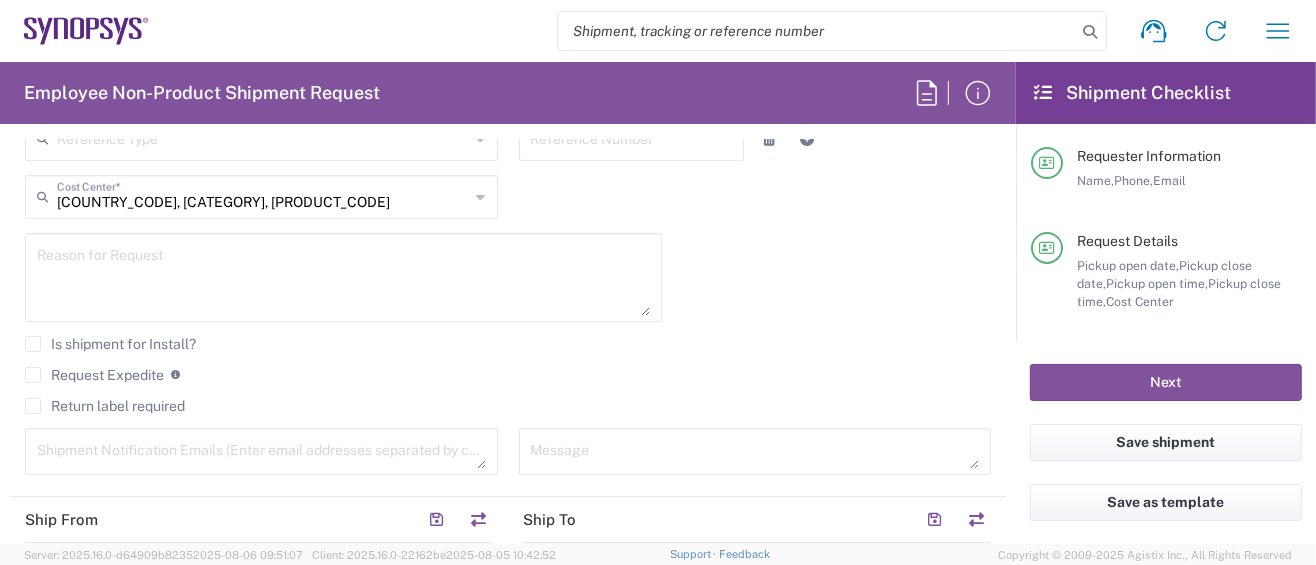 click on "Request Expedite" 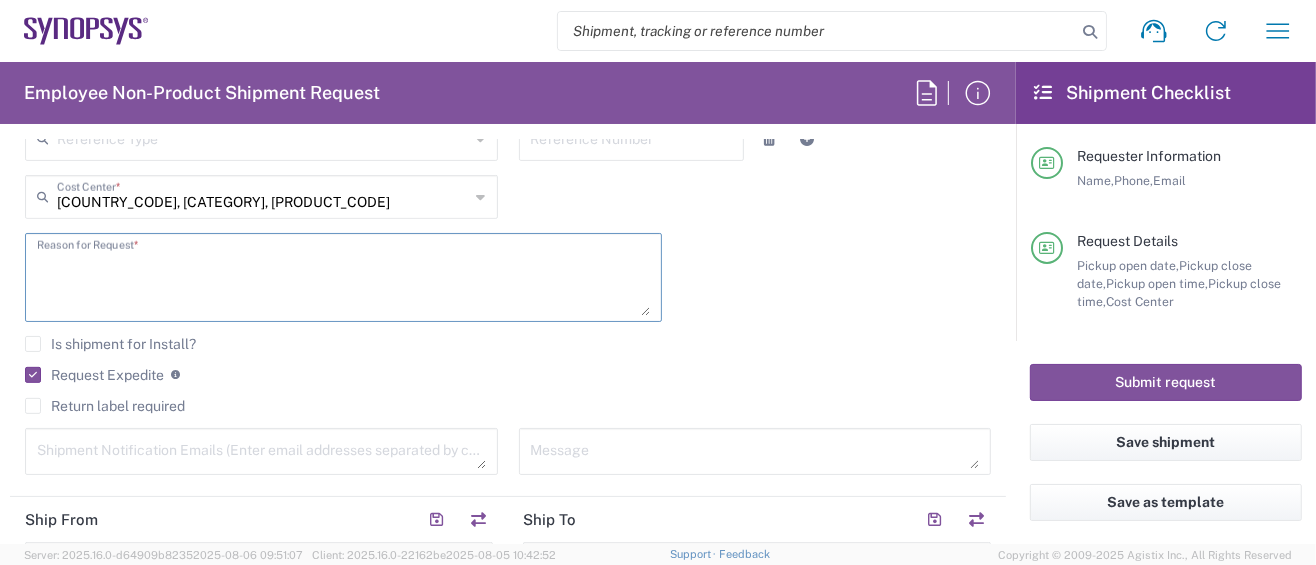 click at bounding box center [343, 277] 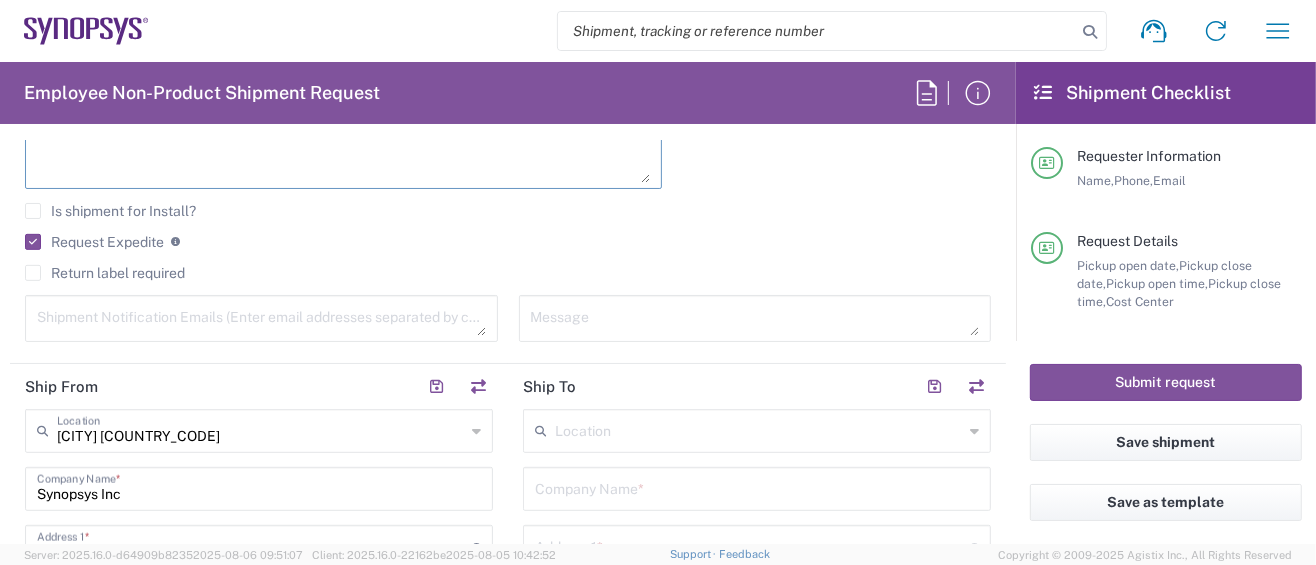 scroll, scrollTop: 800, scrollLeft: 0, axis: vertical 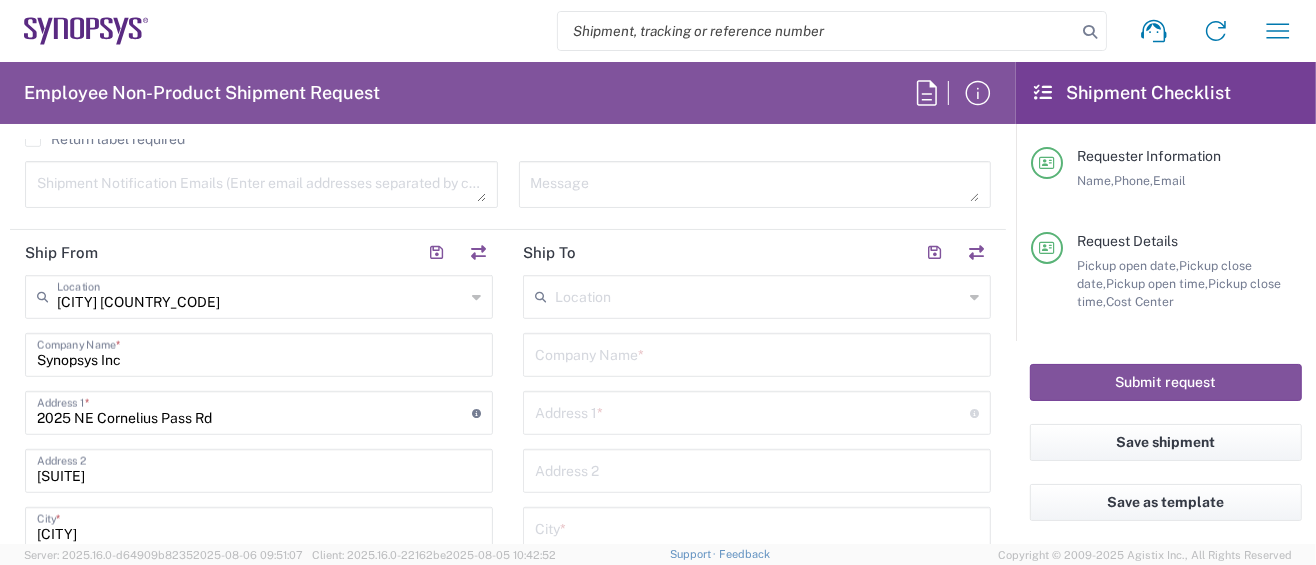 type on "Please FedEx overnight per [LAST] [LAST]." 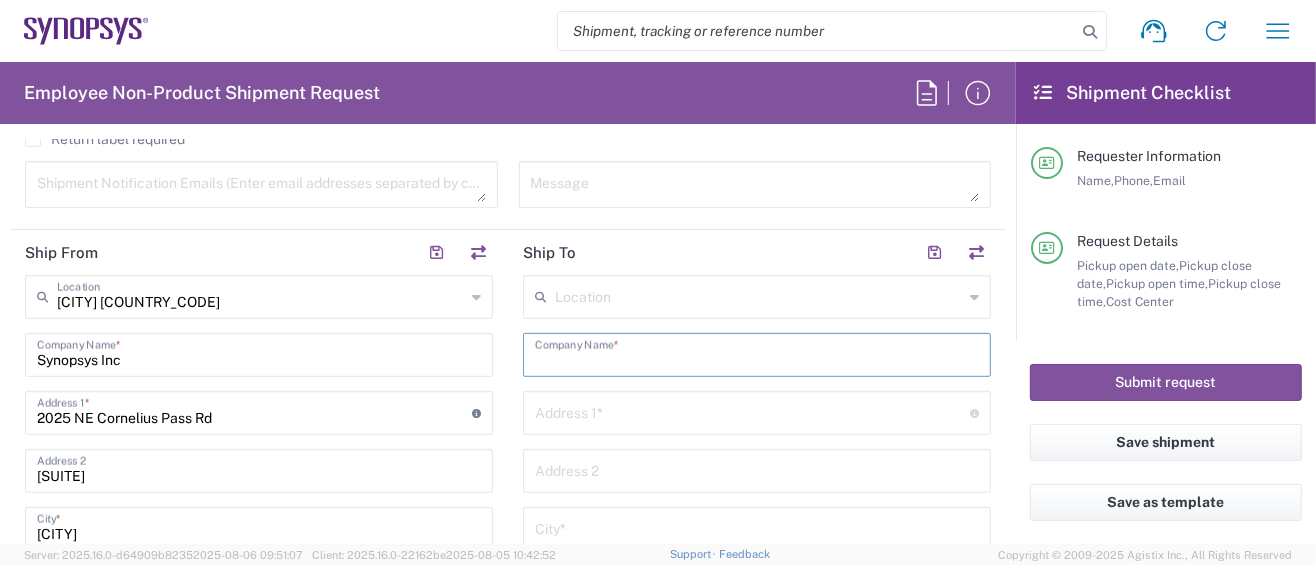 click at bounding box center (757, 353) 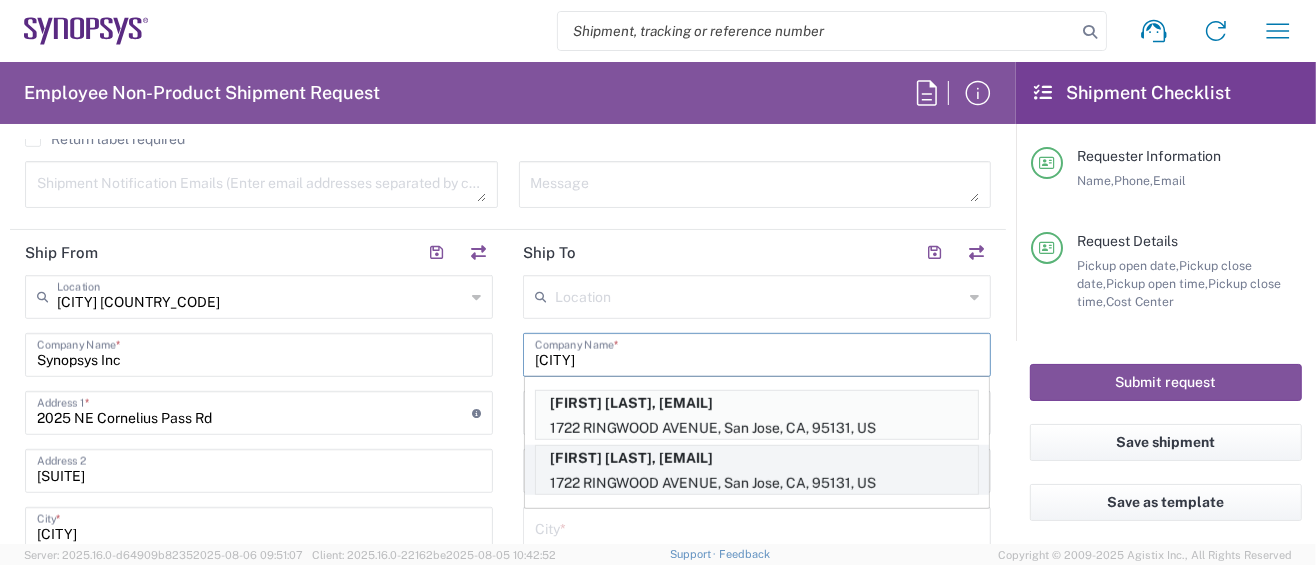 click on "[COMPANY] ([FIRST] [LAST]), [EMAIL]" at bounding box center (757, 458) 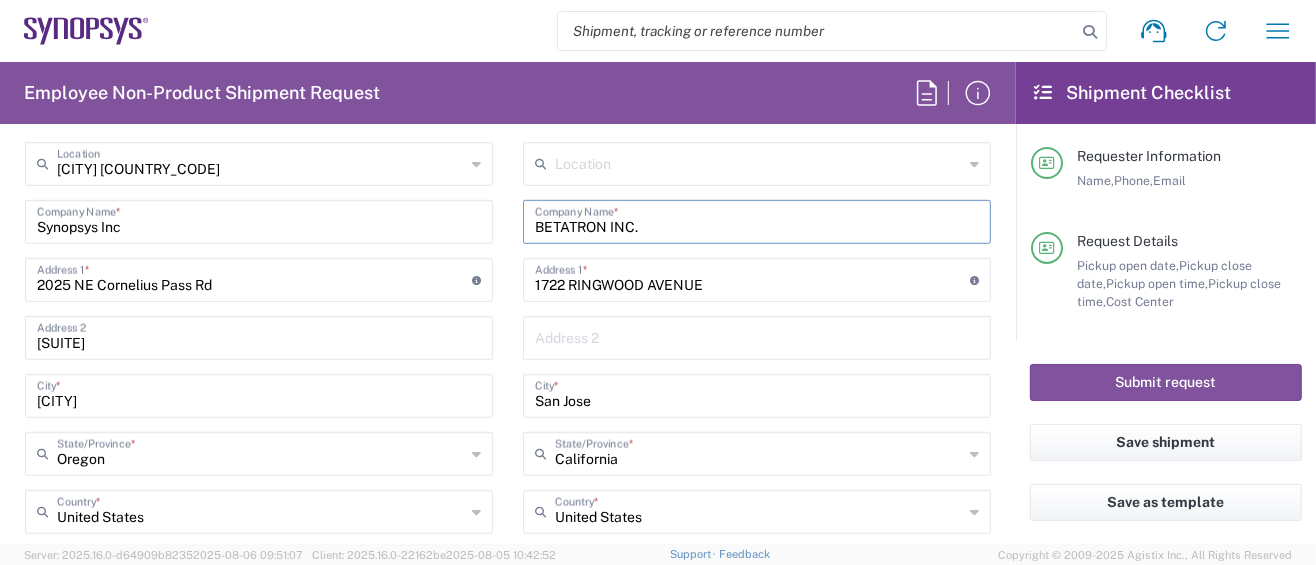 scroll, scrollTop: 800, scrollLeft: 0, axis: vertical 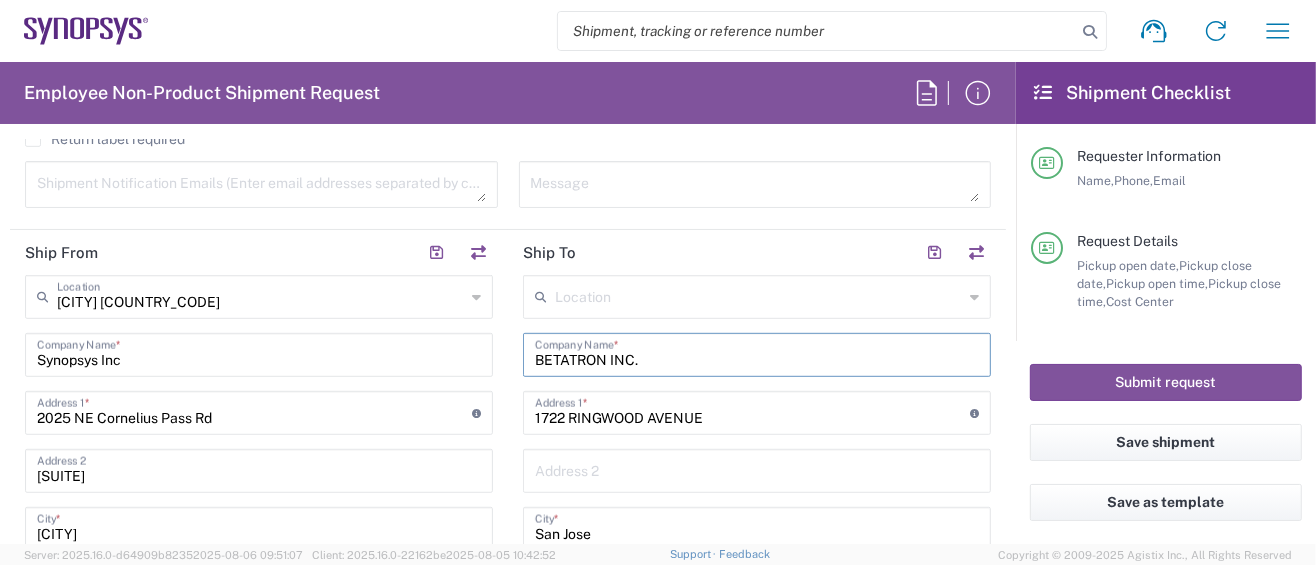 drag, startPoint x: 633, startPoint y: 356, endPoint x: 359, endPoint y: 347, distance: 274.14777 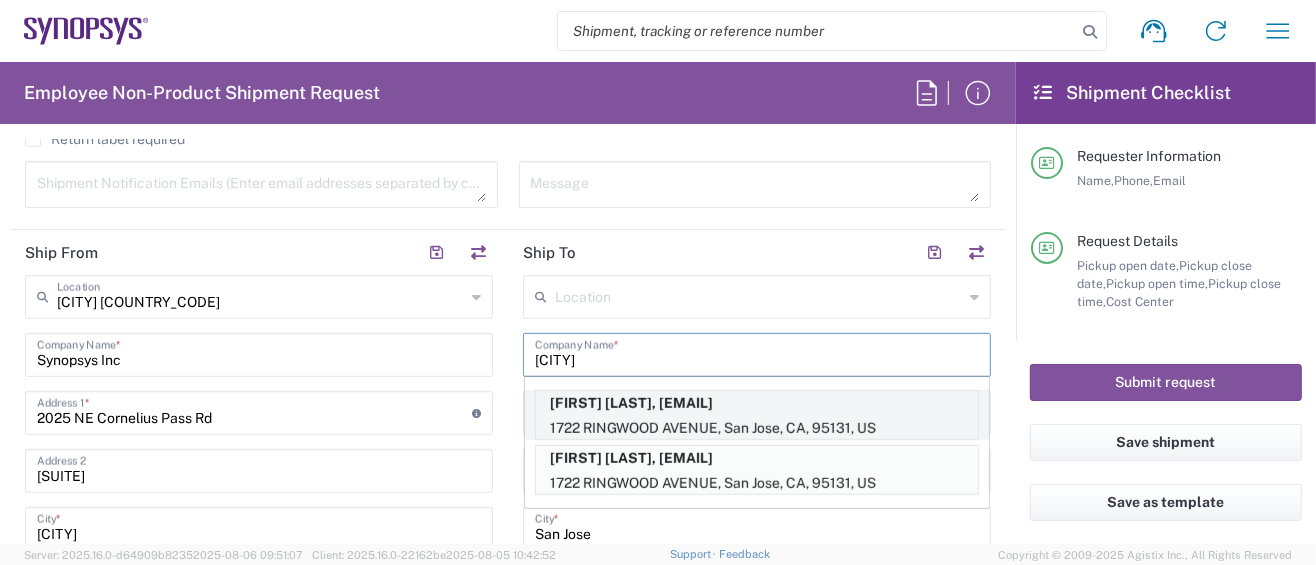 click on "[COMPANY] ([FIRST] [LAST]), [EMAIL]" at bounding box center (757, 403) 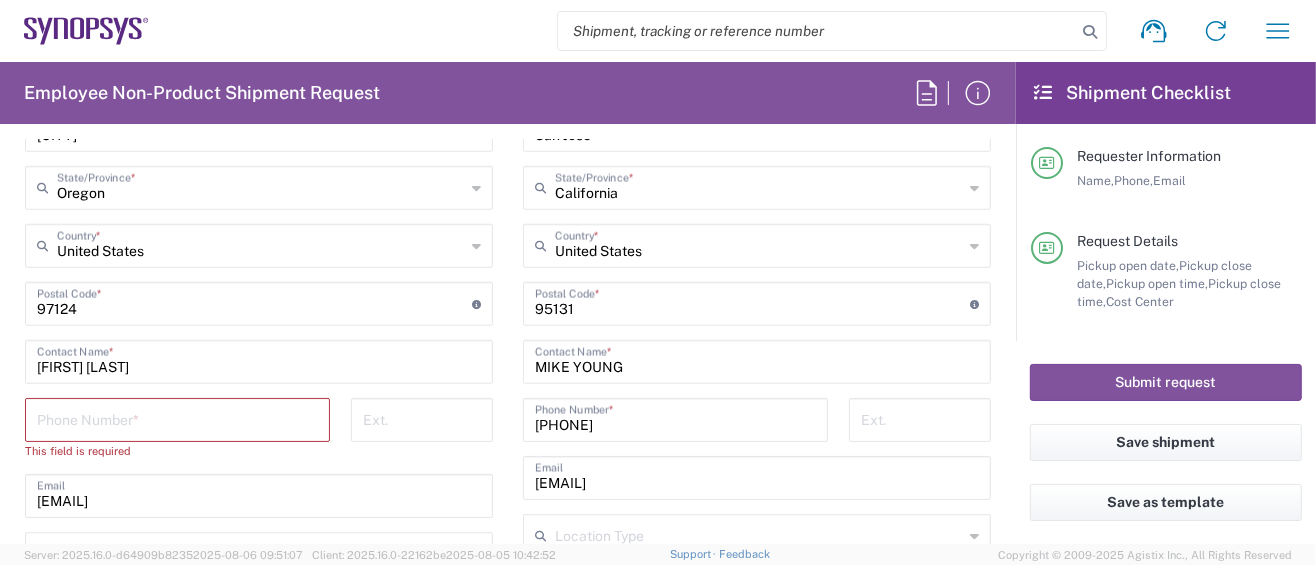scroll, scrollTop: 1333, scrollLeft: 0, axis: vertical 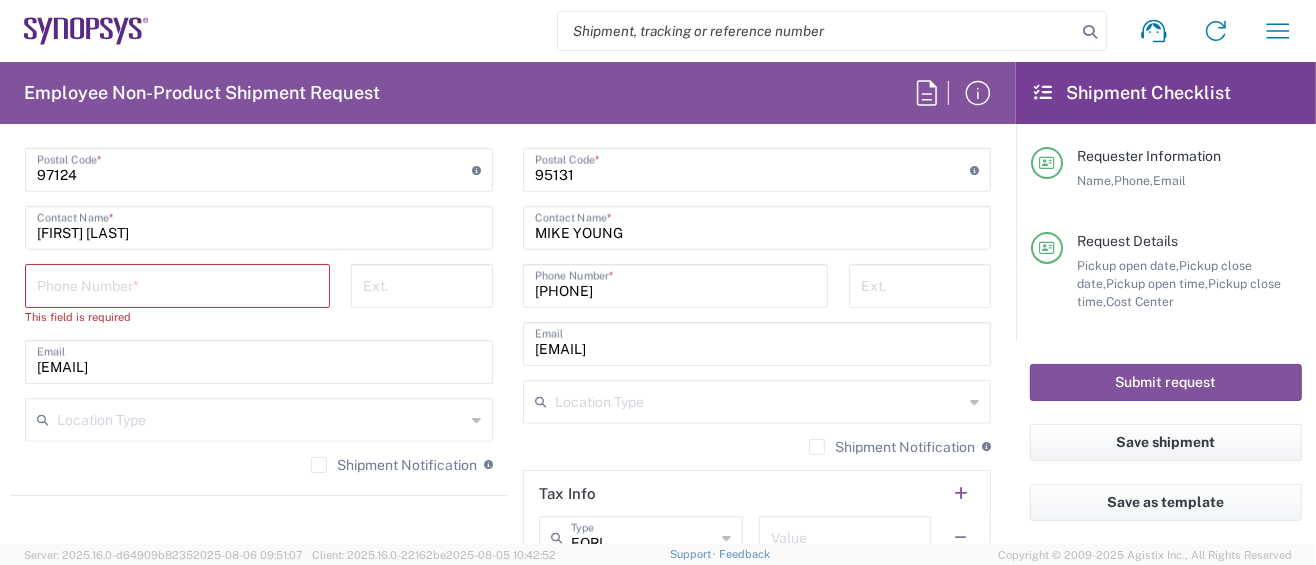 click at bounding box center (177, 284) 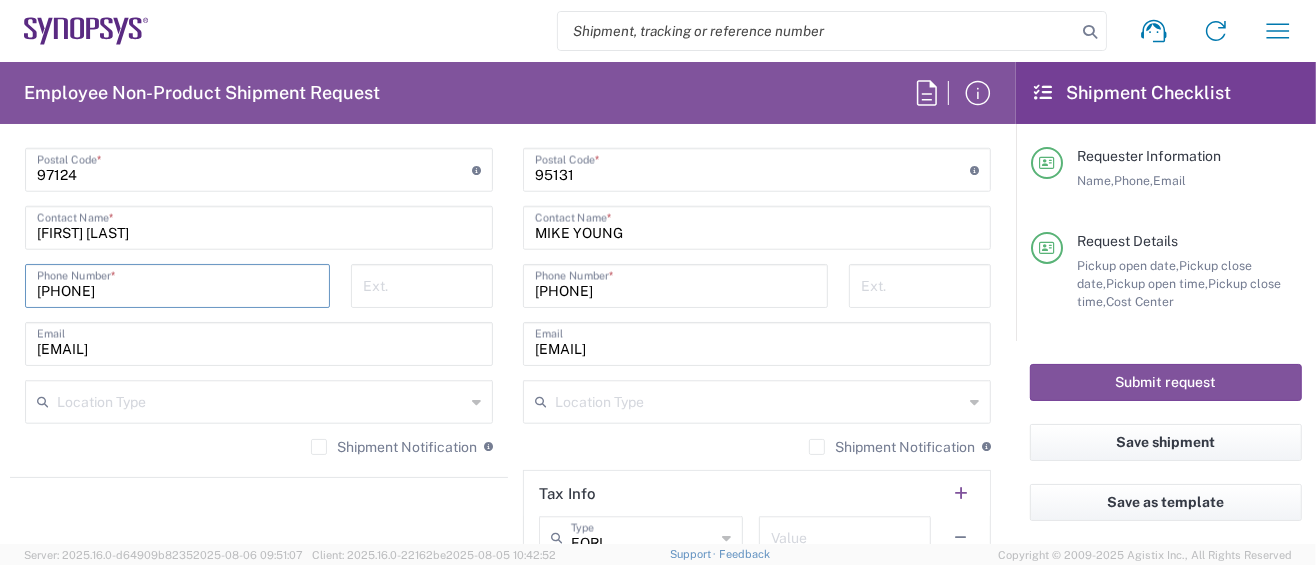 type on "[PHONE]" 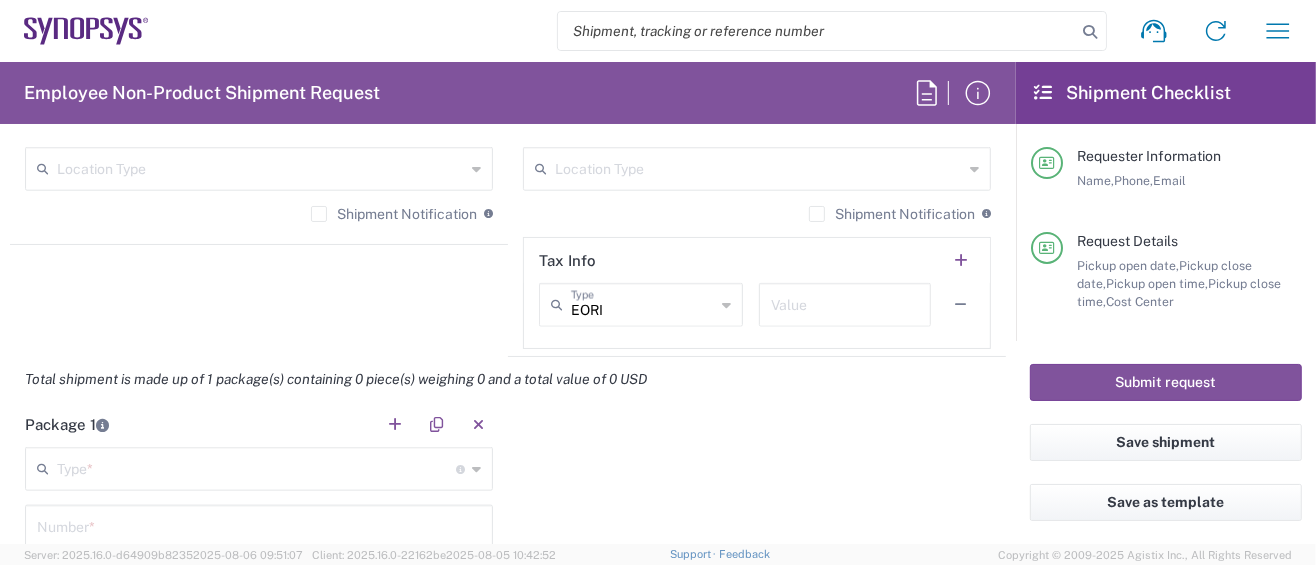 scroll, scrollTop: 1600, scrollLeft: 0, axis: vertical 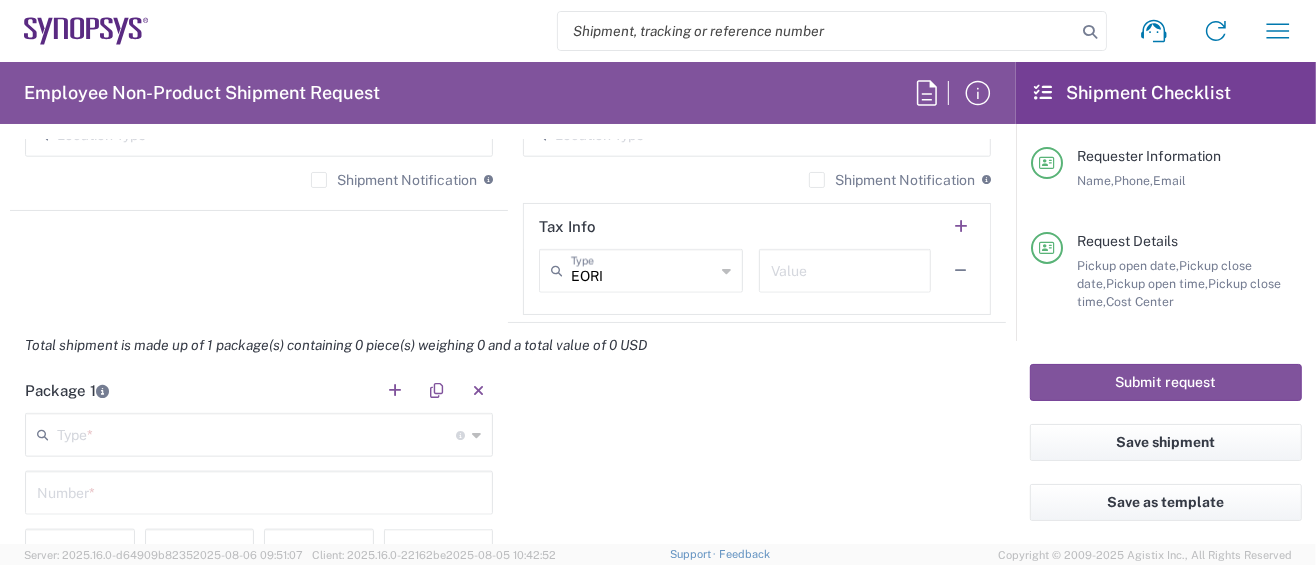 click at bounding box center [256, 433] 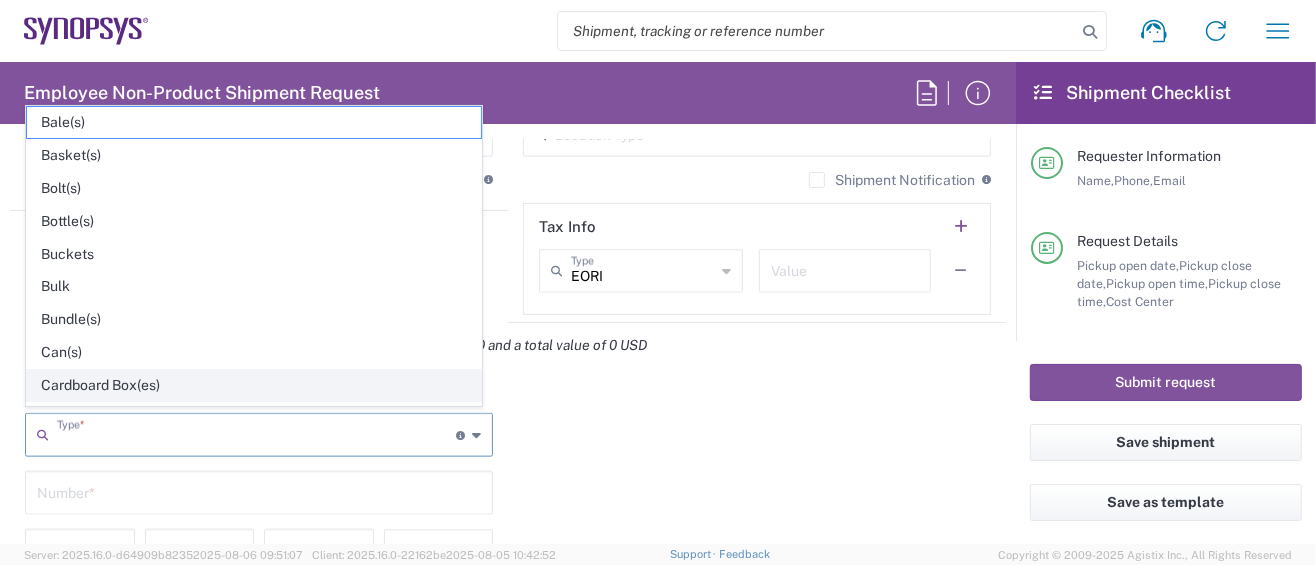 click on "Cardboard Box(es)" 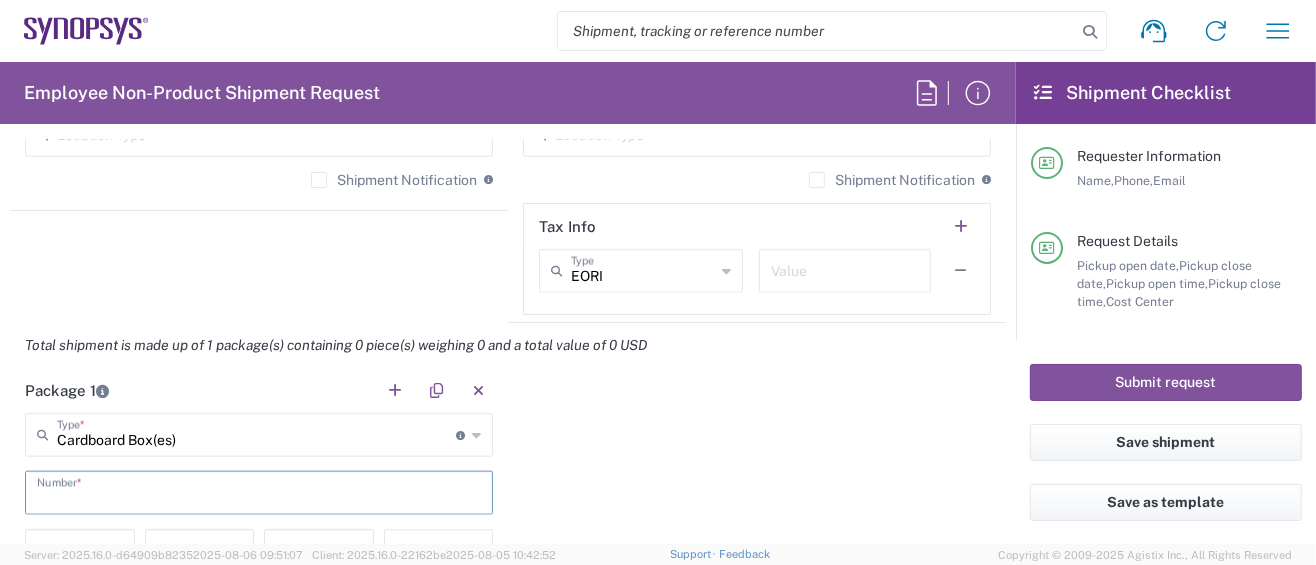 click at bounding box center (259, 491) 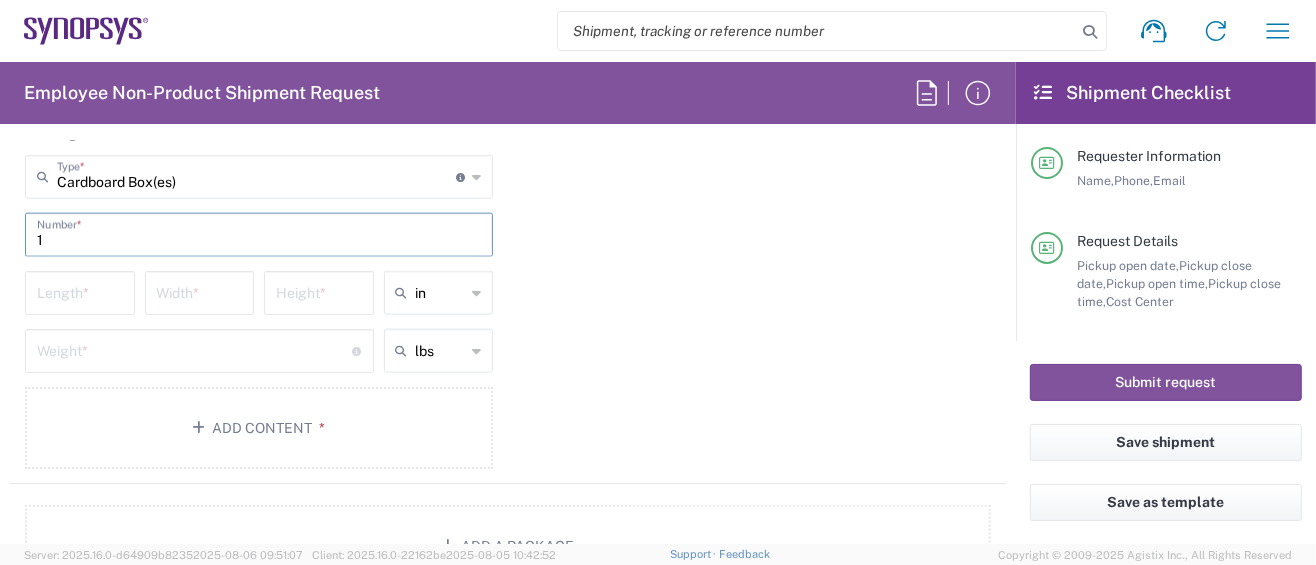 scroll, scrollTop: 1866, scrollLeft: 0, axis: vertical 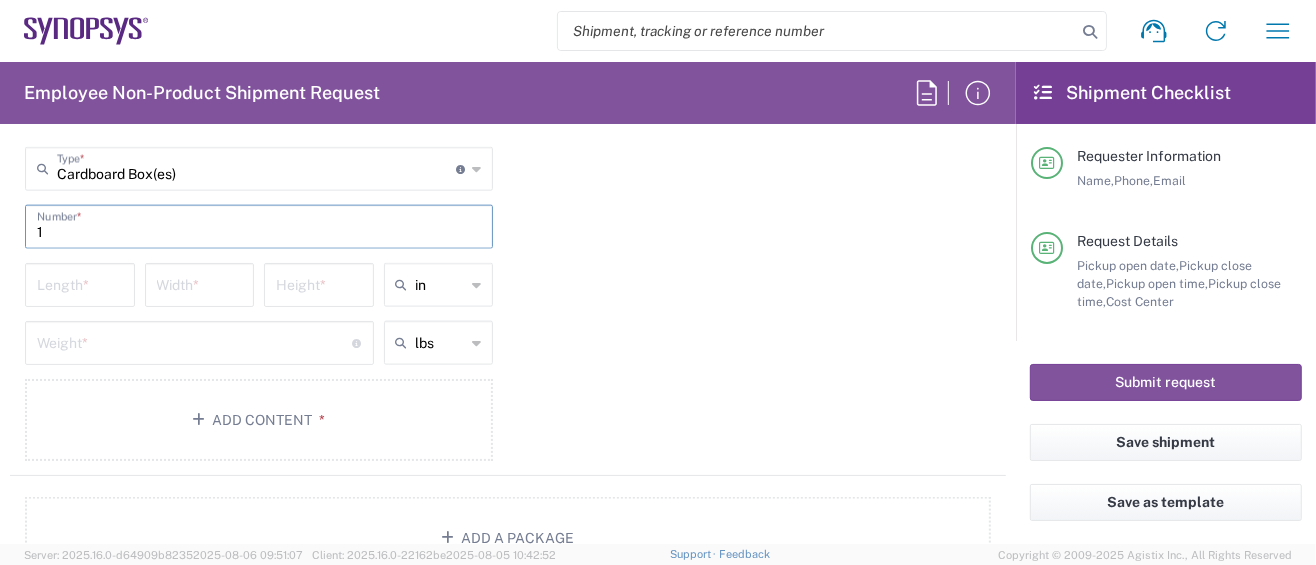 type on "1" 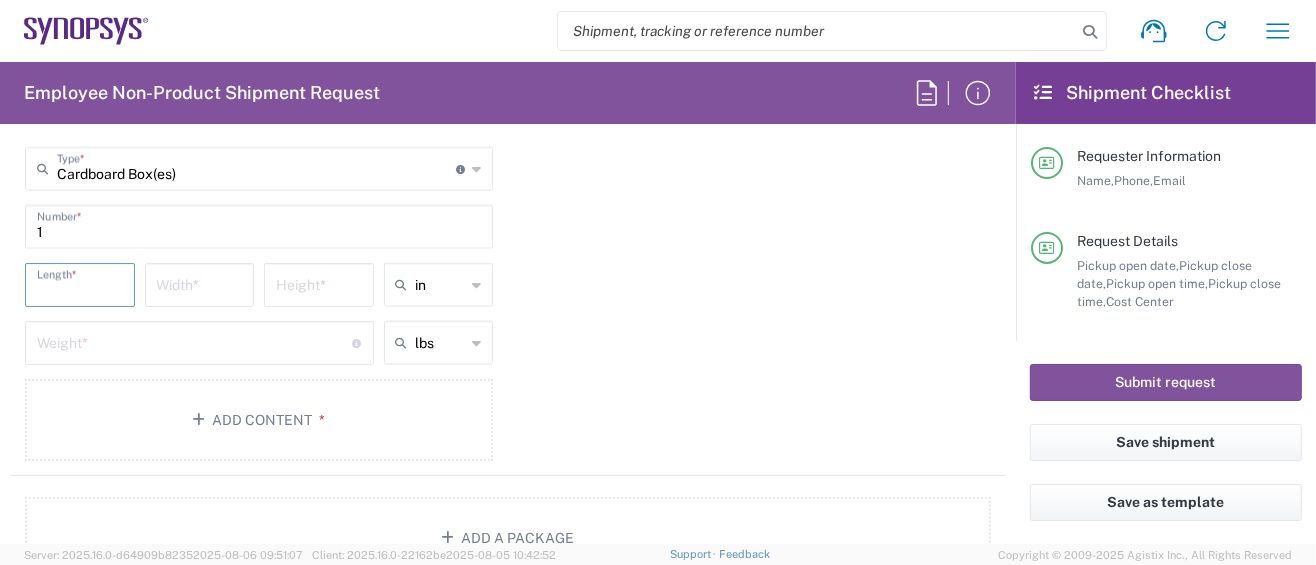 click at bounding box center [80, 283] 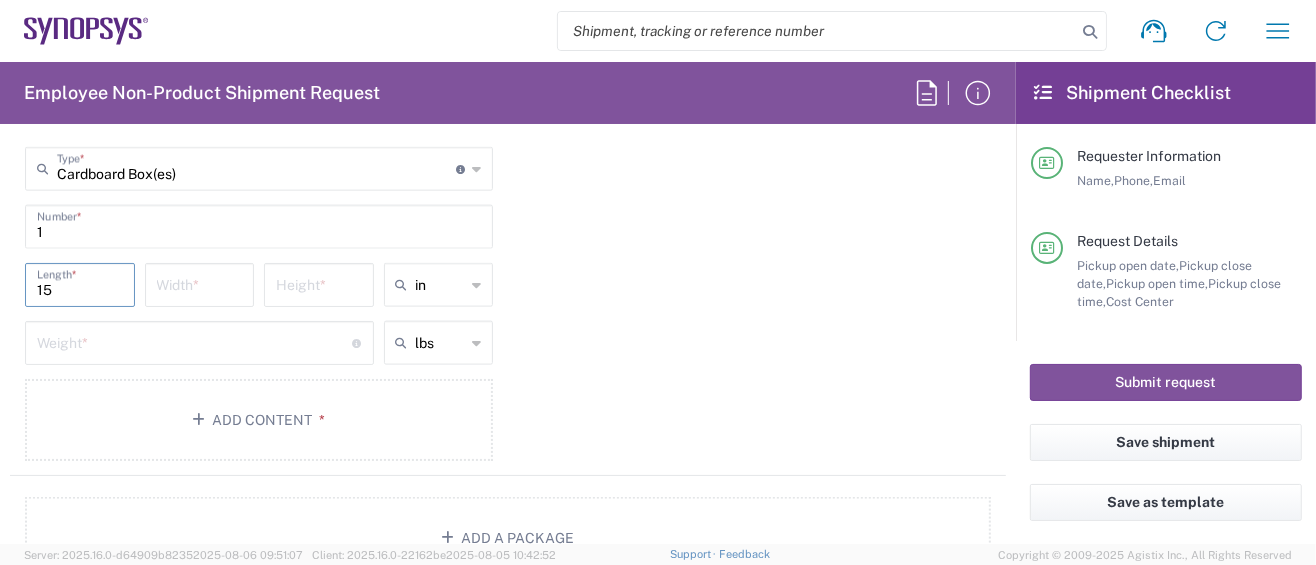 type on "15" 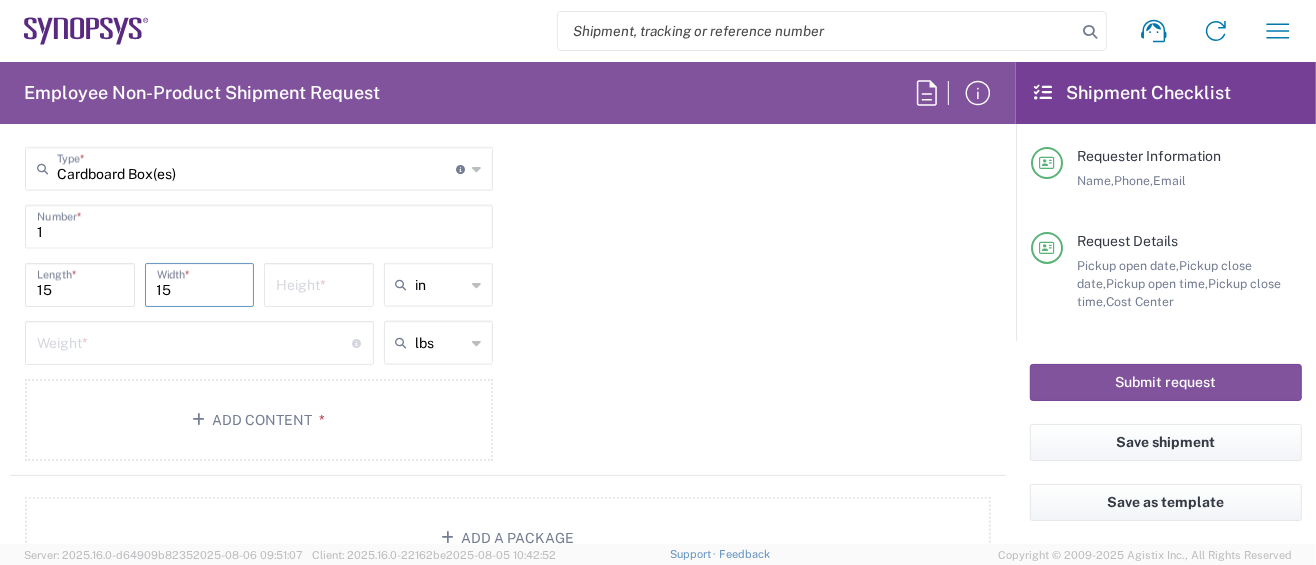 type on "15" 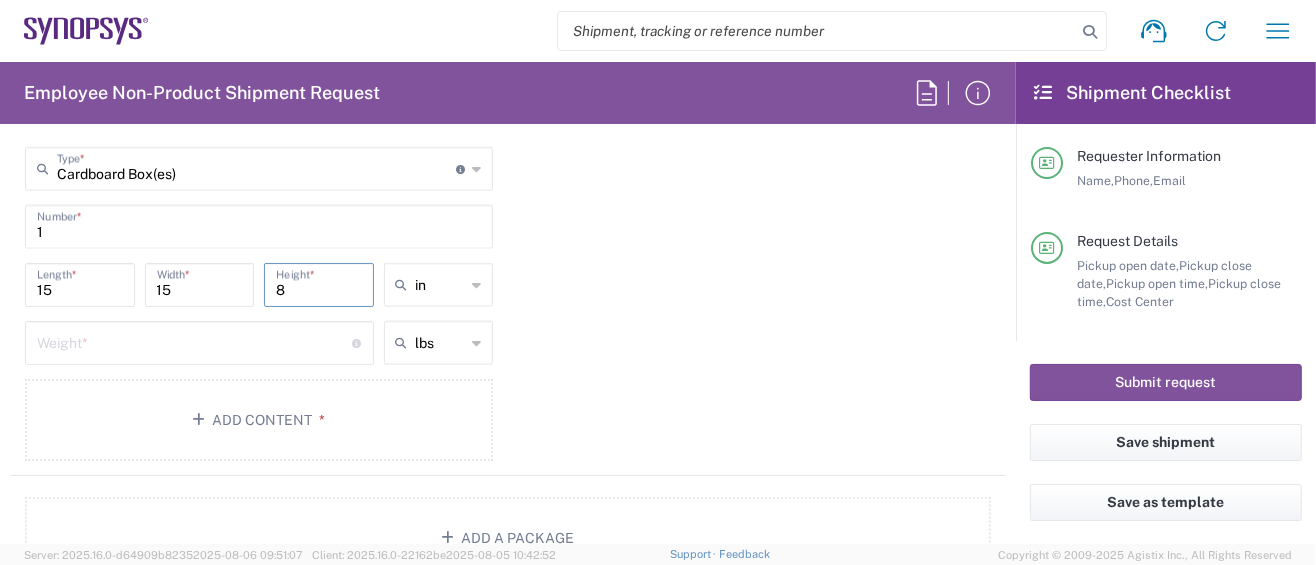 type on "8" 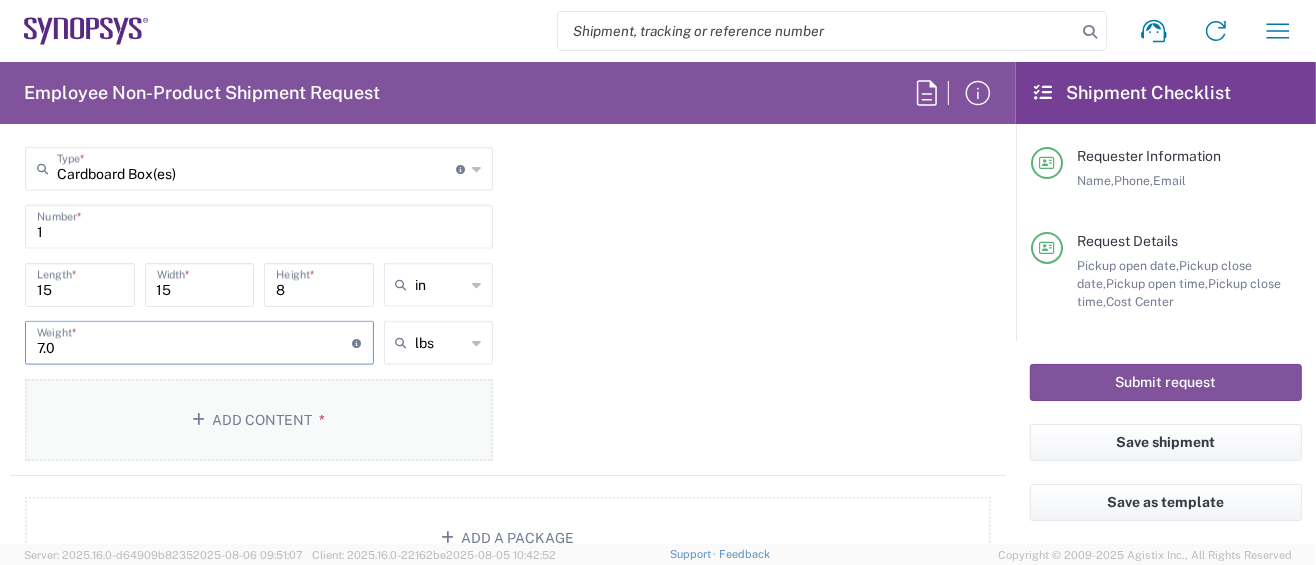 type on "7.0" 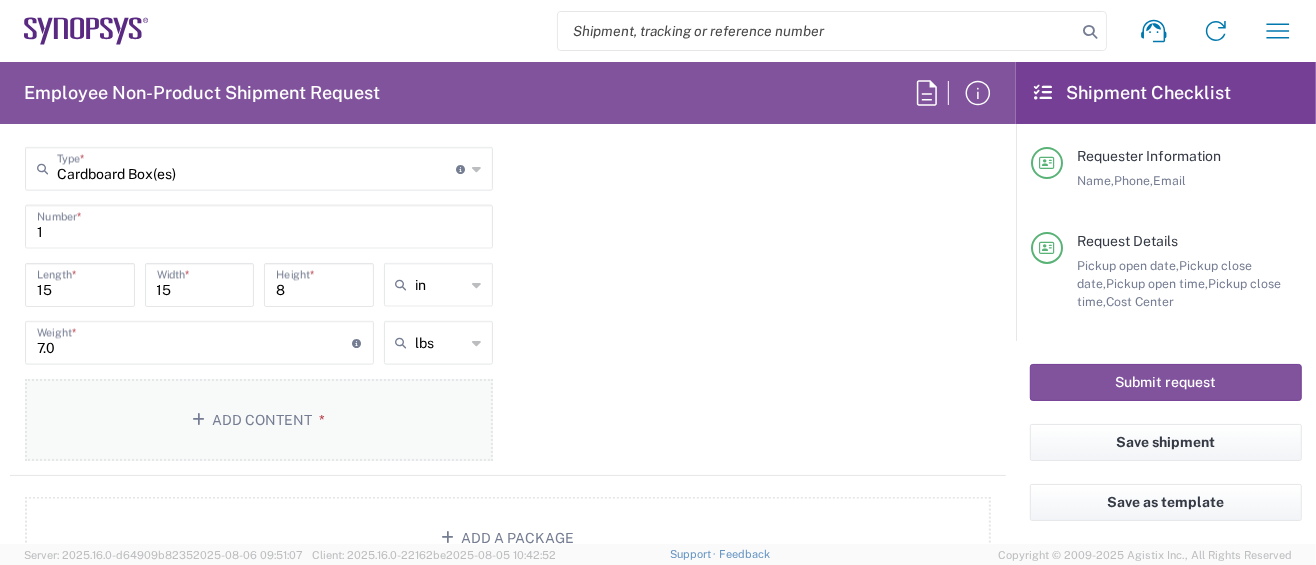 click on "Add Content *" 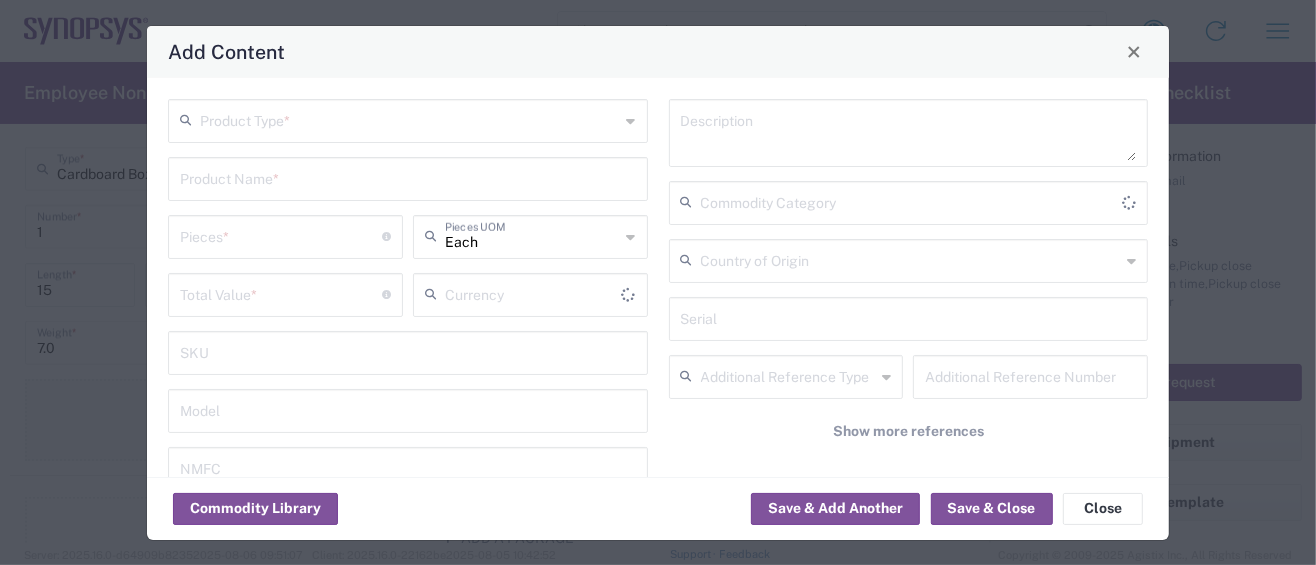 type on "US Dollar" 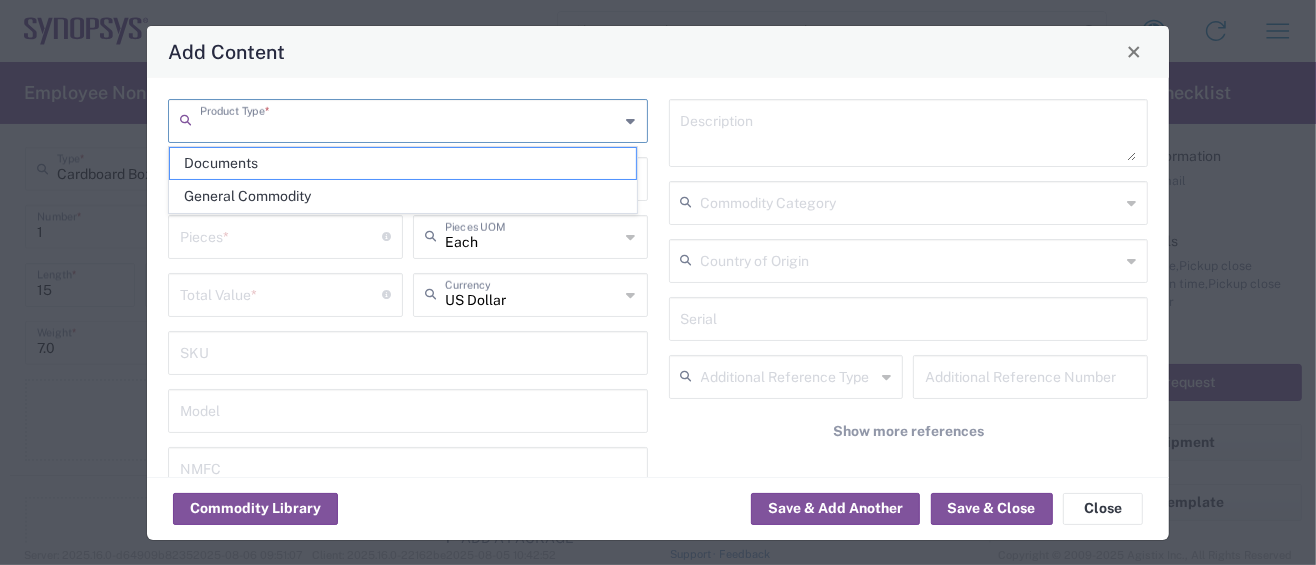 click at bounding box center (410, 119) 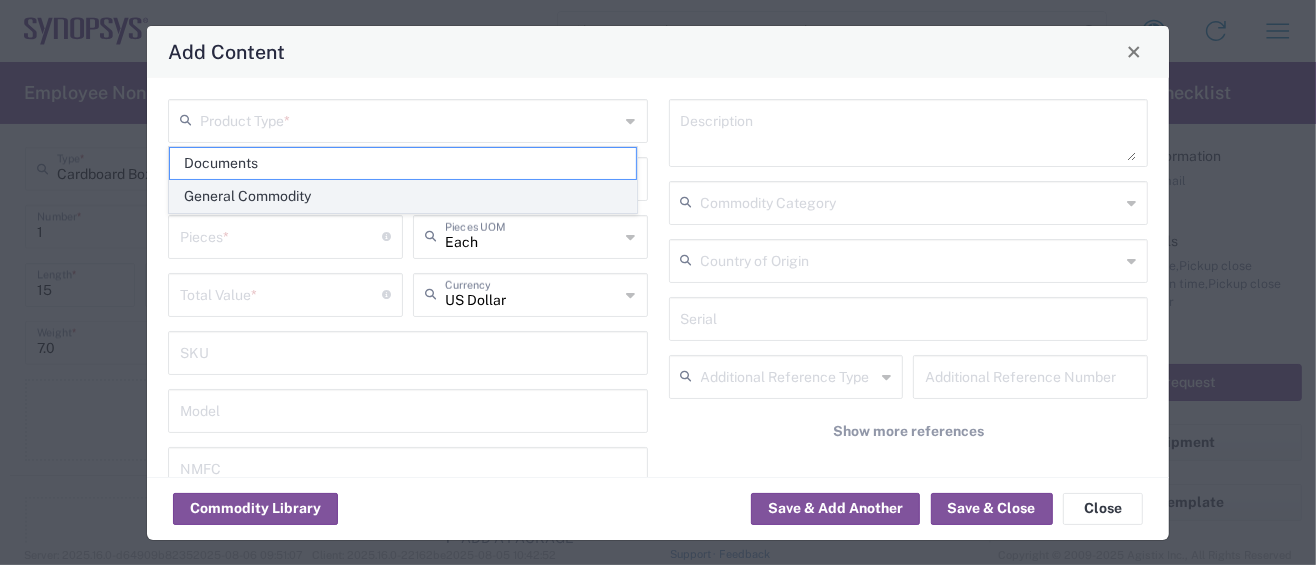 click on "General Commodity" 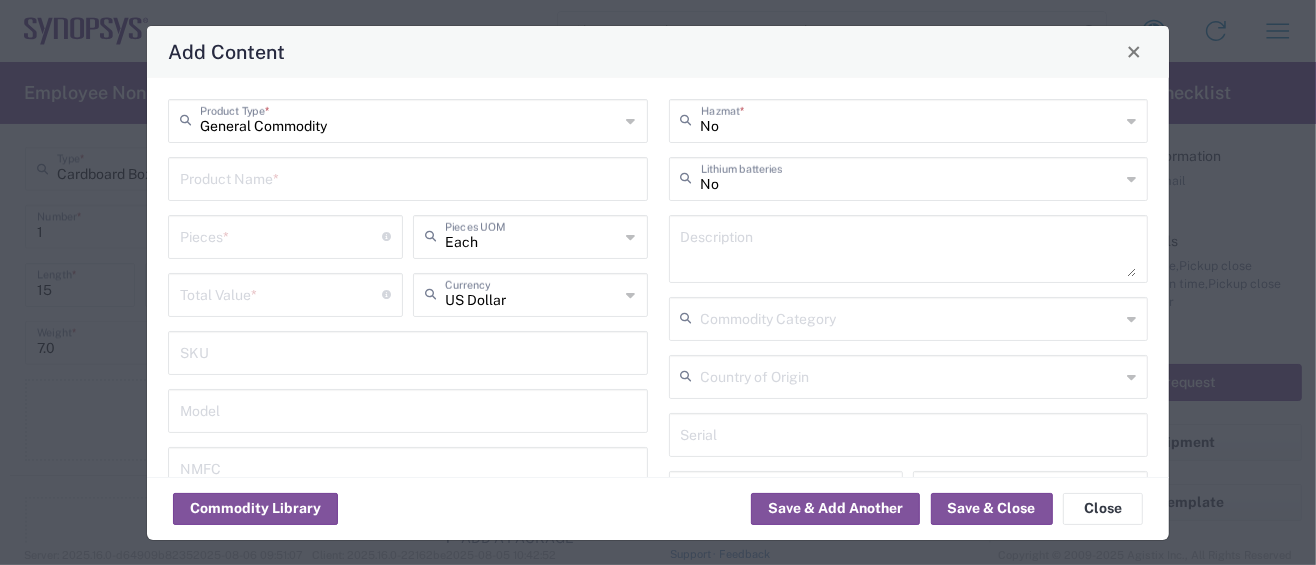 click at bounding box center (408, 177) 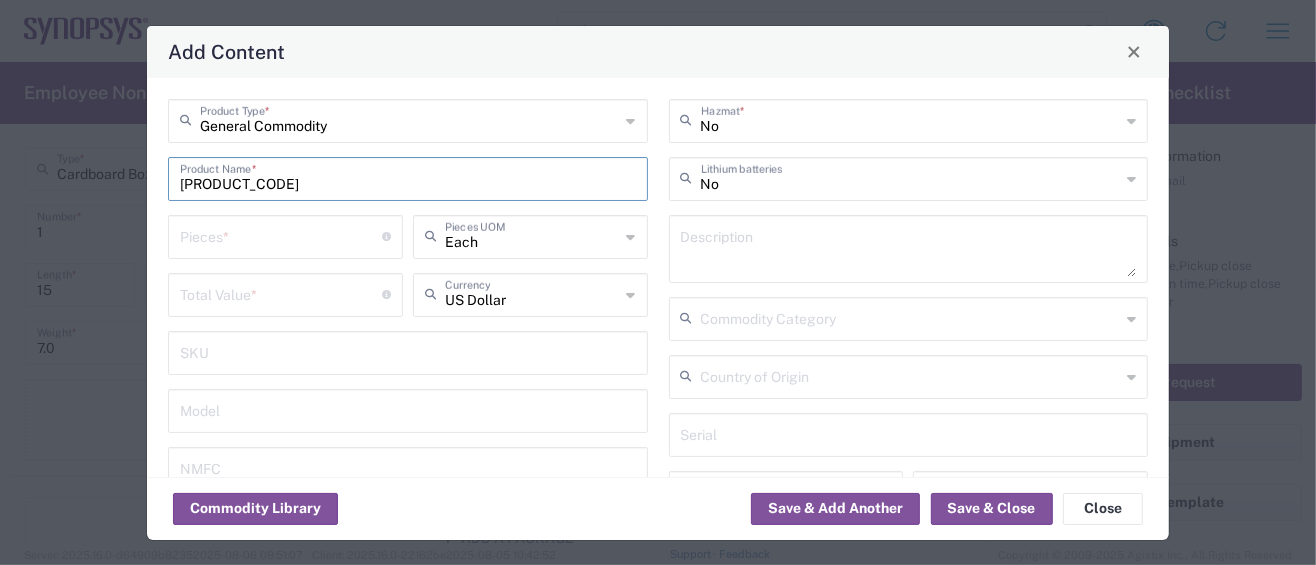 click on "84099988" at bounding box center (408, 177) 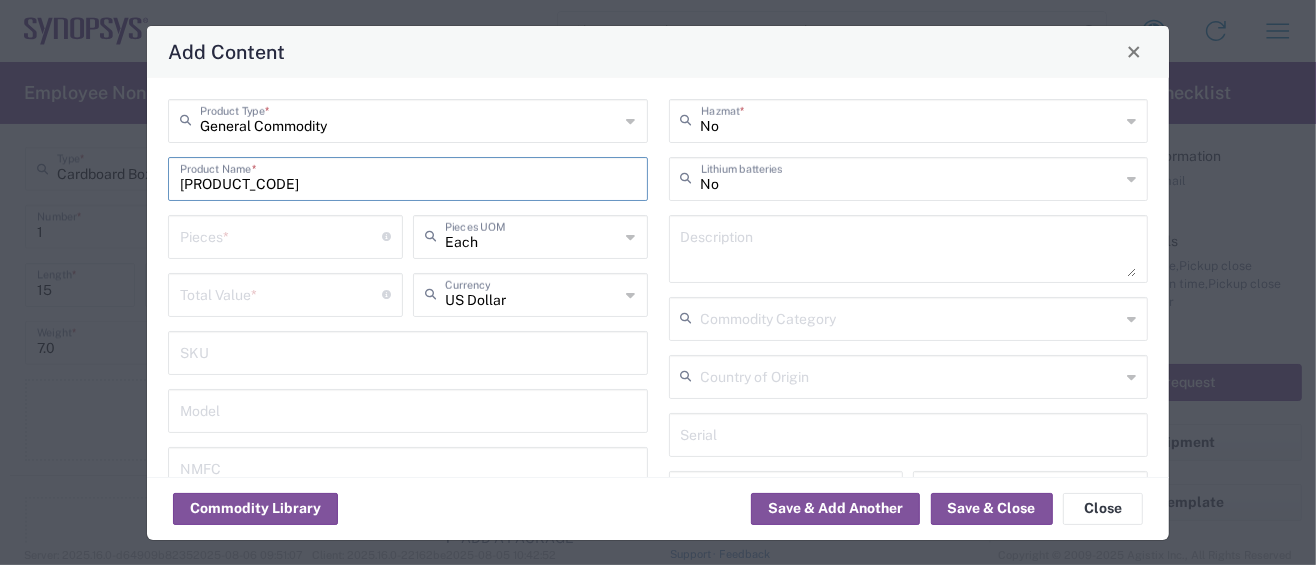 drag, startPoint x: 471, startPoint y: 191, endPoint x: 38, endPoint y: 199, distance: 433.07388 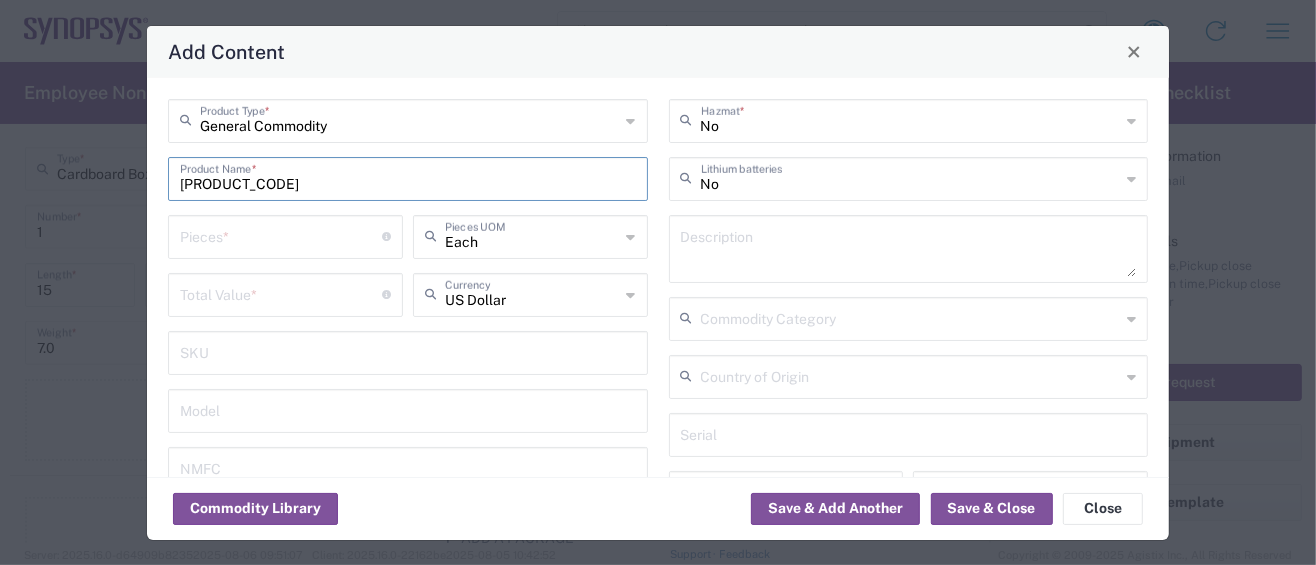 type on "84099988 96_MMPX-50-0-3/111_NM" 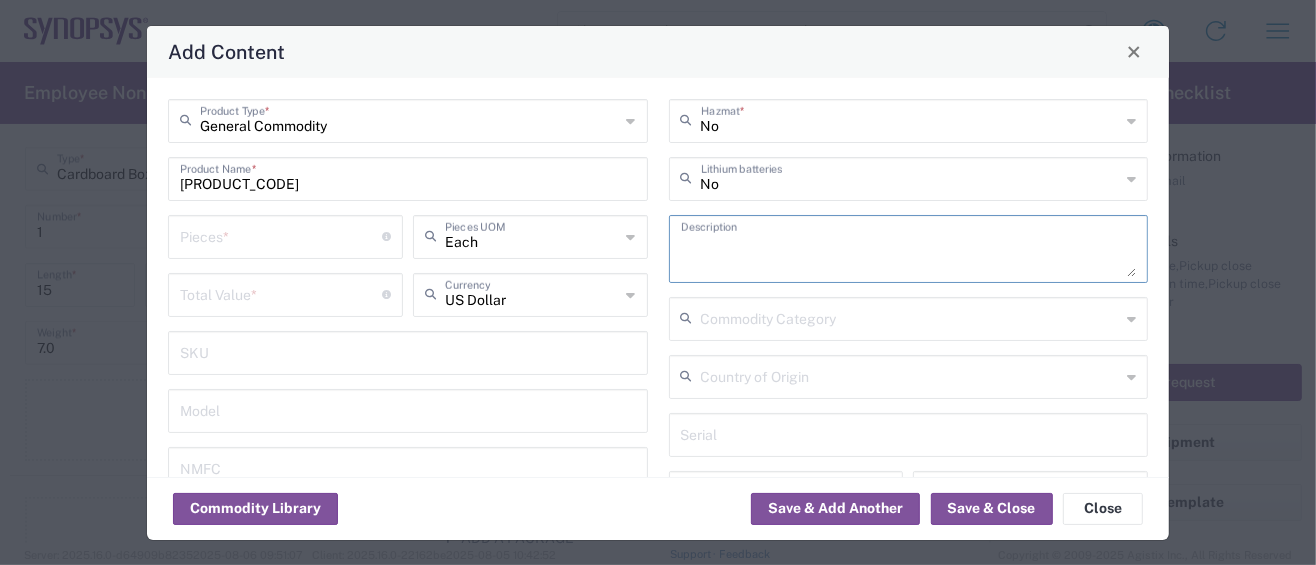 click at bounding box center (909, 249) 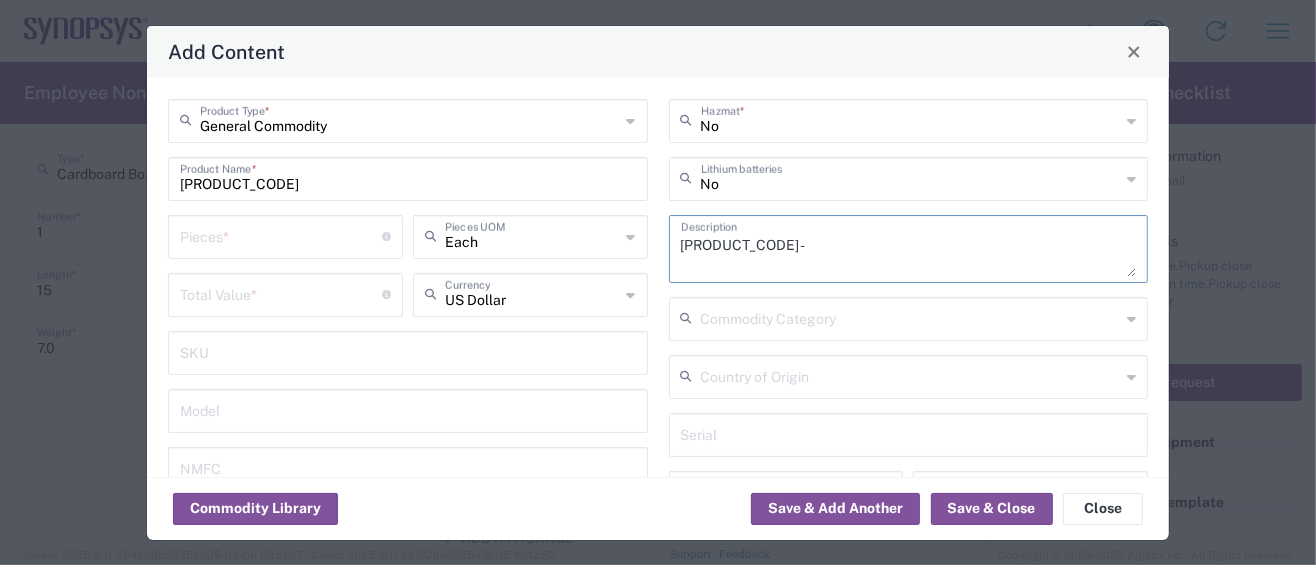 paste on "Straigth PCB jack with ground
pin in-hole and SMT signal pin
Customs tariff 853669300" 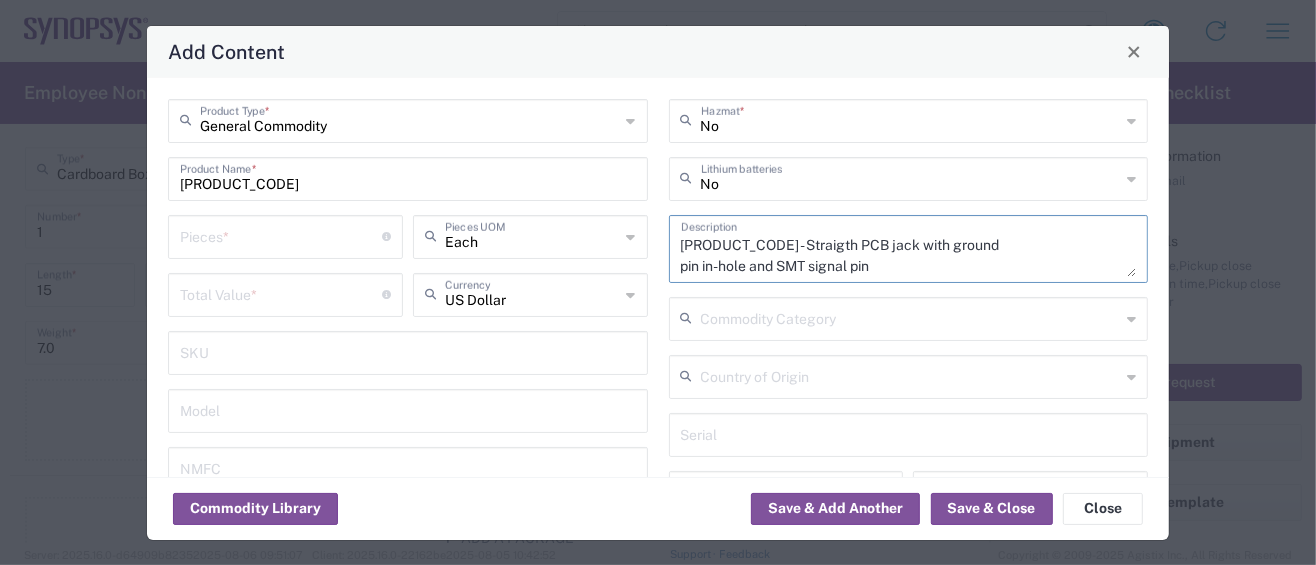 scroll, scrollTop: 39, scrollLeft: 0, axis: vertical 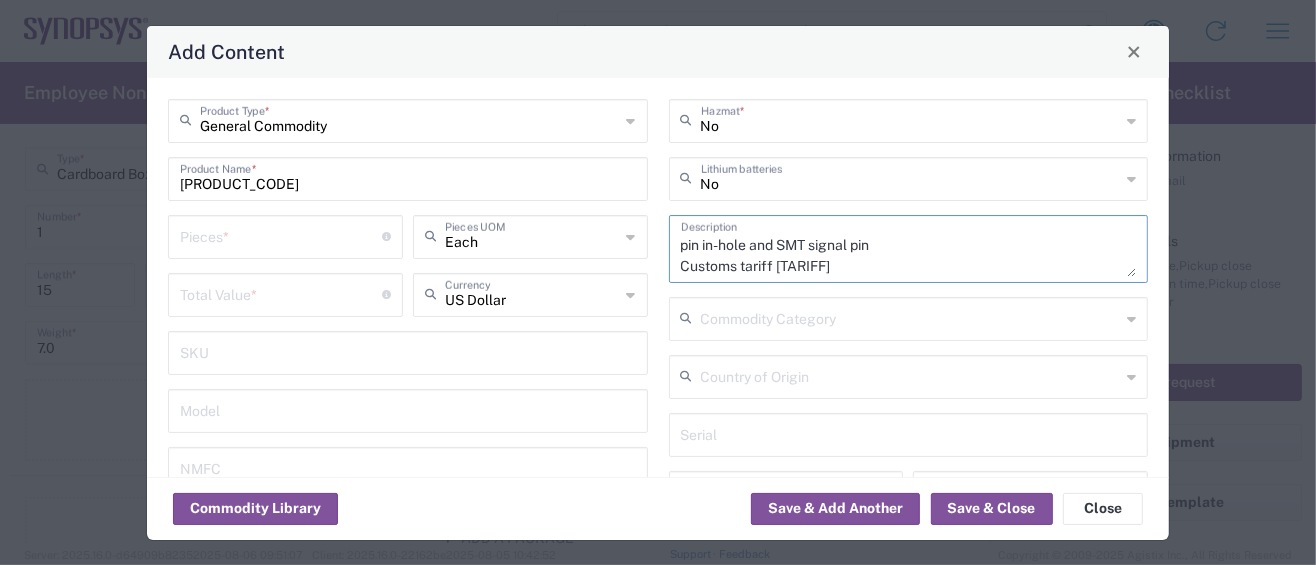drag, startPoint x: 784, startPoint y: 268, endPoint x: 663, endPoint y: 273, distance: 121.103264 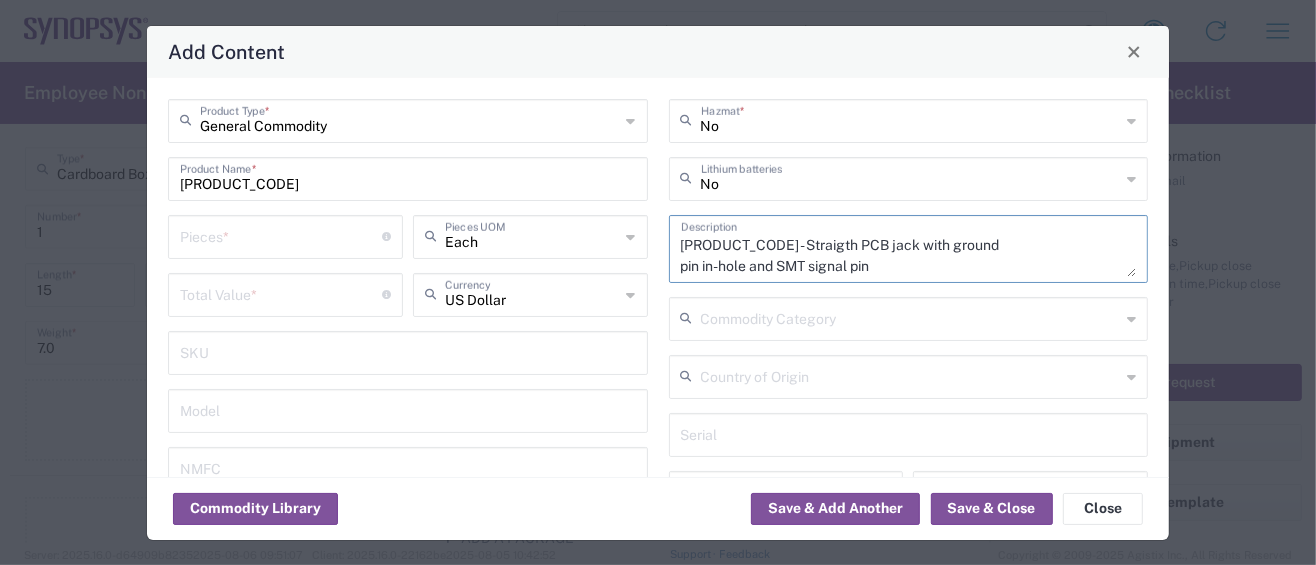 scroll, scrollTop: 0, scrollLeft: 0, axis: both 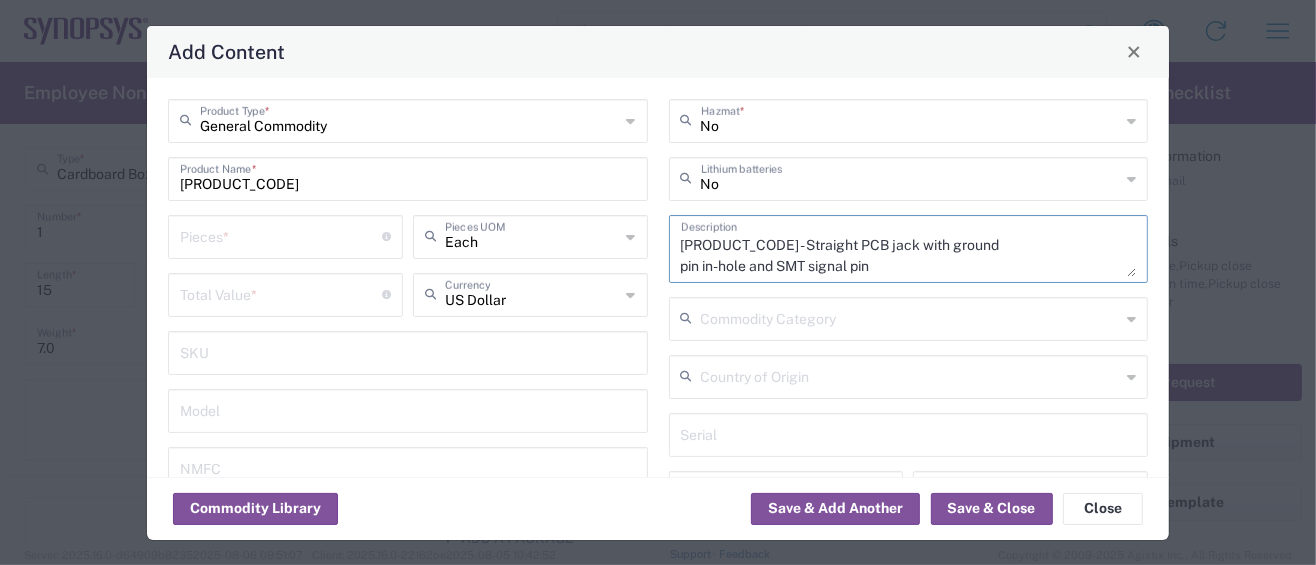 type on "84099988 96_MMPX-50-0-3/111_NM - Straight PCB jack with ground
pin in-hole and SMT signal pin" 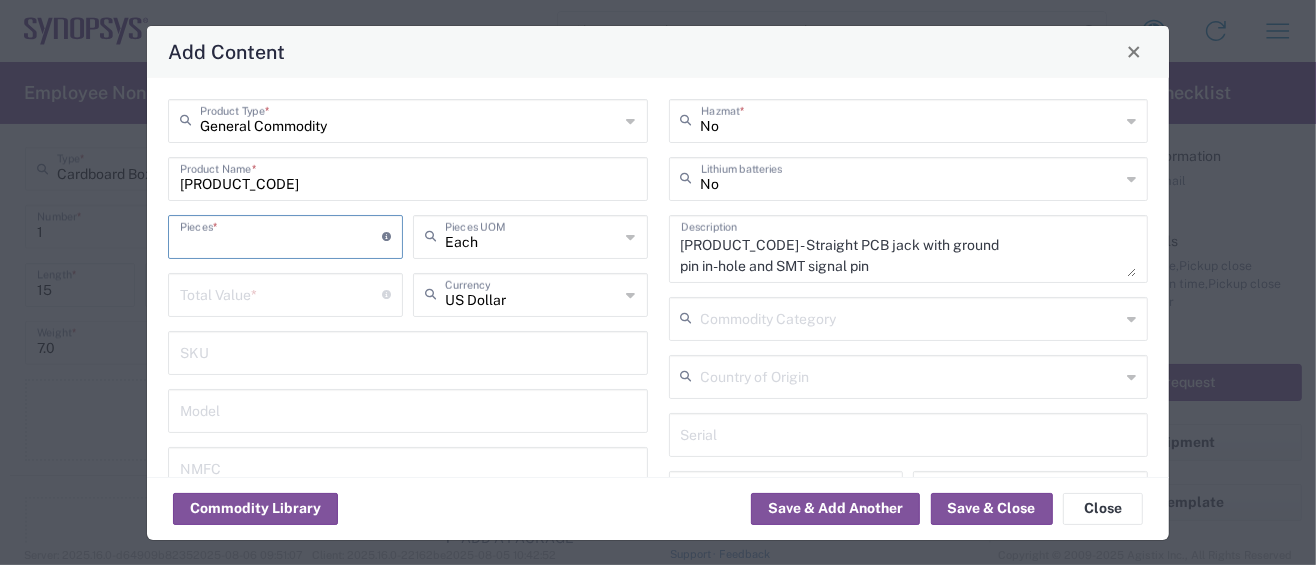 click at bounding box center [281, 235] 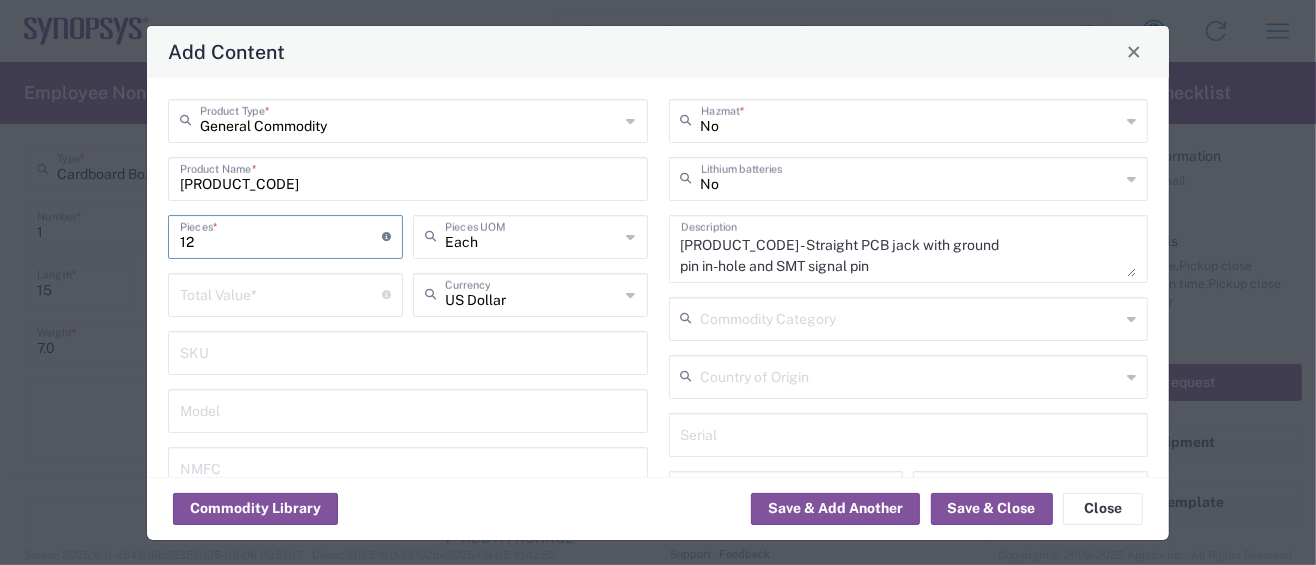 type on "1" 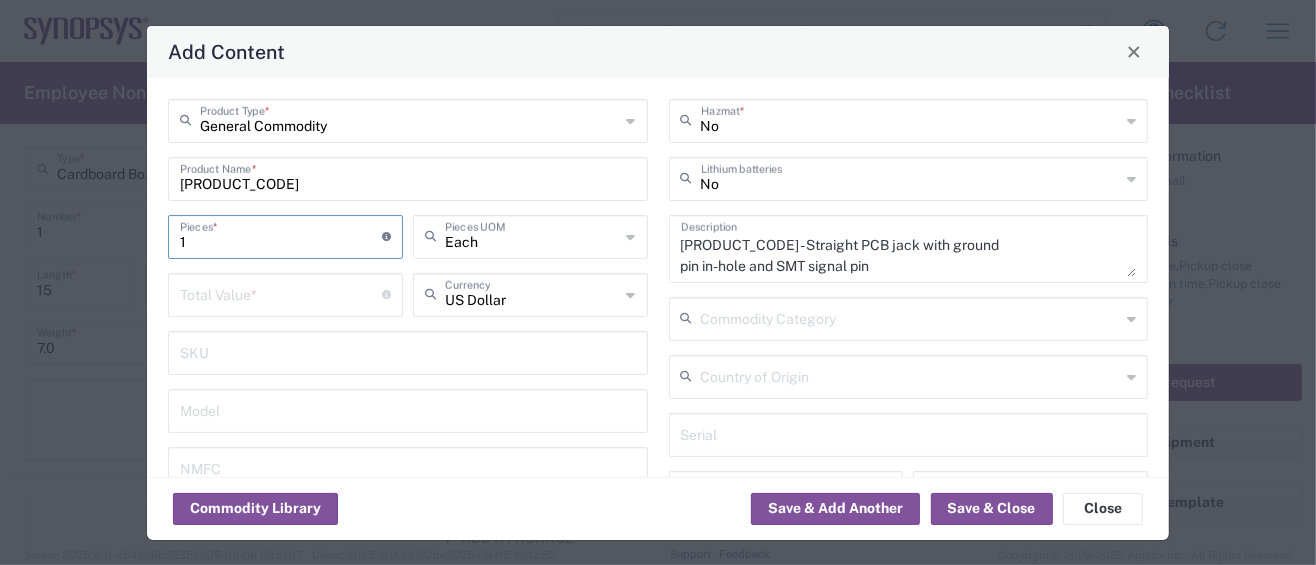click at bounding box center (281, 293) 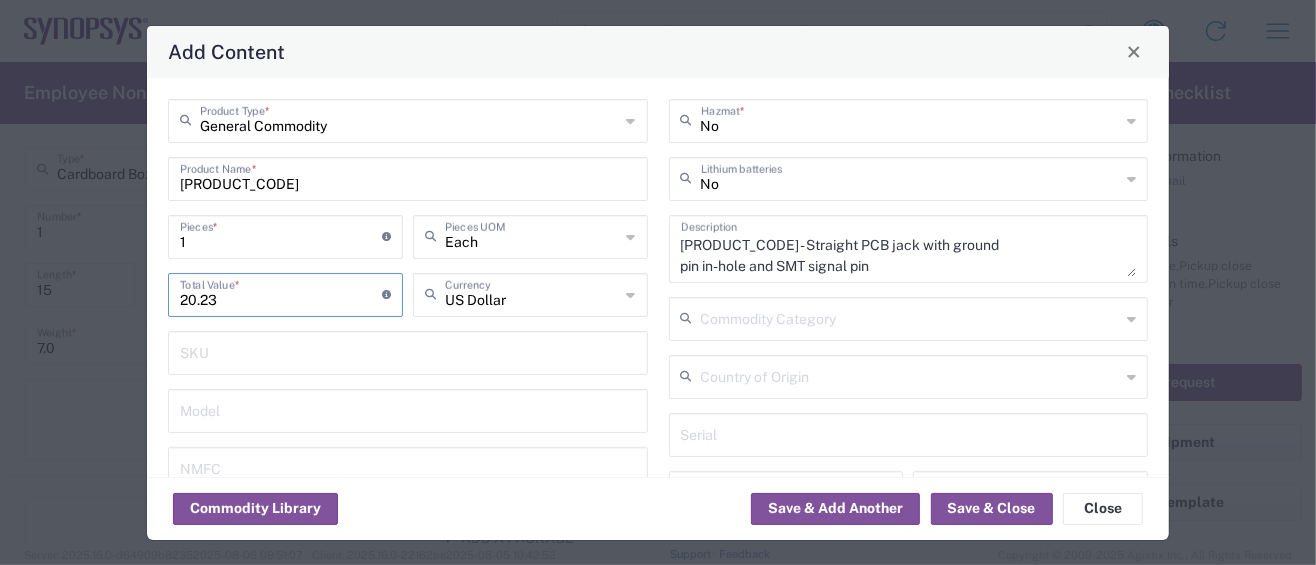 type on "20.23" 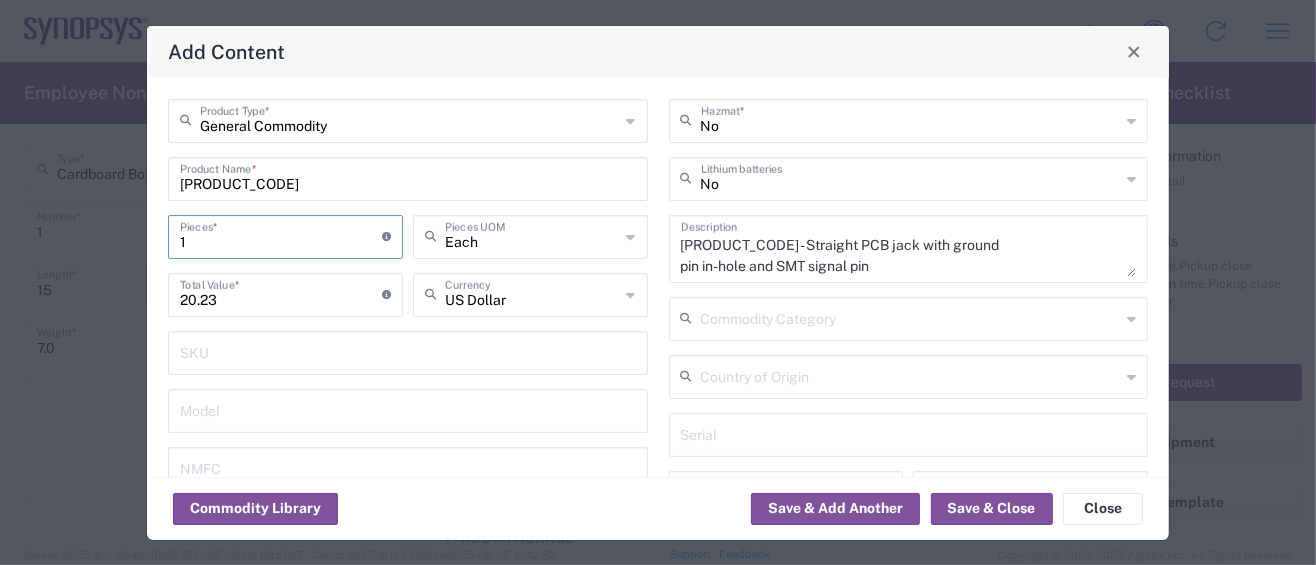 drag, startPoint x: 167, startPoint y: 243, endPoint x: 127, endPoint y: 241, distance: 40.04997 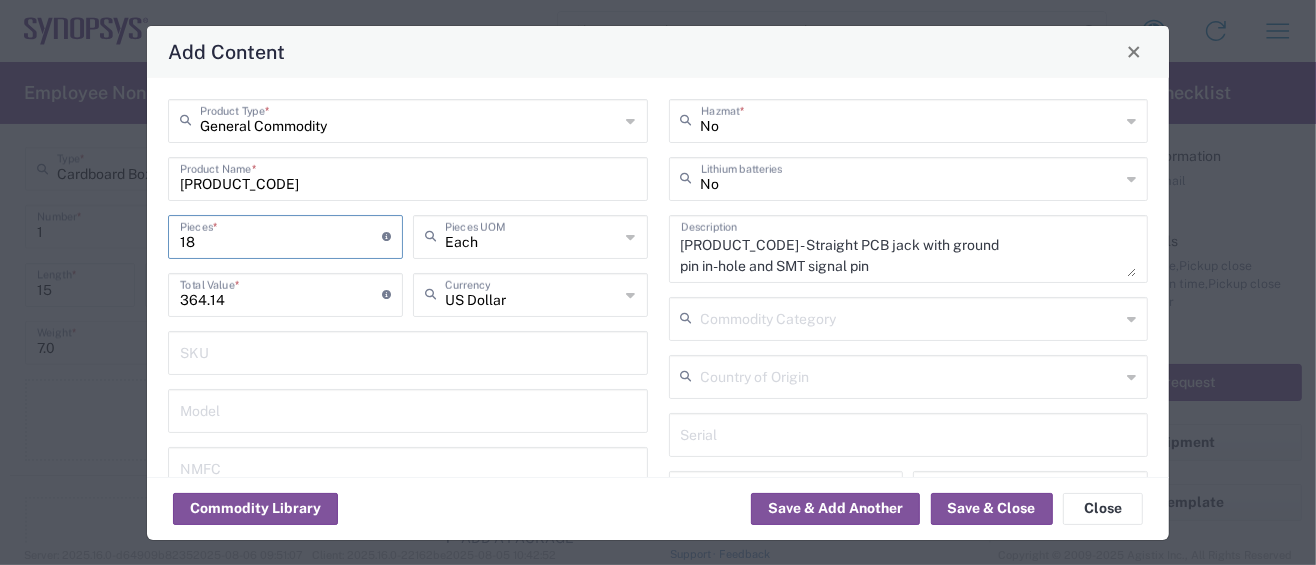 type on "180" 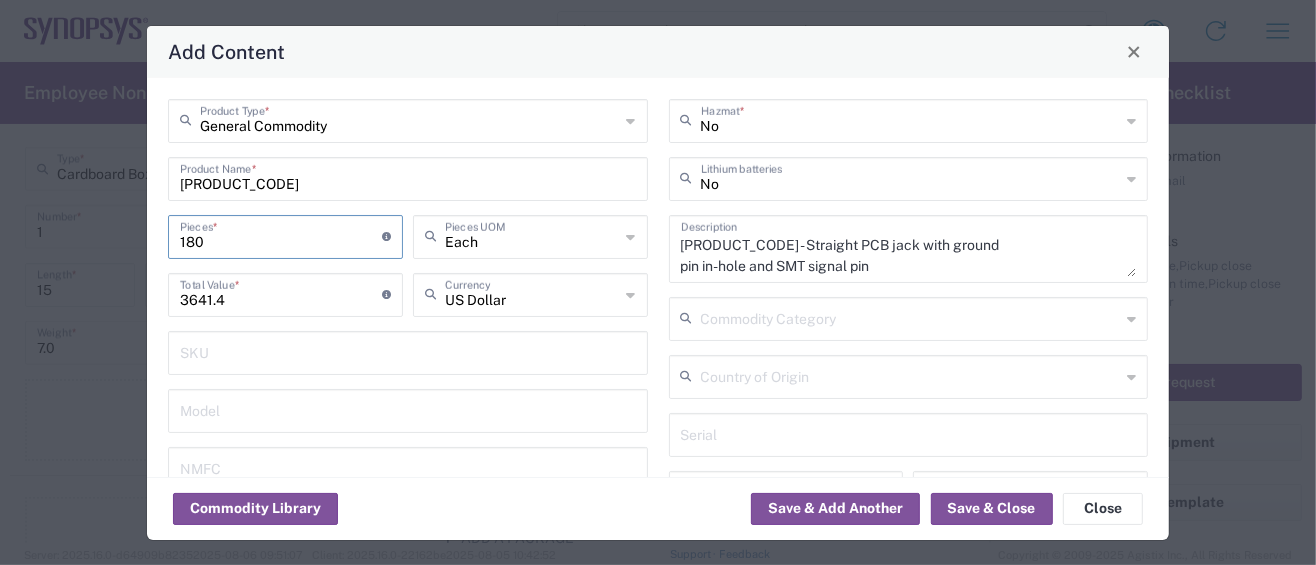 type on "1800" 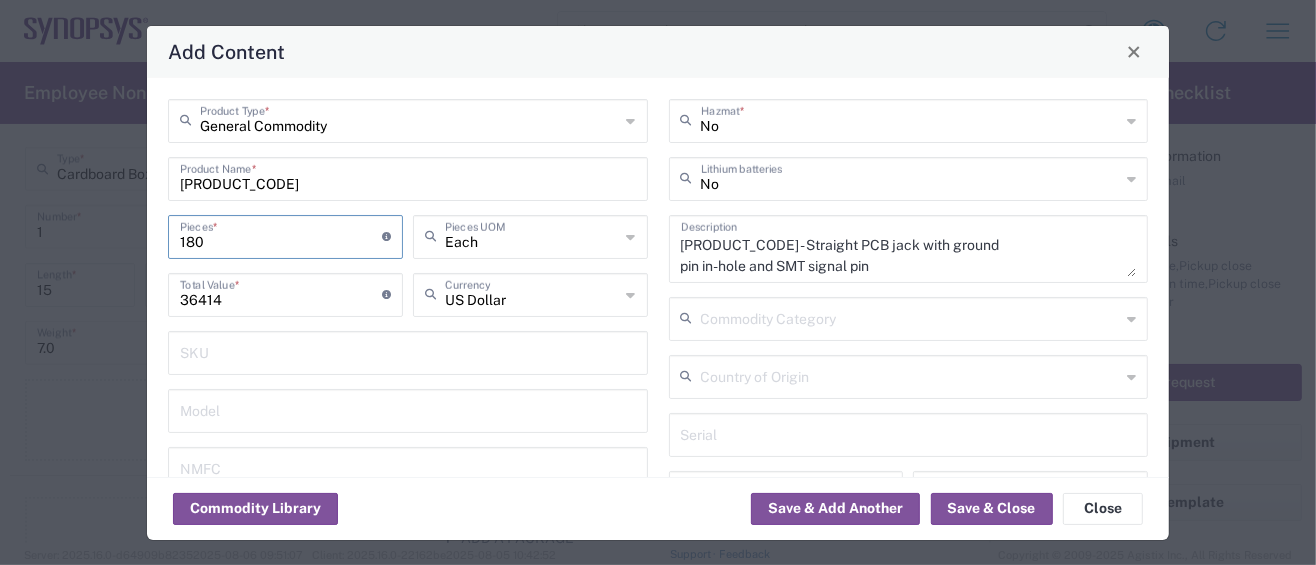 type on "1800" 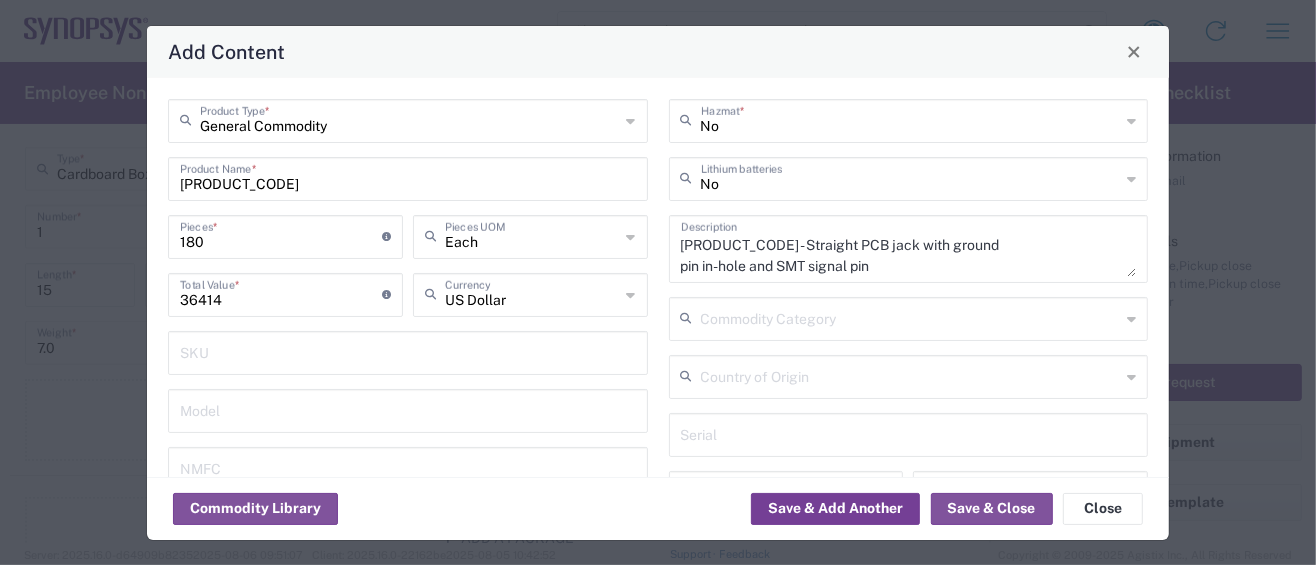 click on "Save & Add Another" 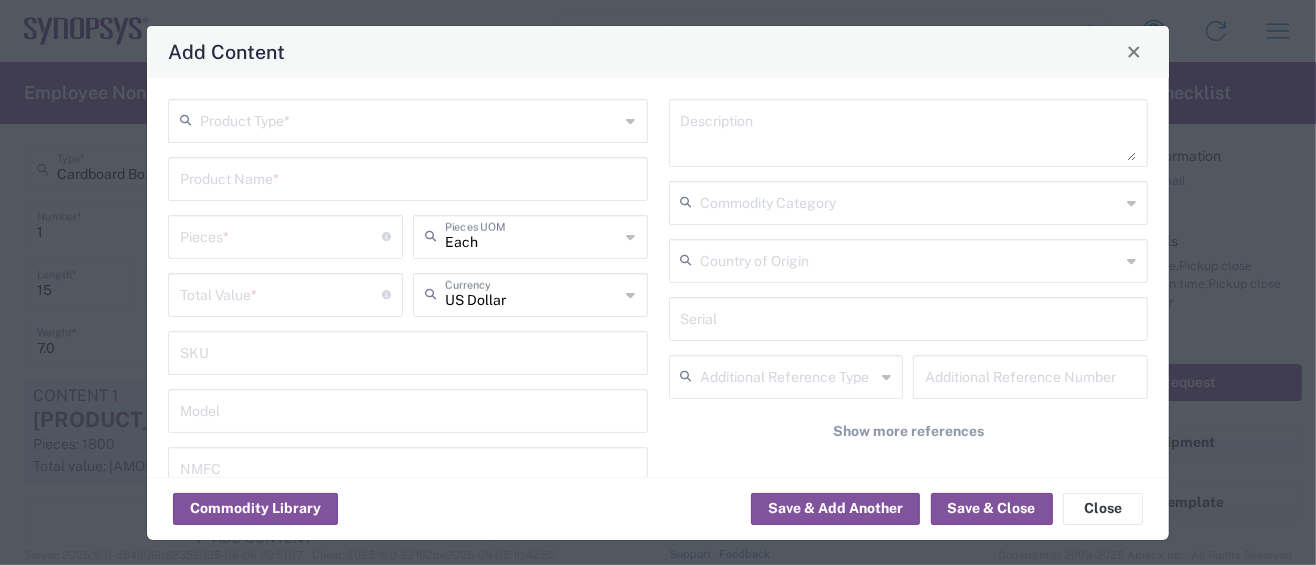 click at bounding box center (408, 177) 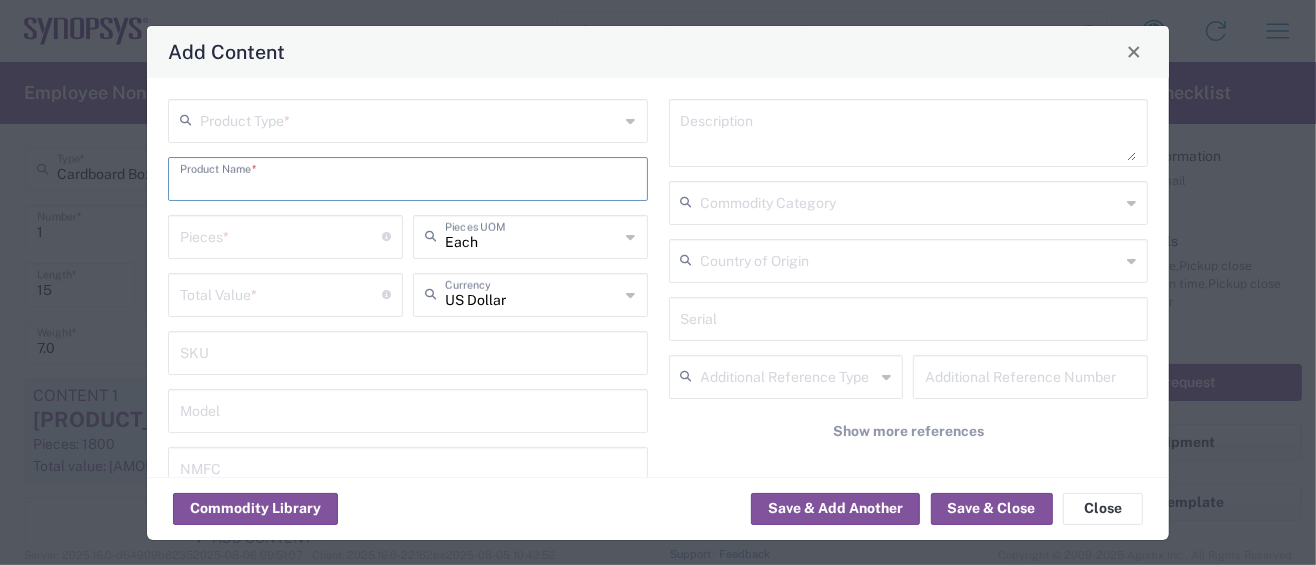 paste on "TXU[NUMBER]DCKR" 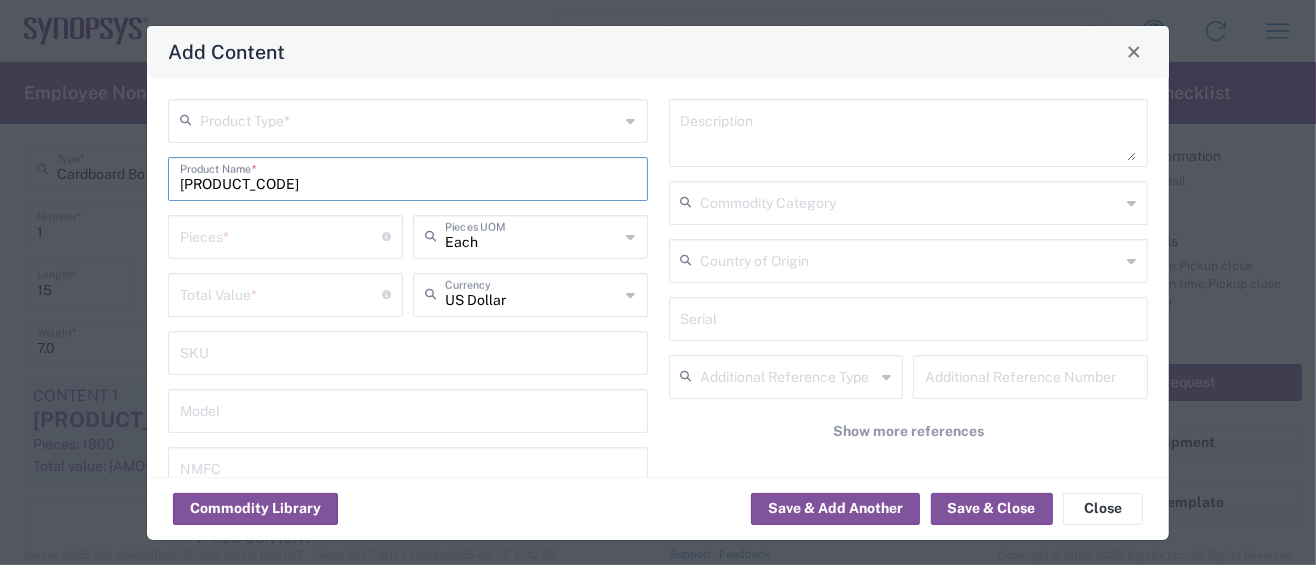type on "TXU[NUMBER]DCKR" 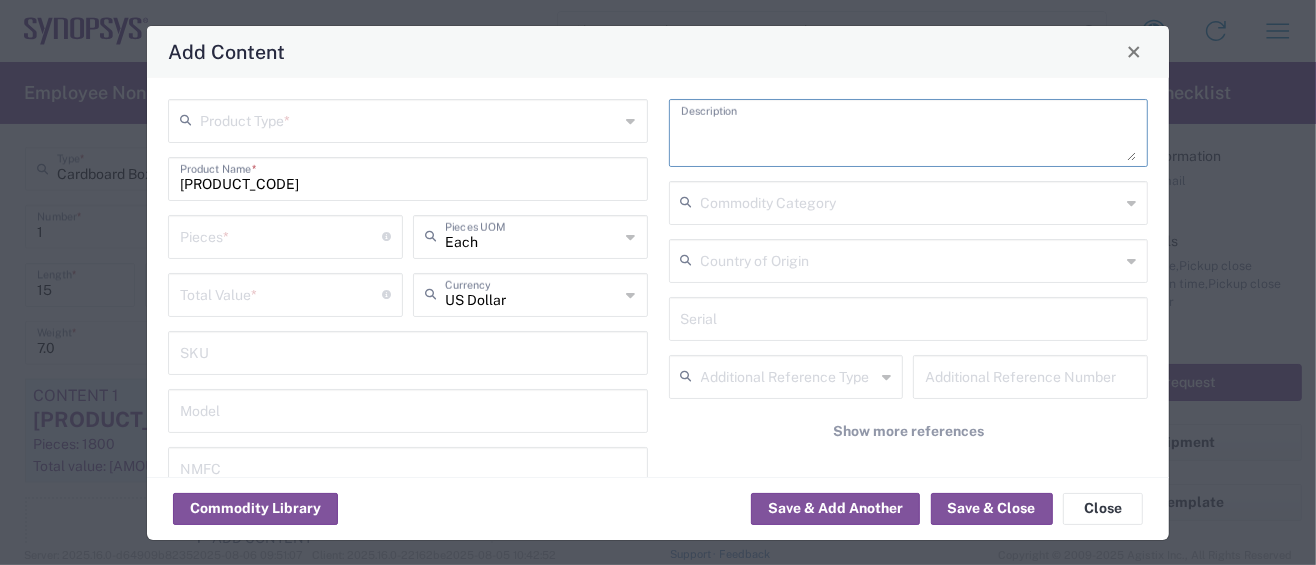 click at bounding box center (909, 133) 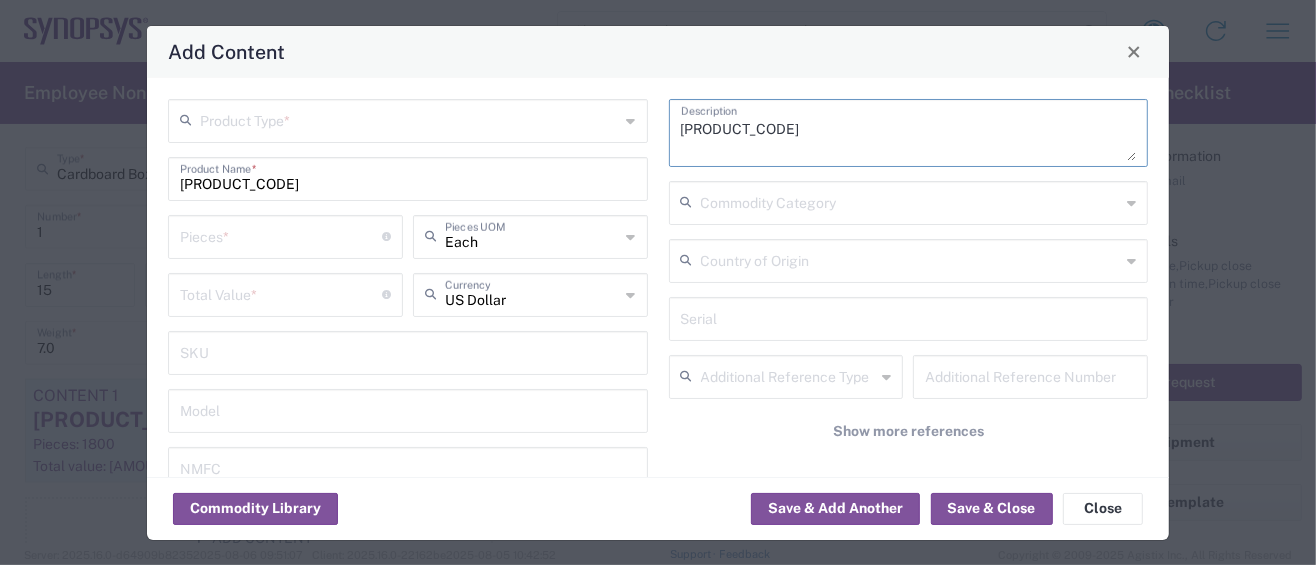 type on "TXU[NUMBER]DCKR" 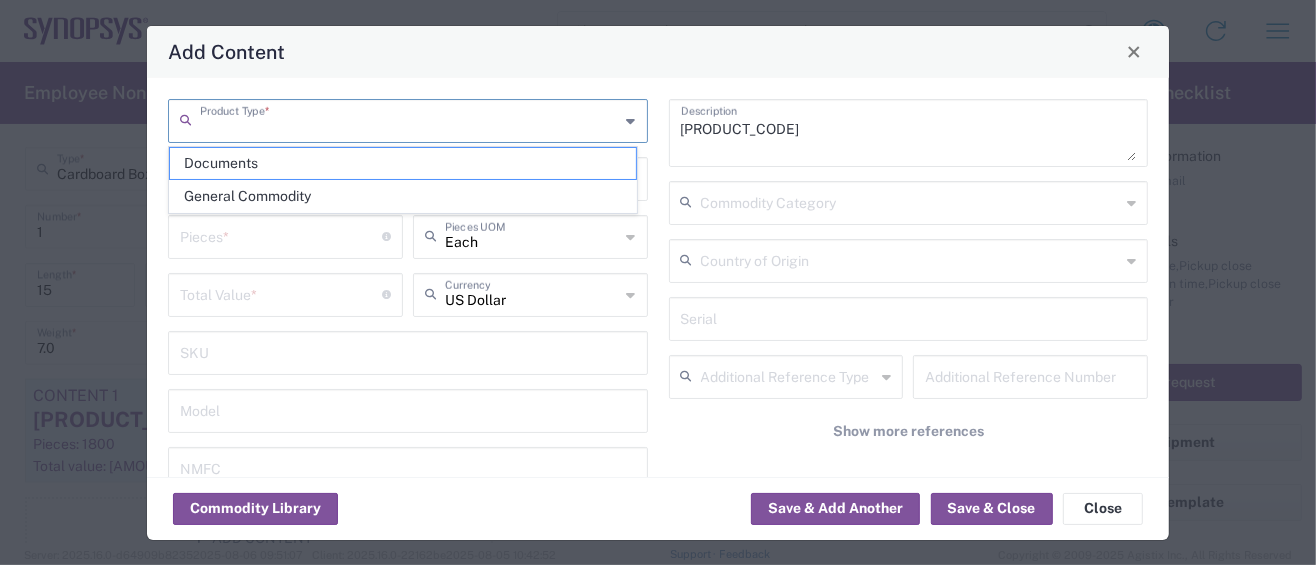 click at bounding box center (410, 119) 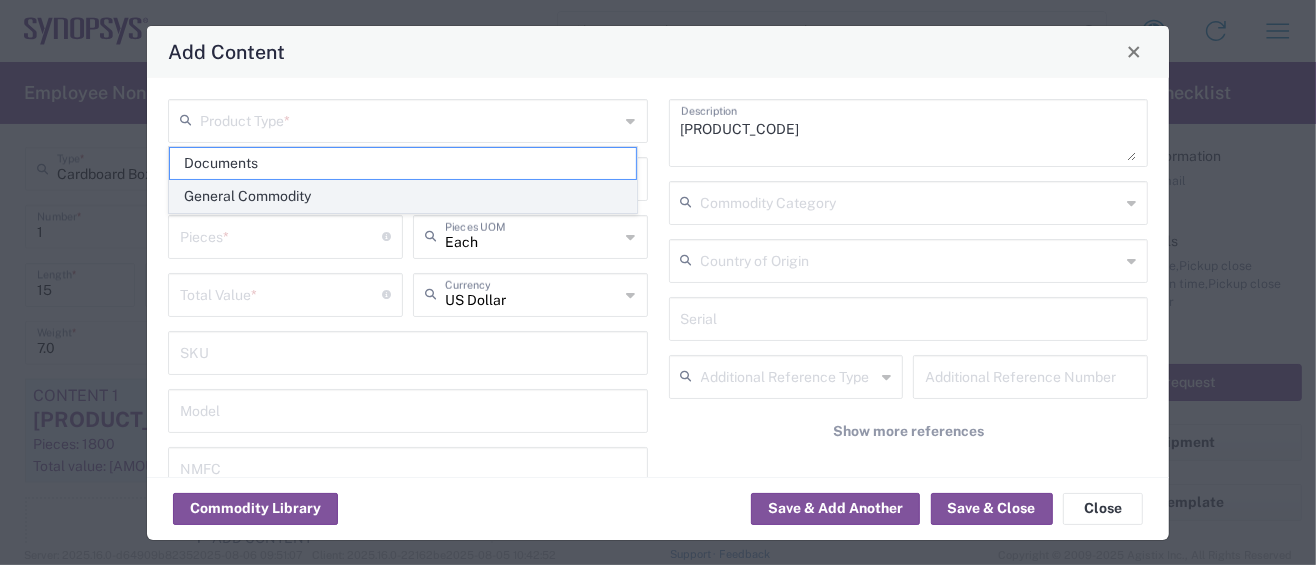 click on "General Commodity" 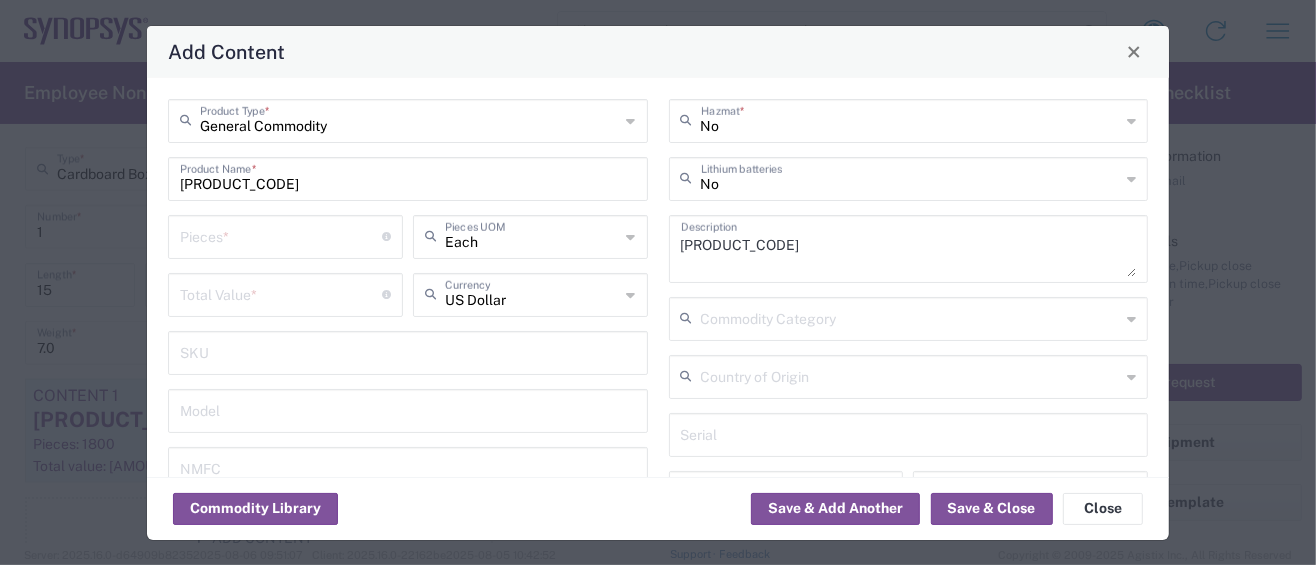 click on "TXU[NUMBER]DCKR" at bounding box center [909, 249] 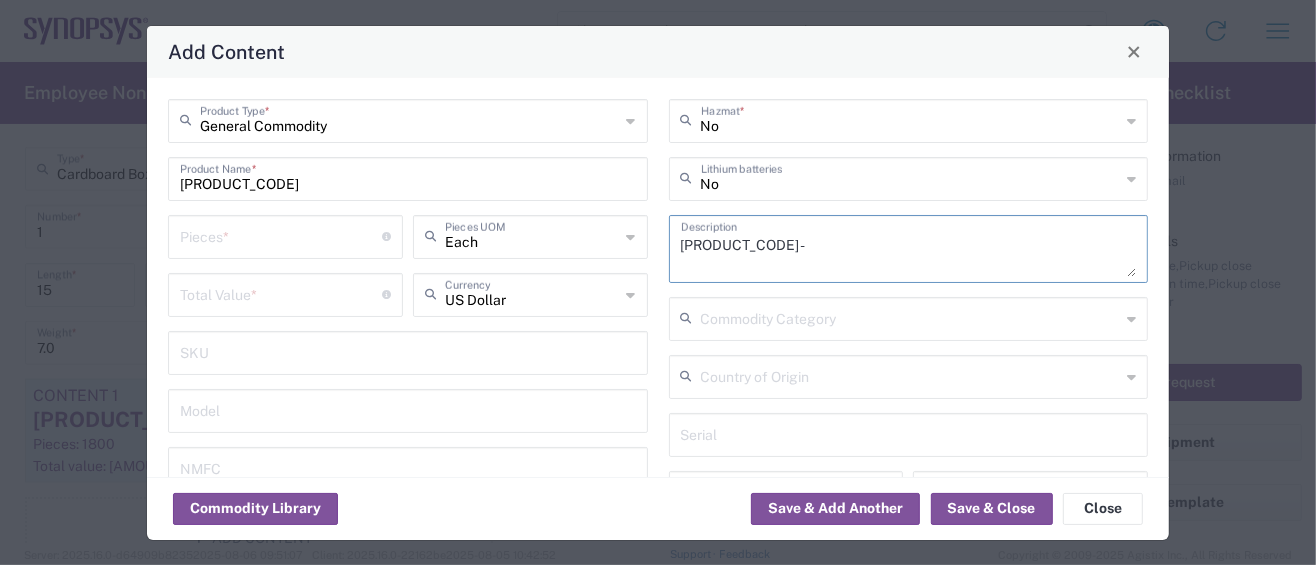 click on "TXU0101DCKR -" at bounding box center (909, 249) 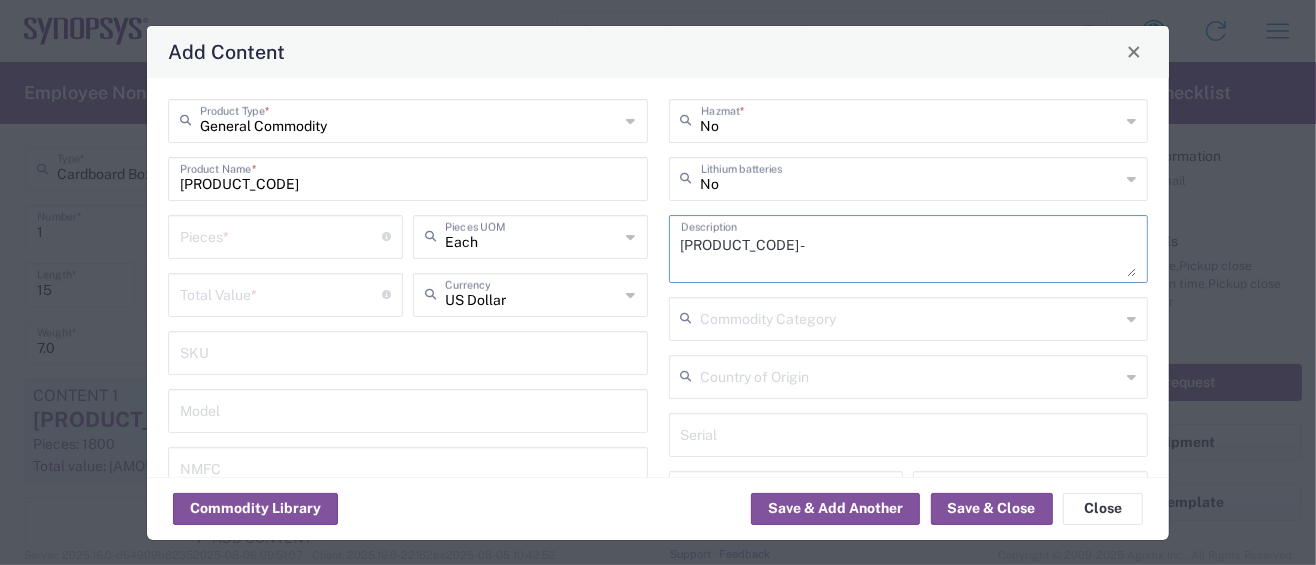 paste on "Single channel fixed / Translation - Voltage Levels" 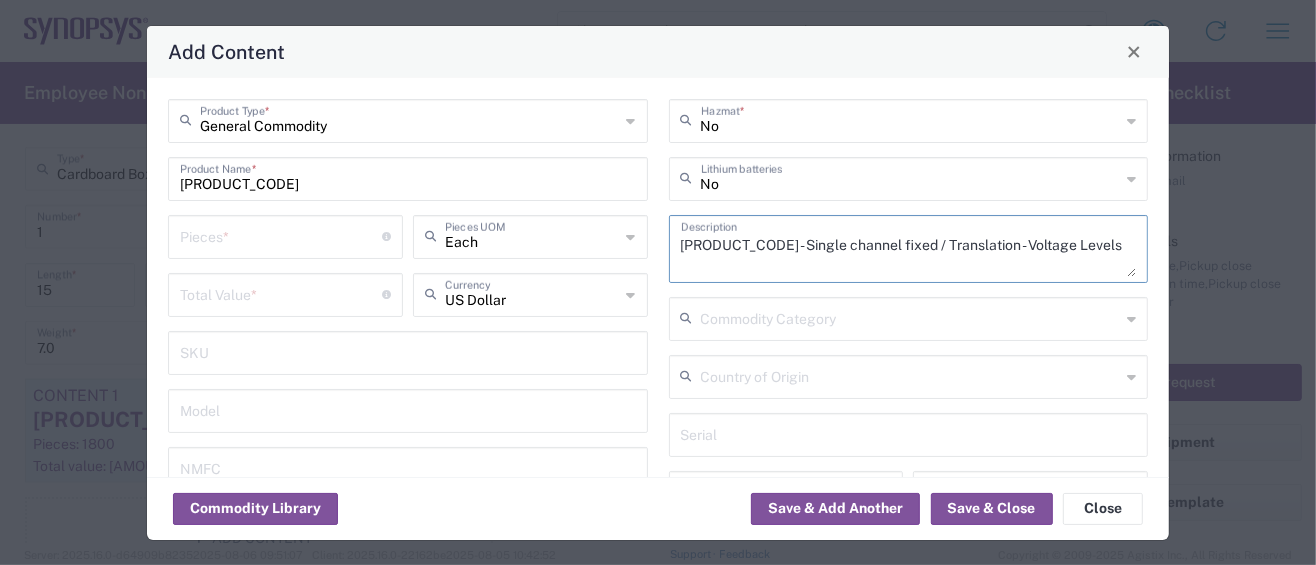 type on "TXU0101DCKR - Single channel fixed / Translation - Voltage Levels" 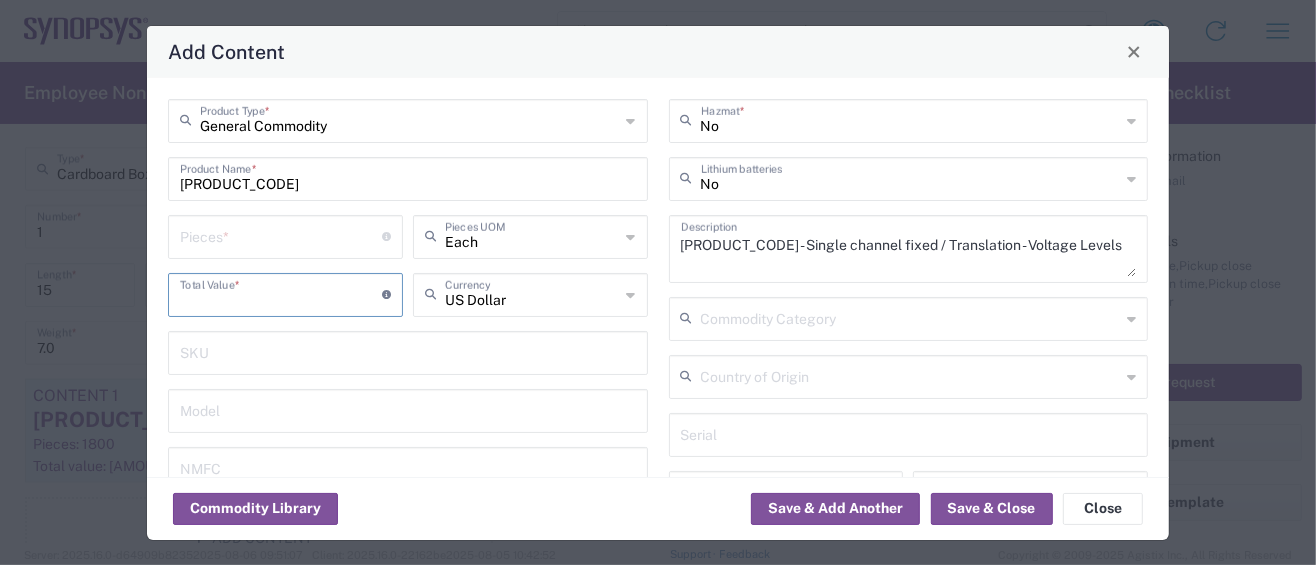 click at bounding box center (281, 293) 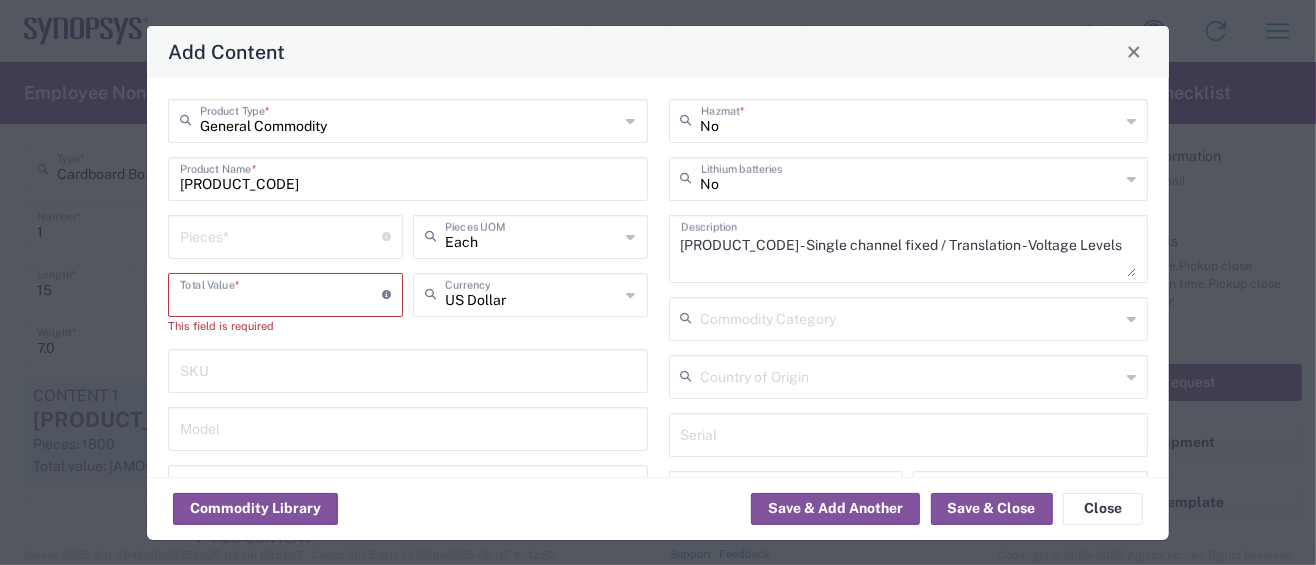 click at bounding box center [281, 293] 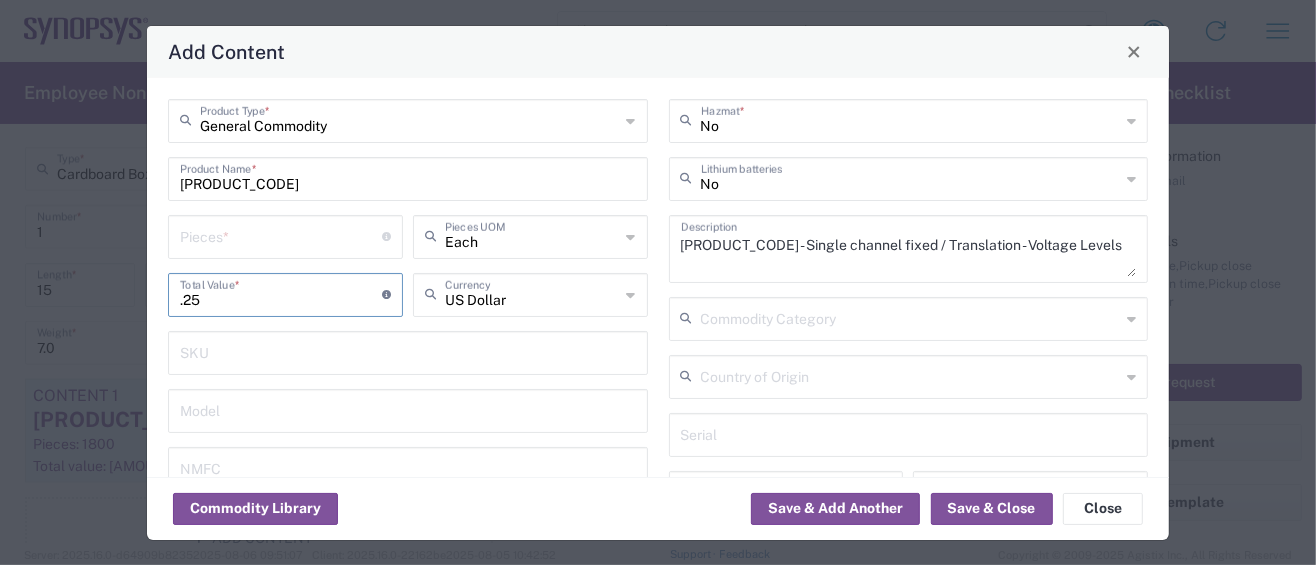 type on ".25" 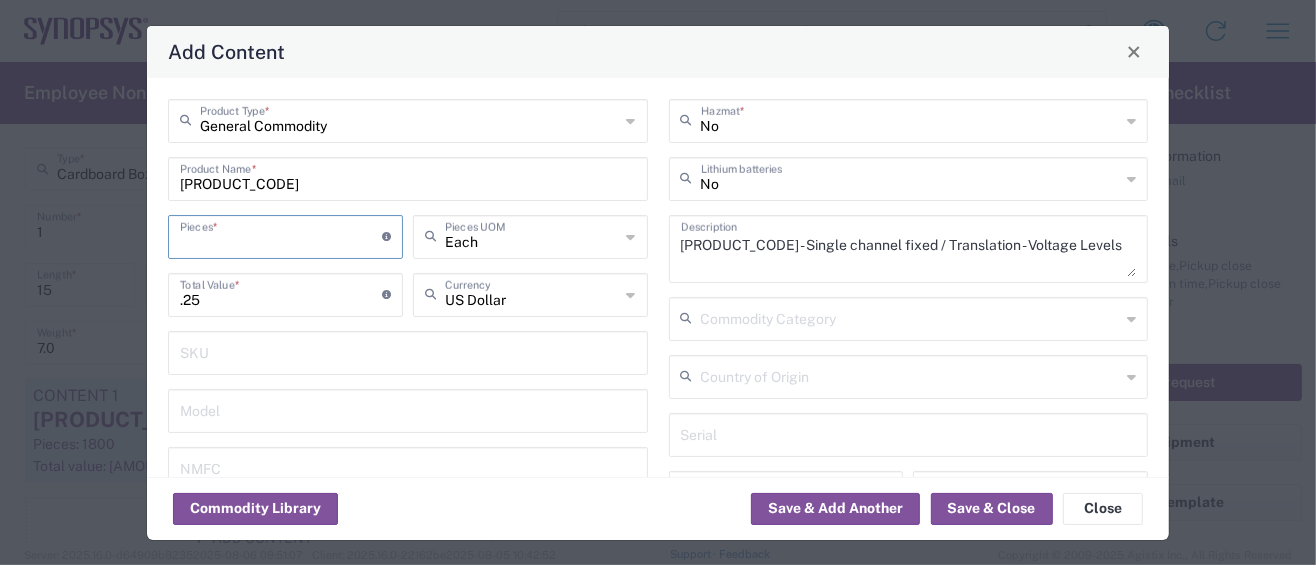 click at bounding box center (281, 235) 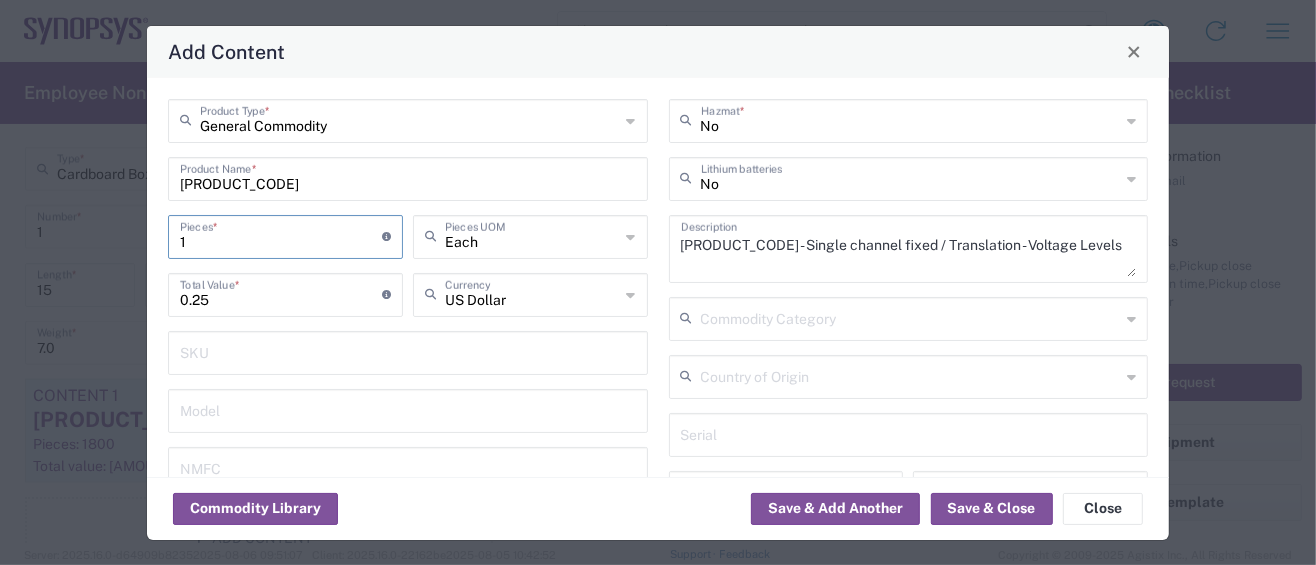 type on "10" 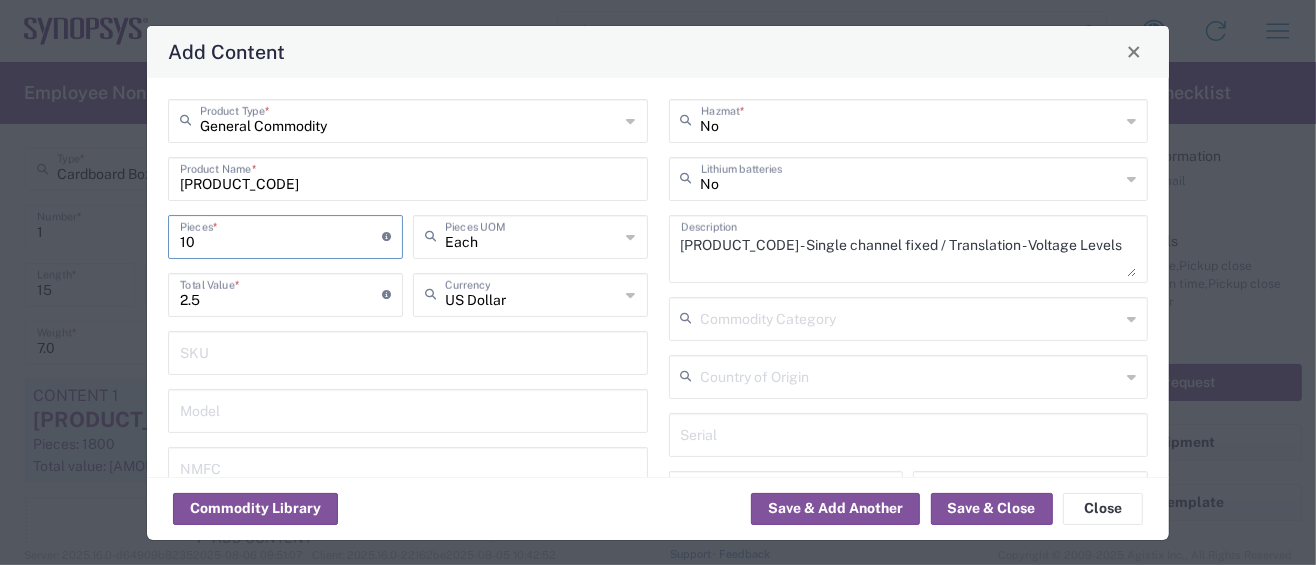 type on "100" 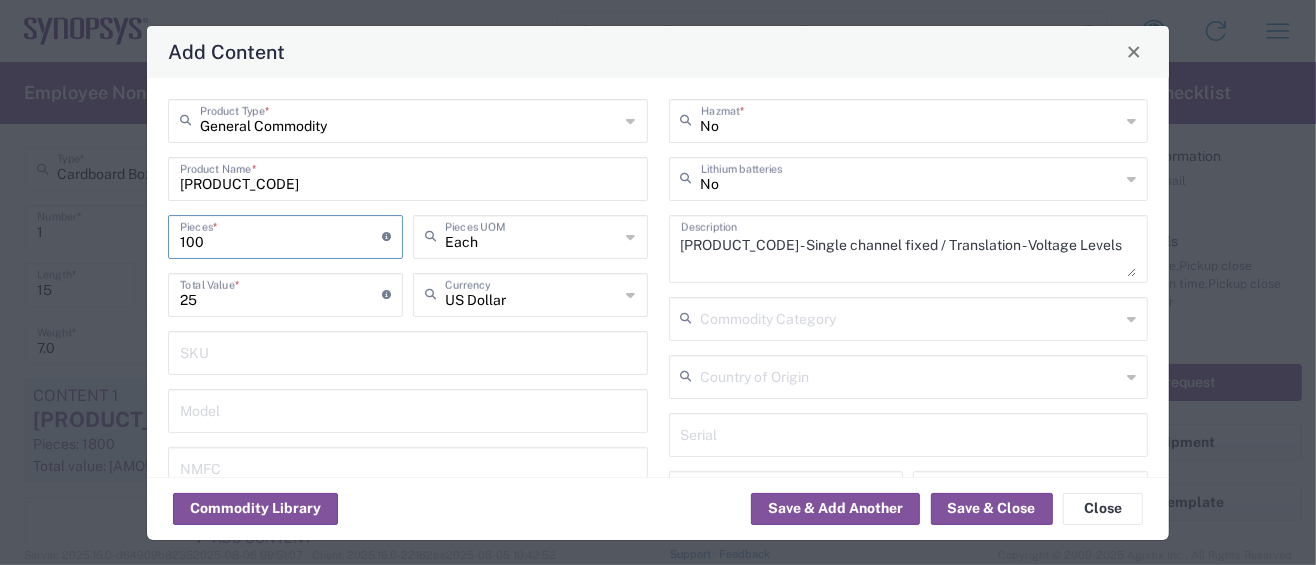 type on "1000" 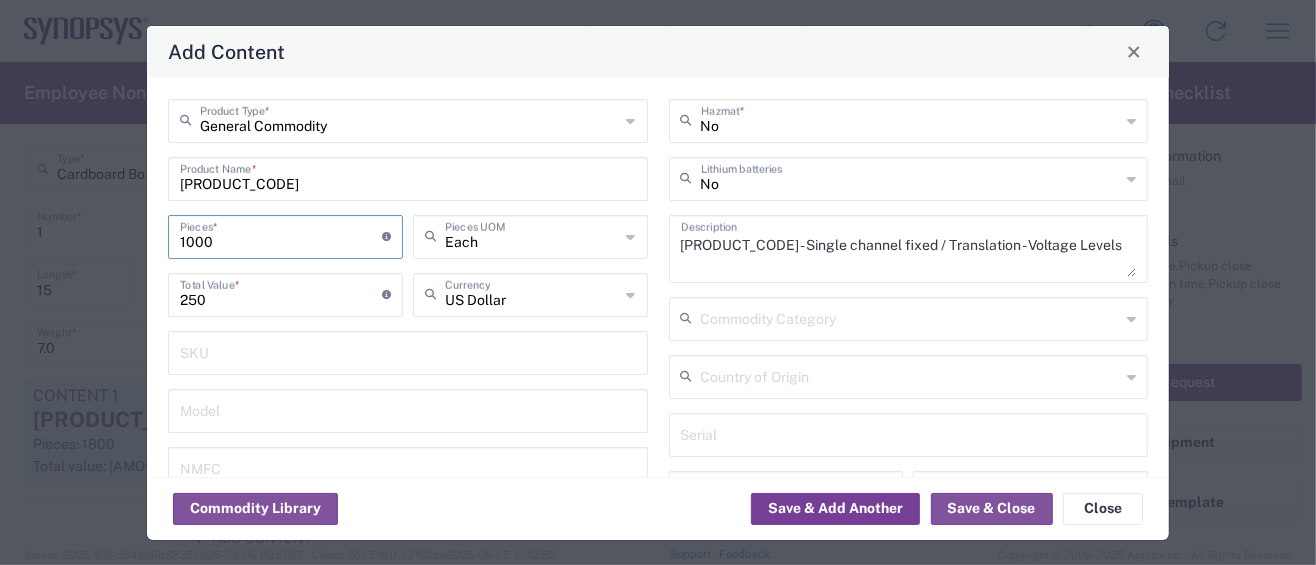 type on "1000" 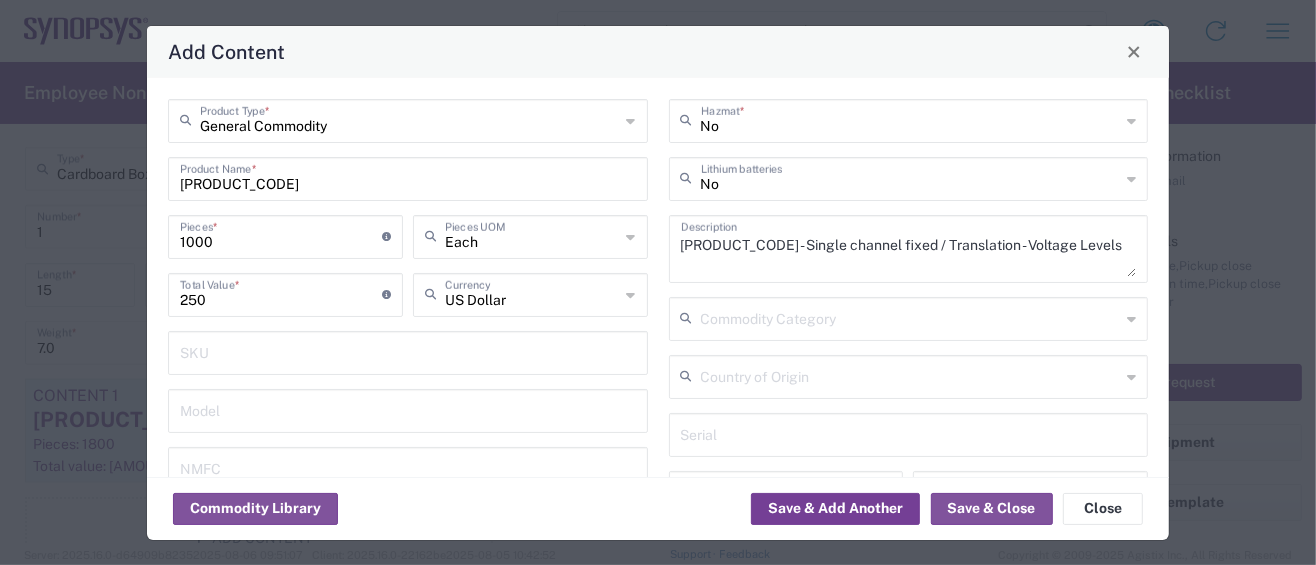click on "Save & Add Another" 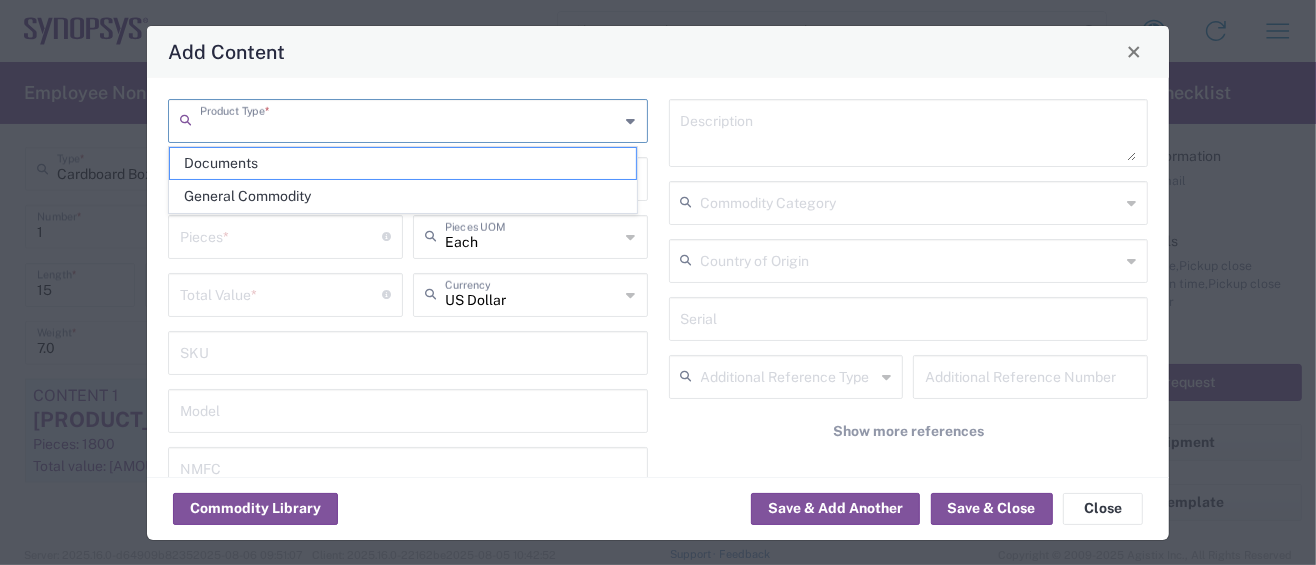 click at bounding box center (410, 119) 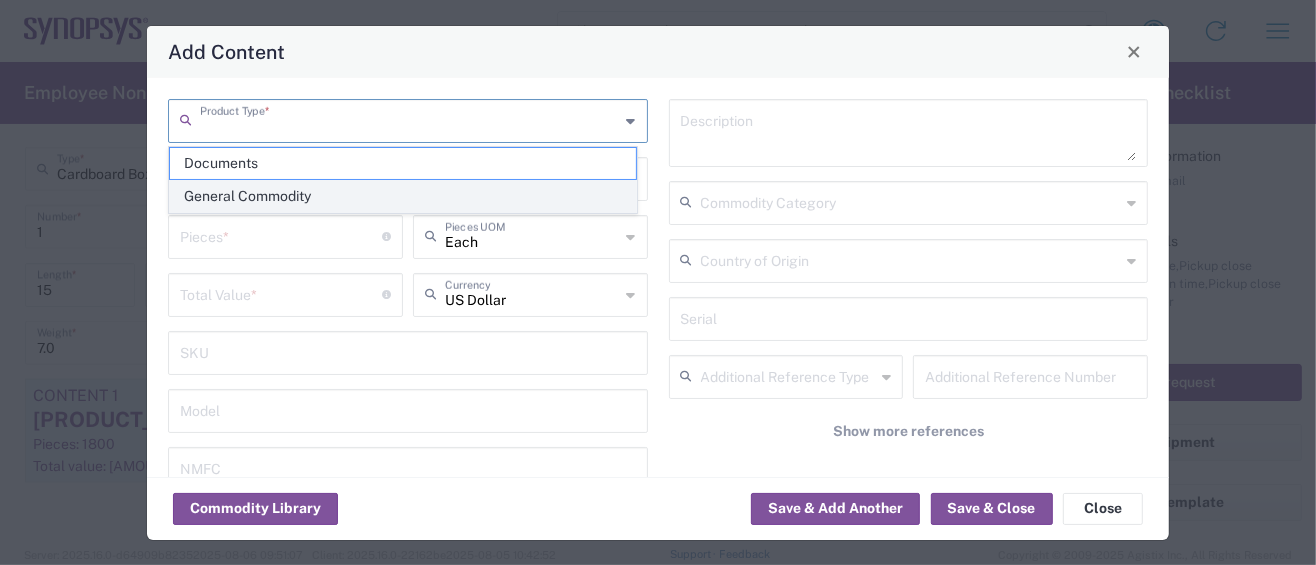 click on "General Commodity" 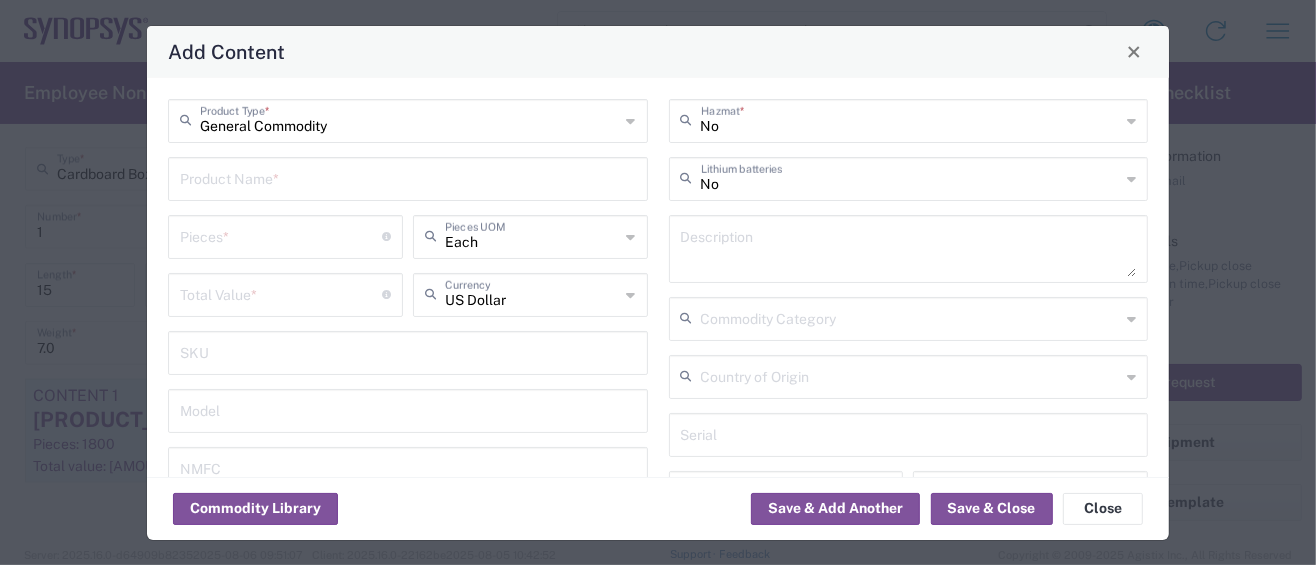 click at bounding box center (408, 177) 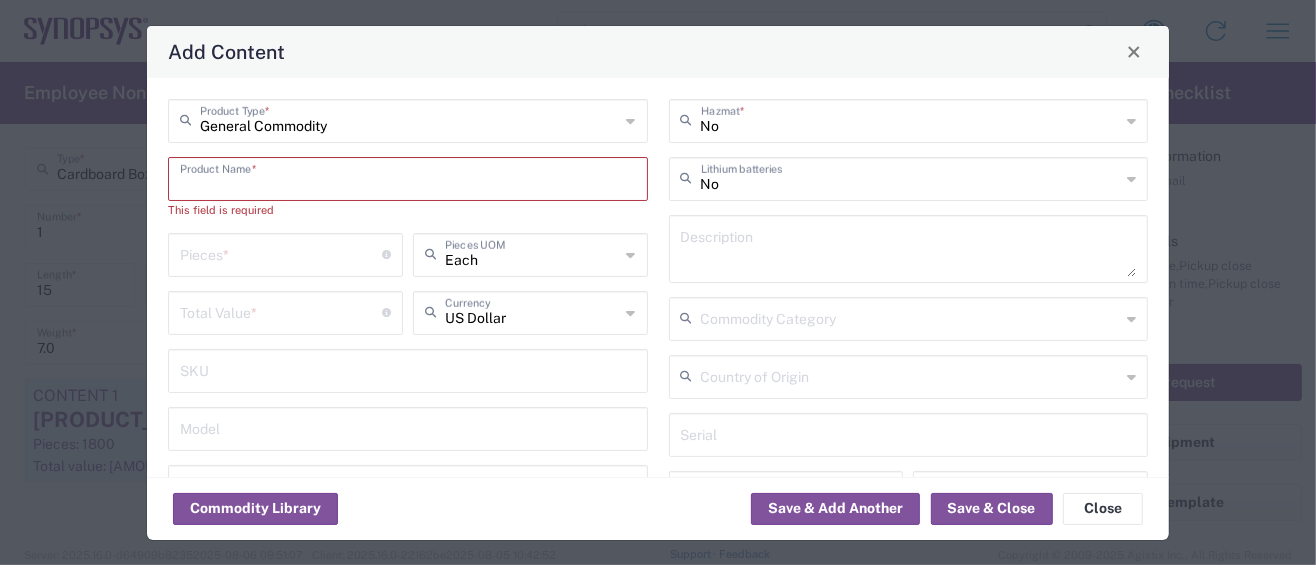 click at bounding box center (408, 177) 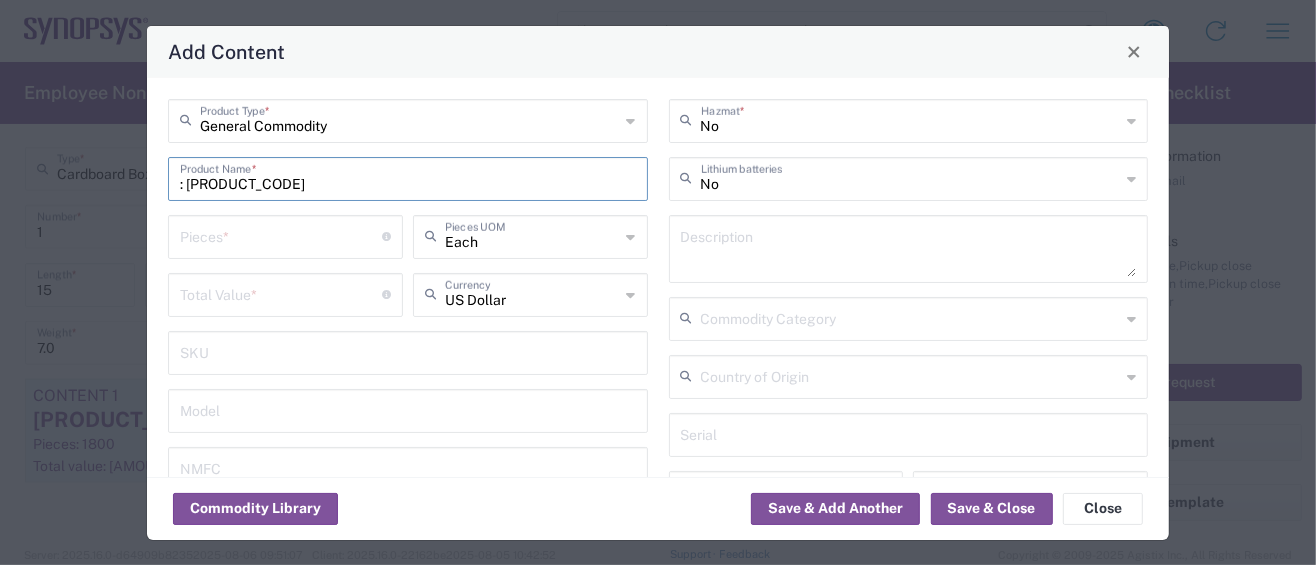 drag, startPoint x: 187, startPoint y: 185, endPoint x: 102, endPoint y: 179, distance: 85.2115 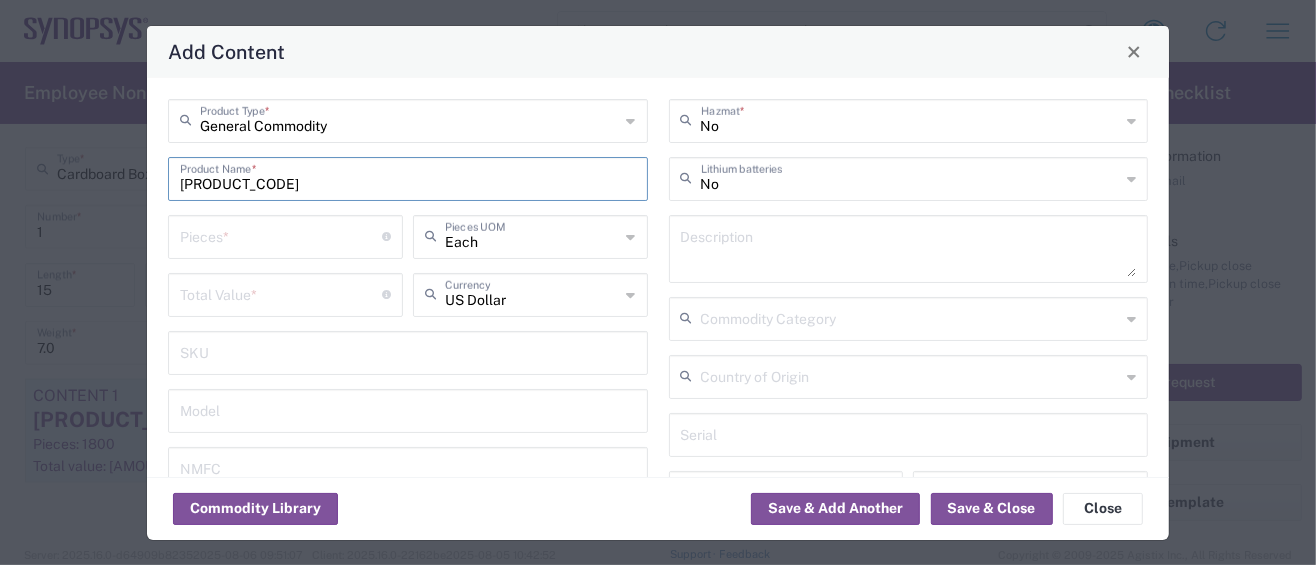 type on "D3082-05" 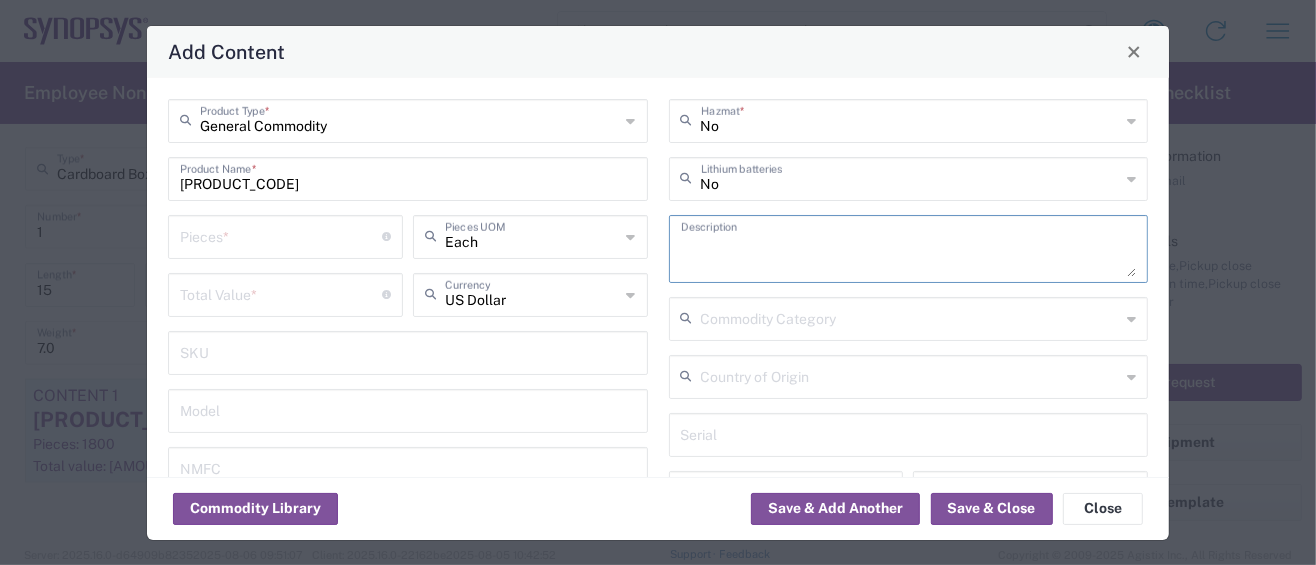 click at bounding box center [909, 249] 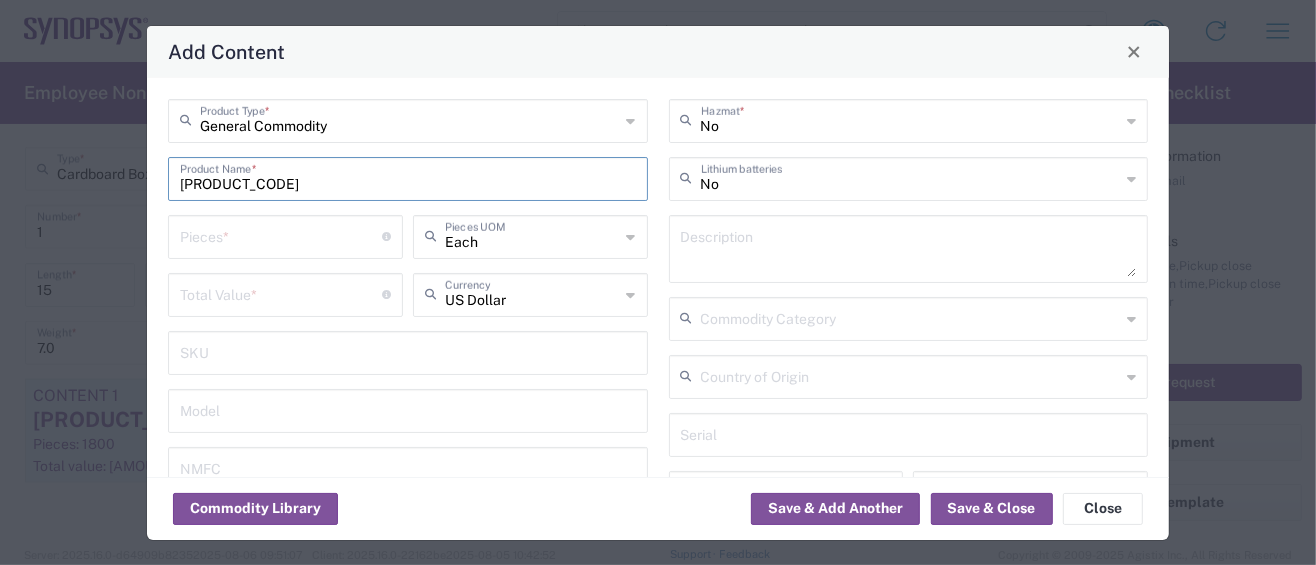 drag, startPoint x: 279, startPoint y: 184, endPoint x: 122, endPoint y: 181, distance: 157.02866 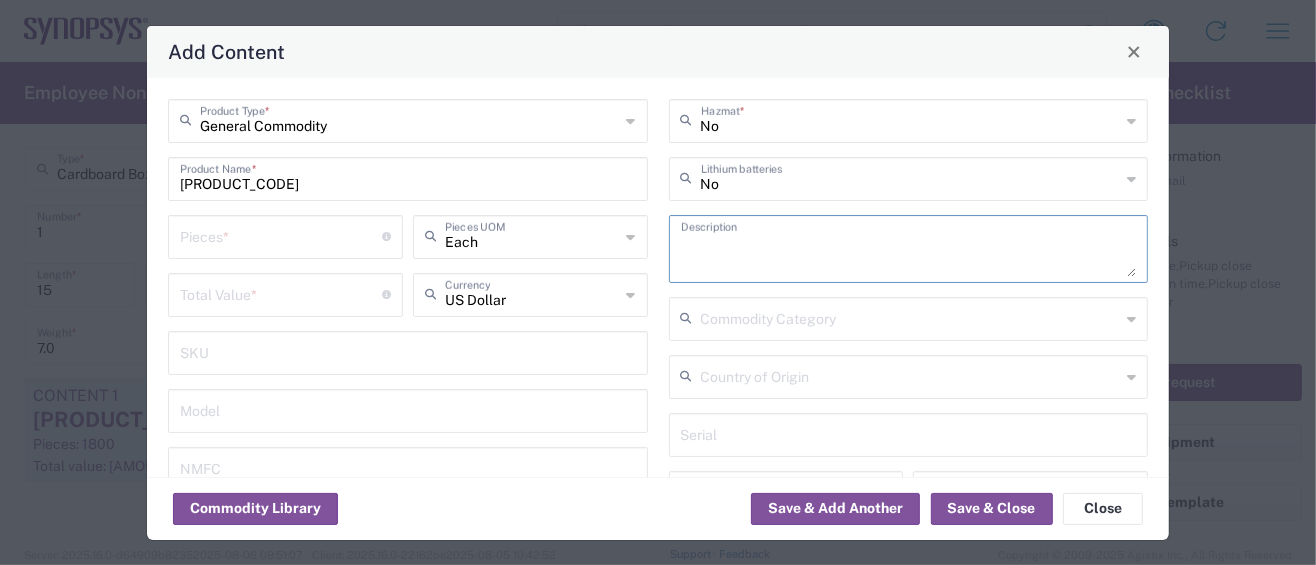 paste on "D3082-05" 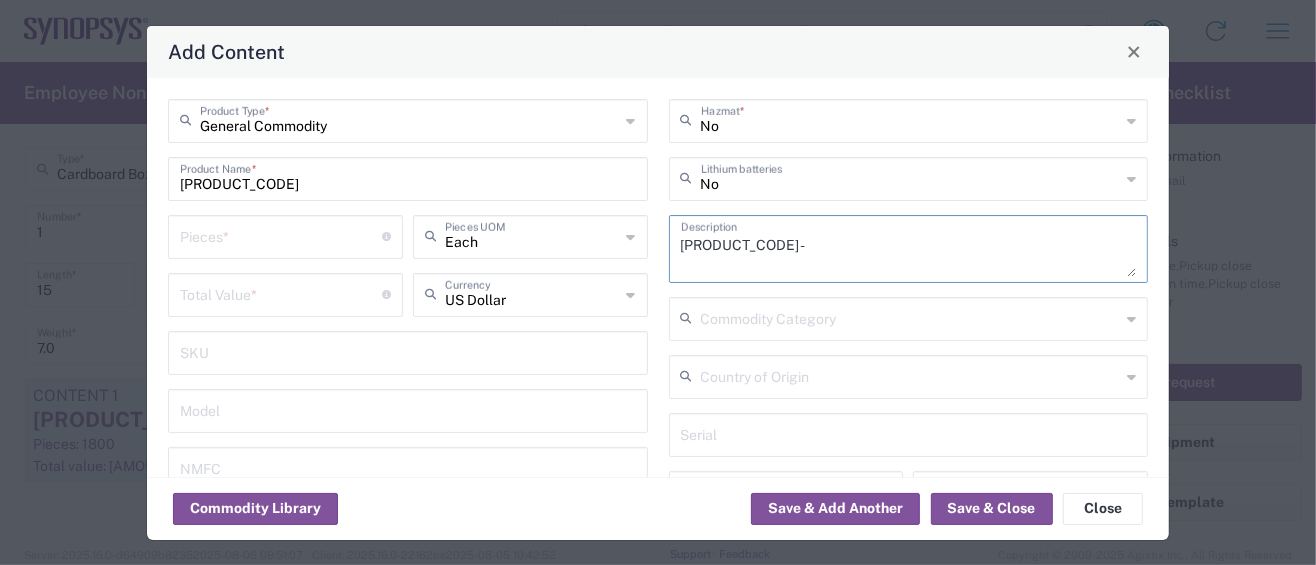 click on "D3082-05 -" at bounding box center (909, 249) 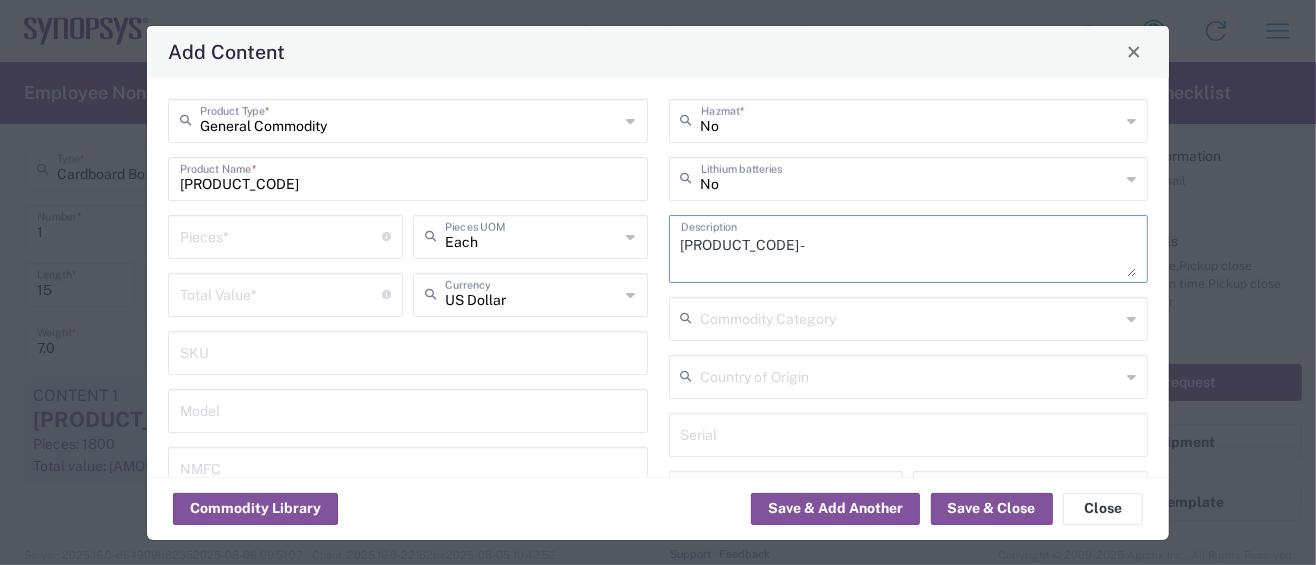 paste on "SHORTING LINK PLUG G / Circuit Board Hardware" 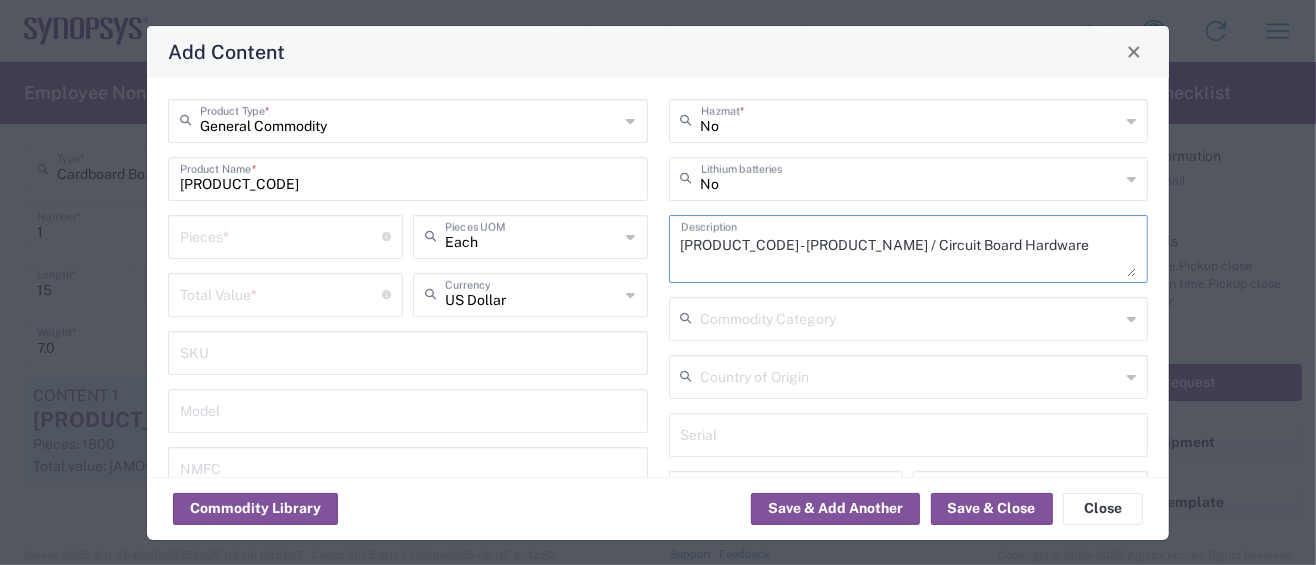 type on "D3082-05 - SHORTING LINK PLUG G / Circuit Board Hardware" 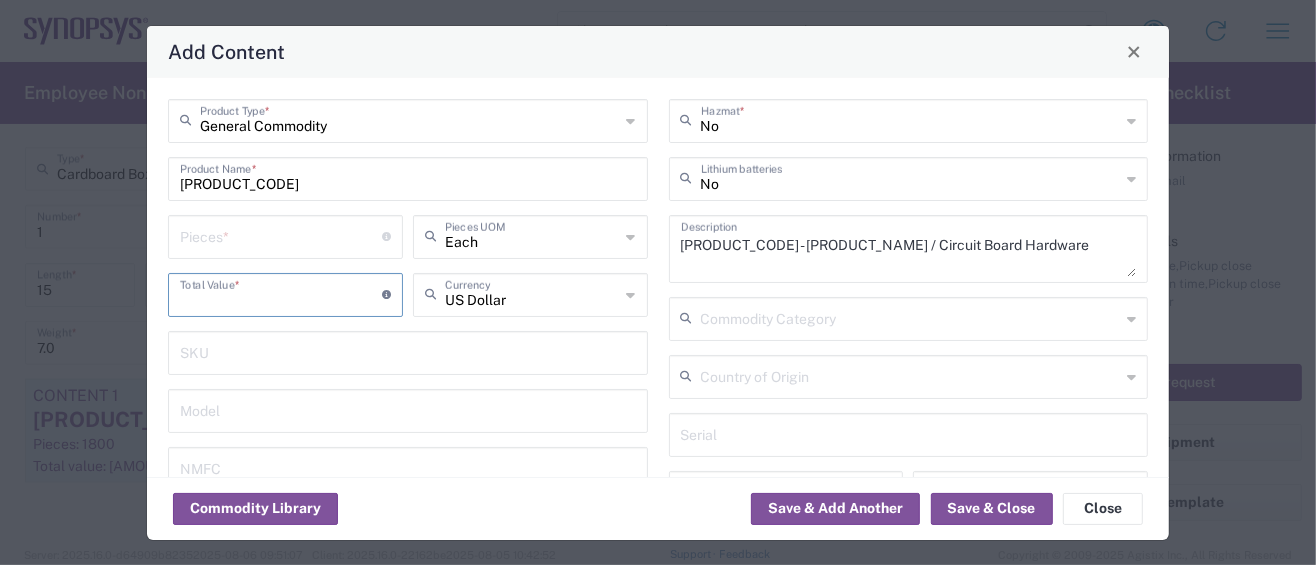 click at bounding box center (281, 293) 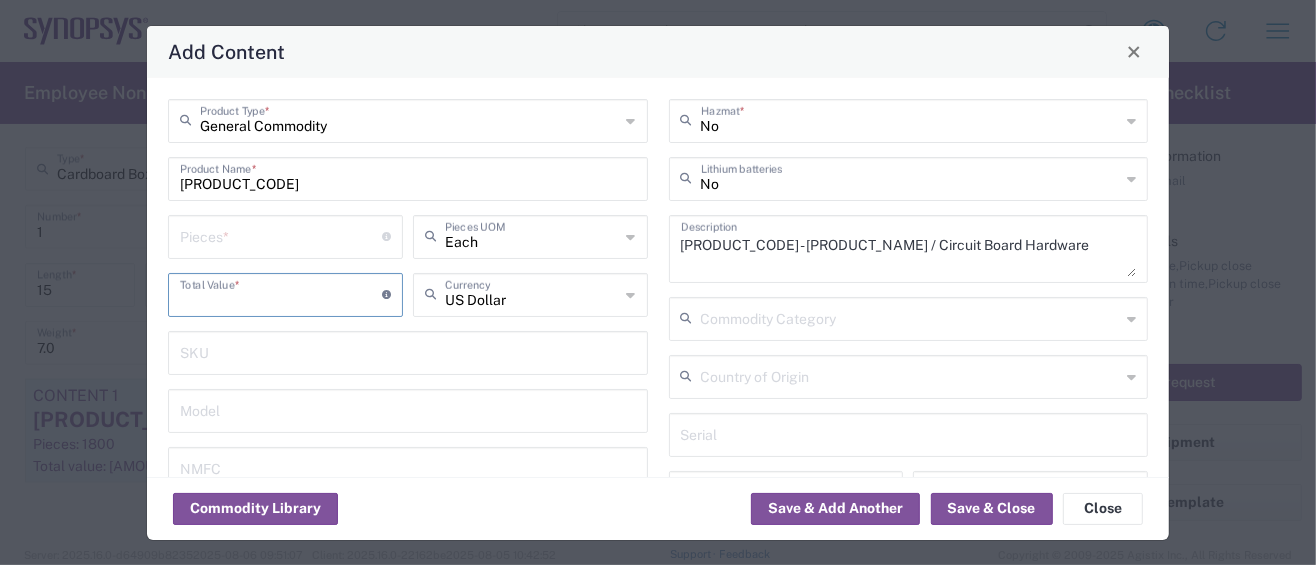 type on ".237" 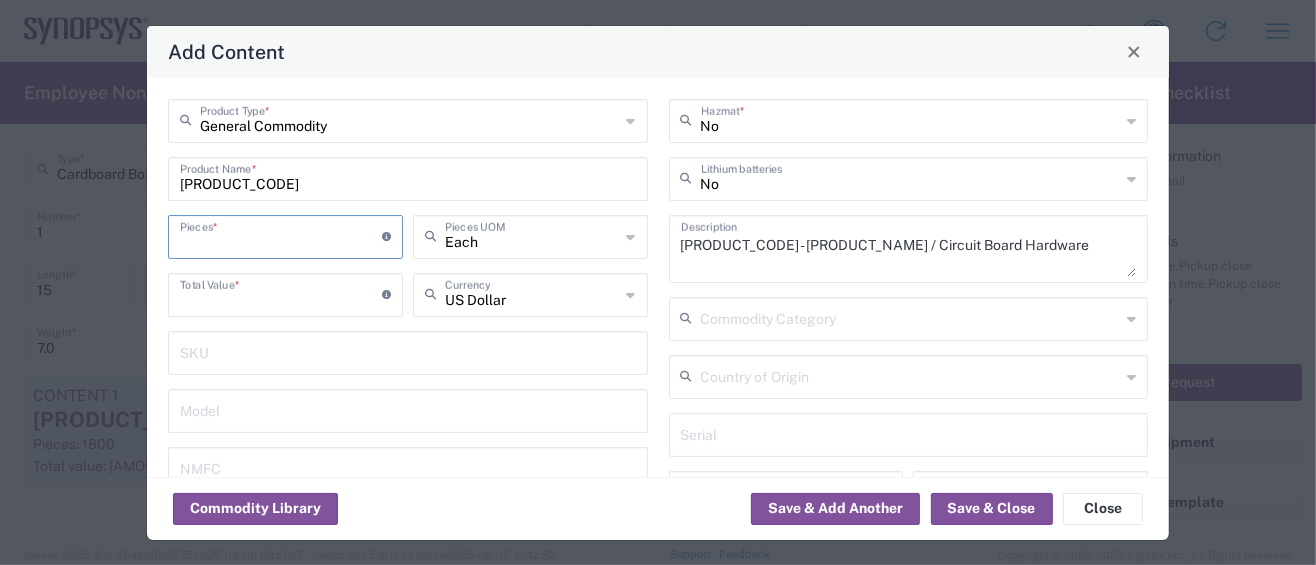 click at bounding box center (281, 235) 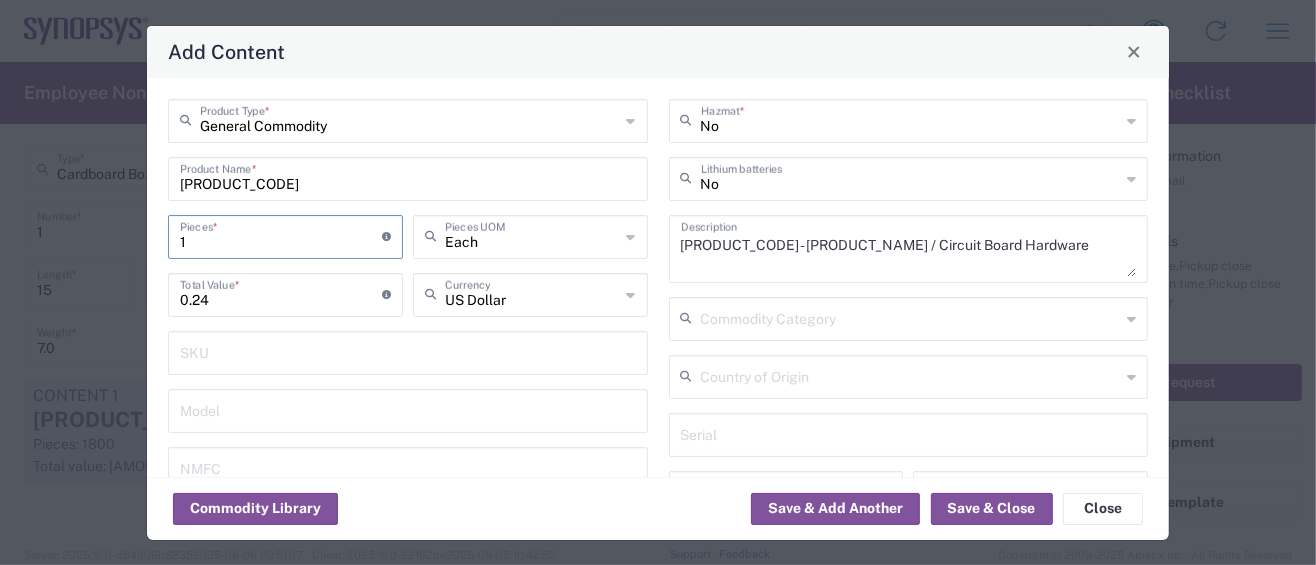 type on "10" 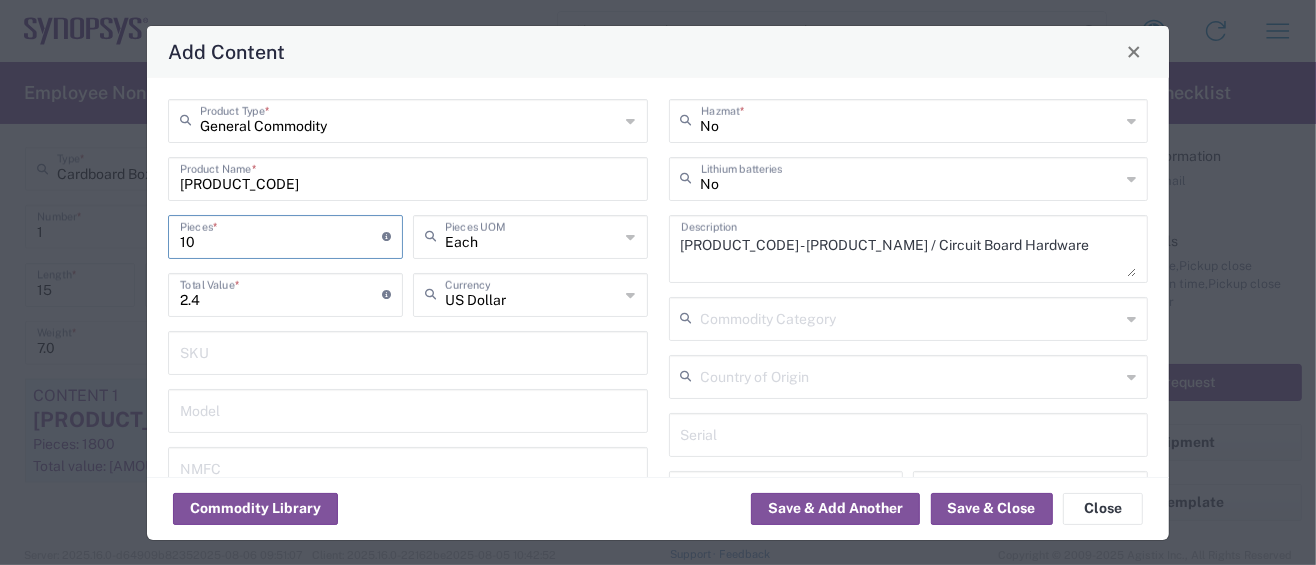 type on "100" 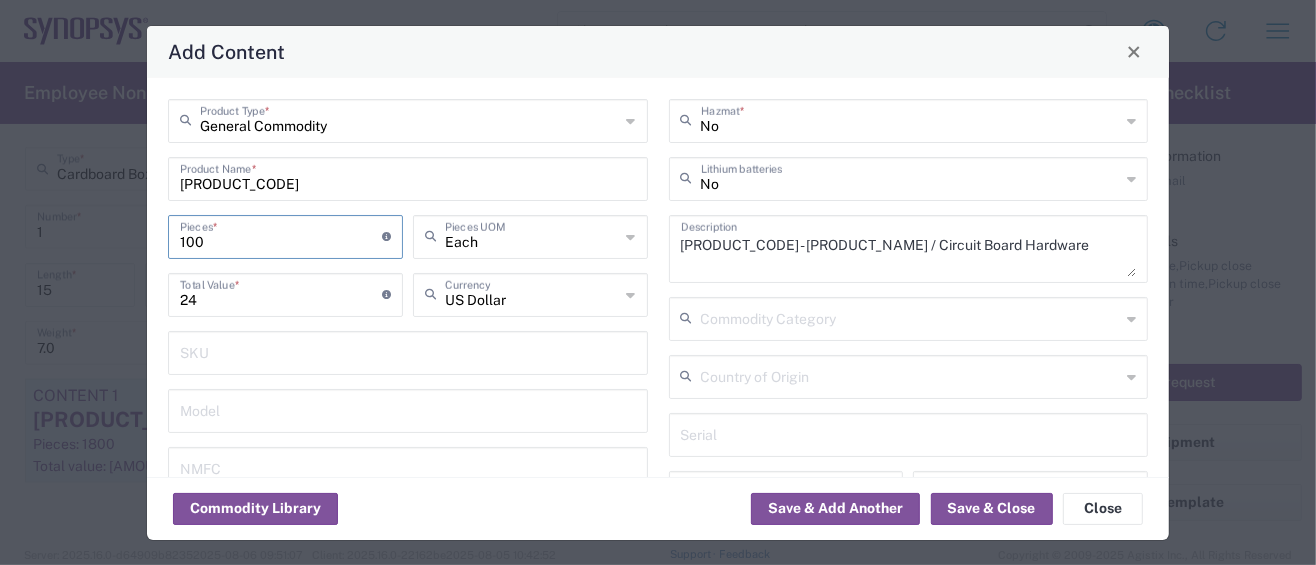 type on "1000" 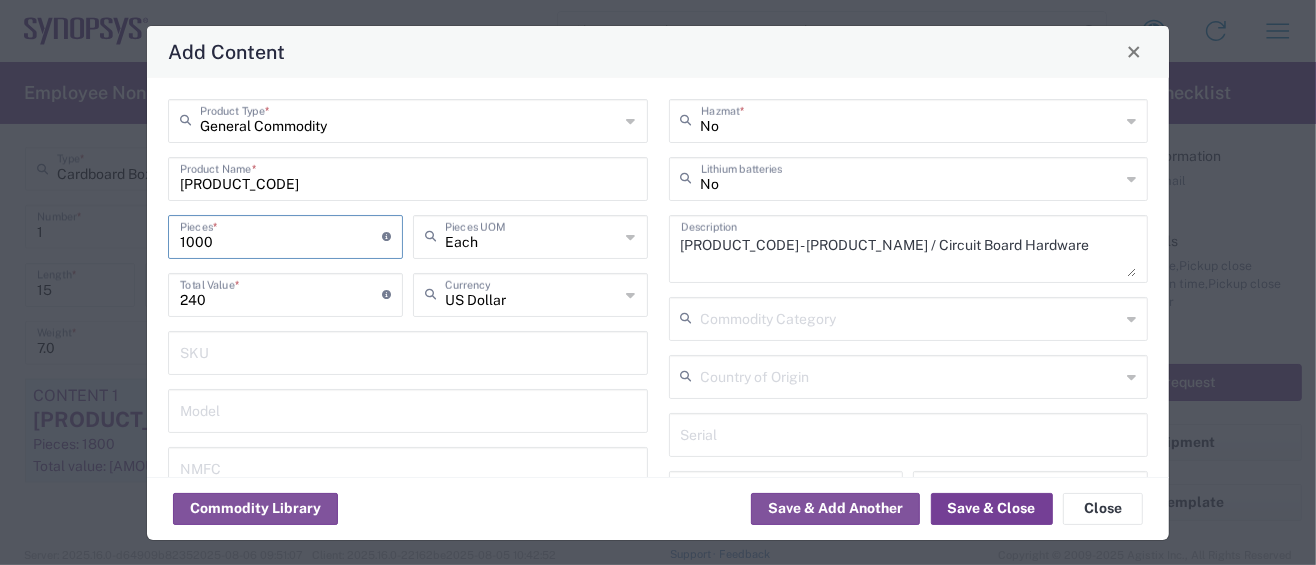 type on "1000" 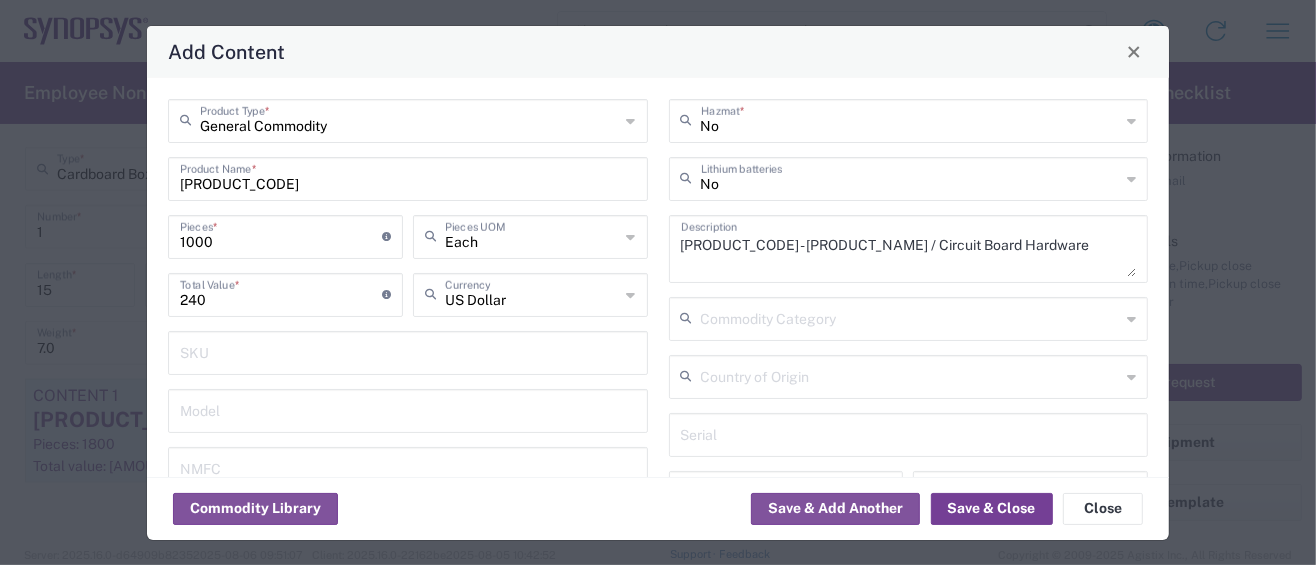 click on "Save & Close" 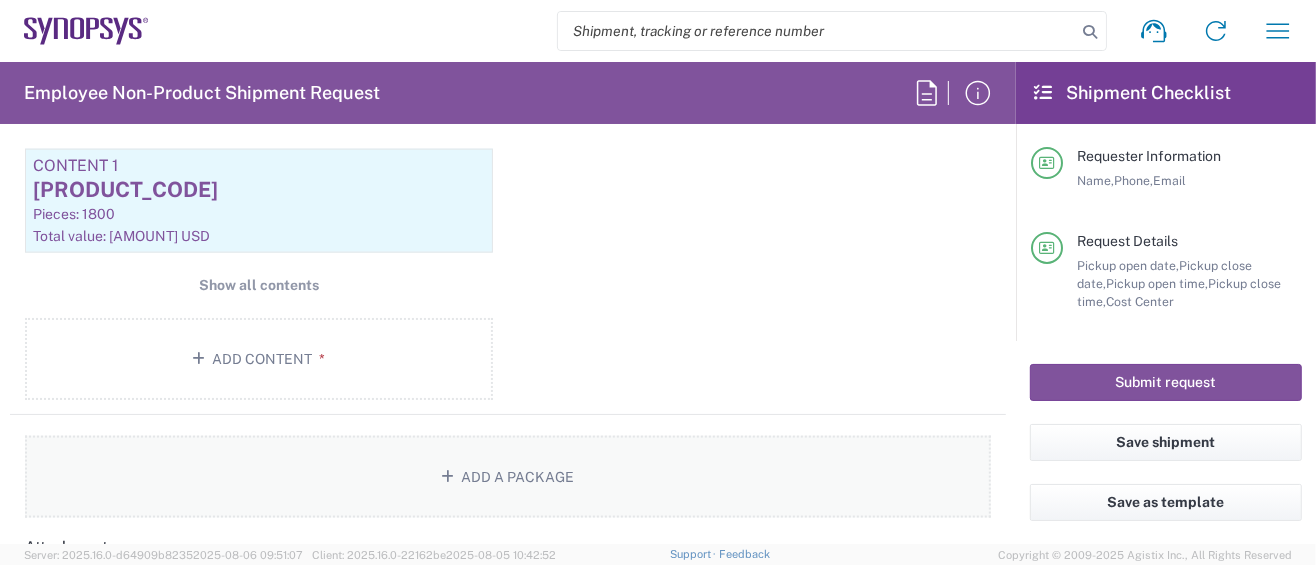 scroll, scrollTop: 2133, scrollLeft: 0, axis: vertical 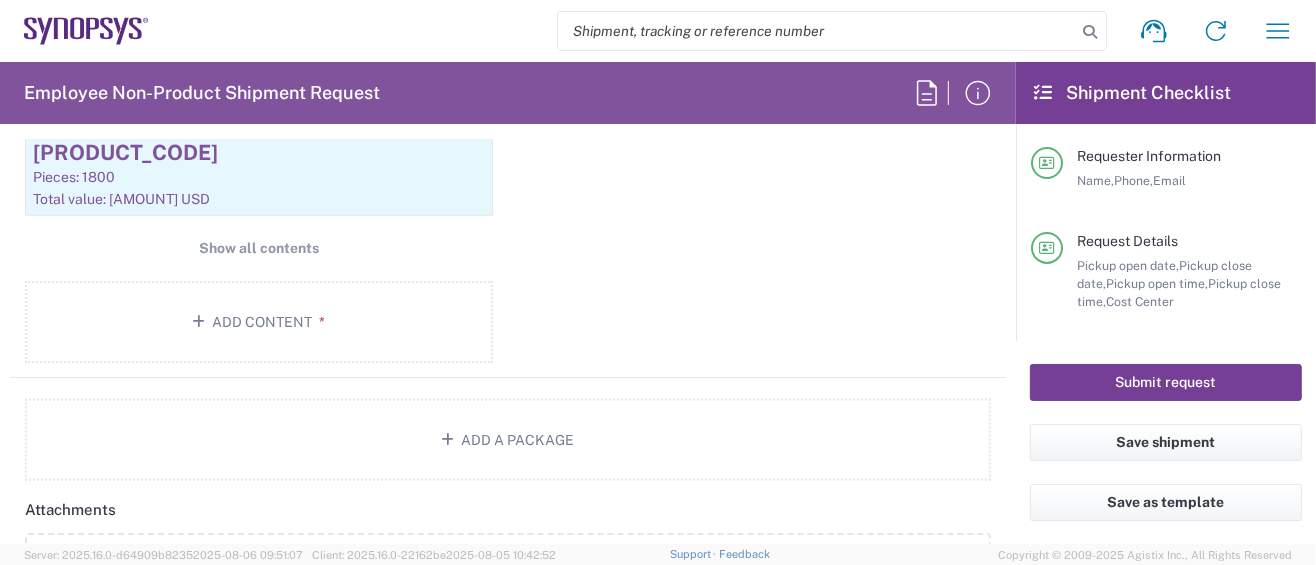 click on "Submit request" 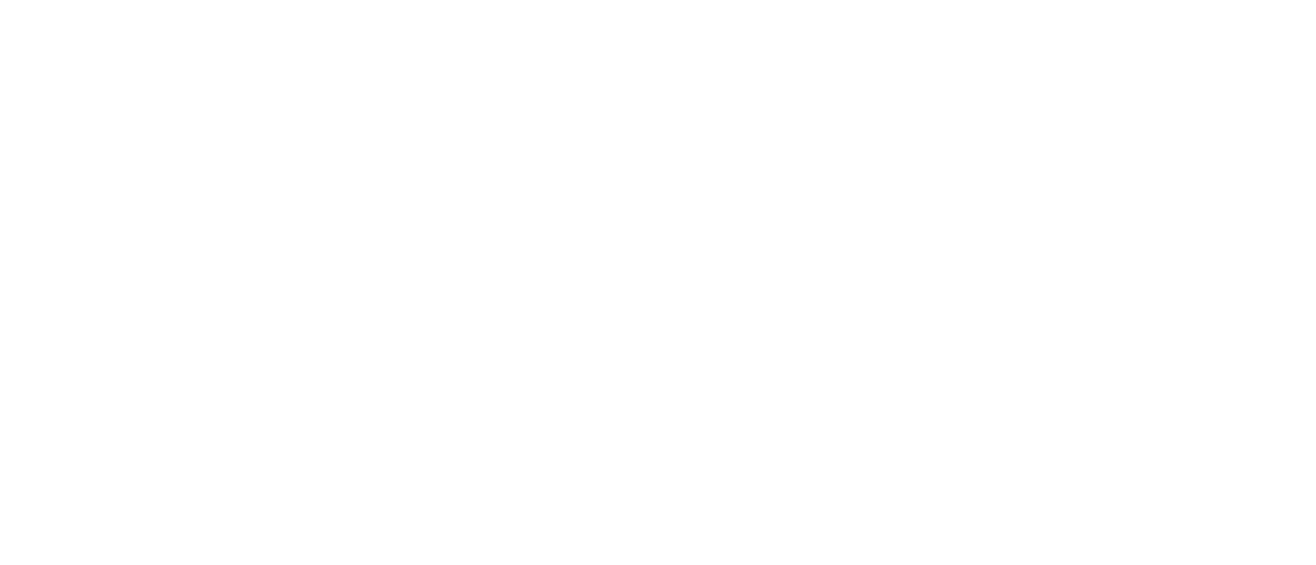 scroll, scrollTop: 0, scrollLeft: 0, axis: both 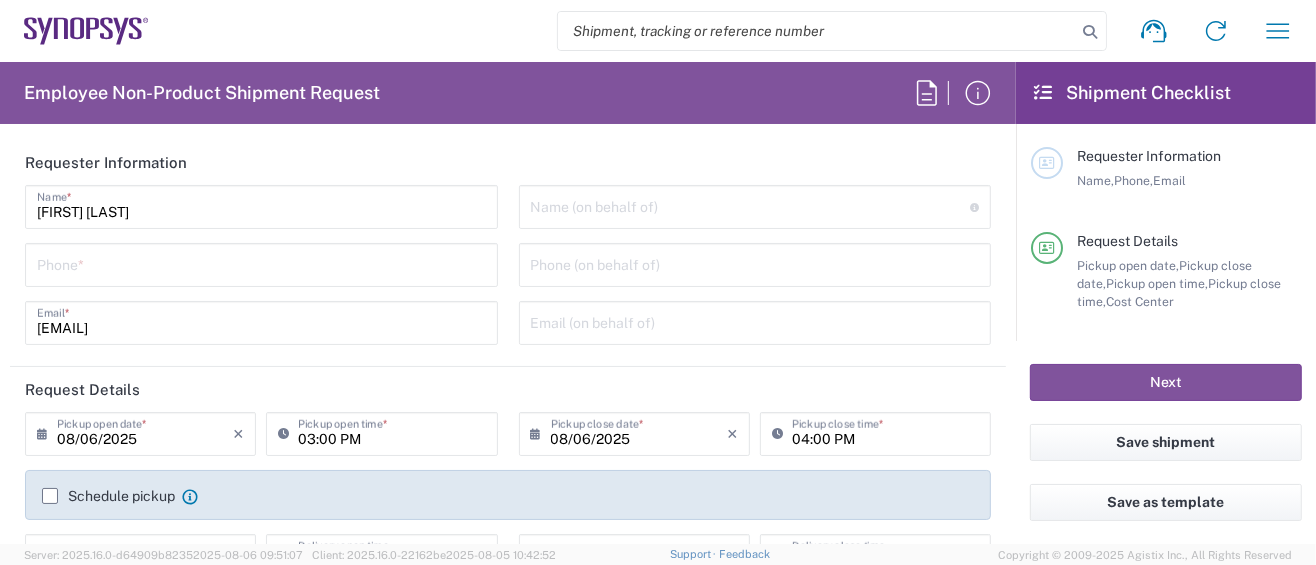 type on "Department" 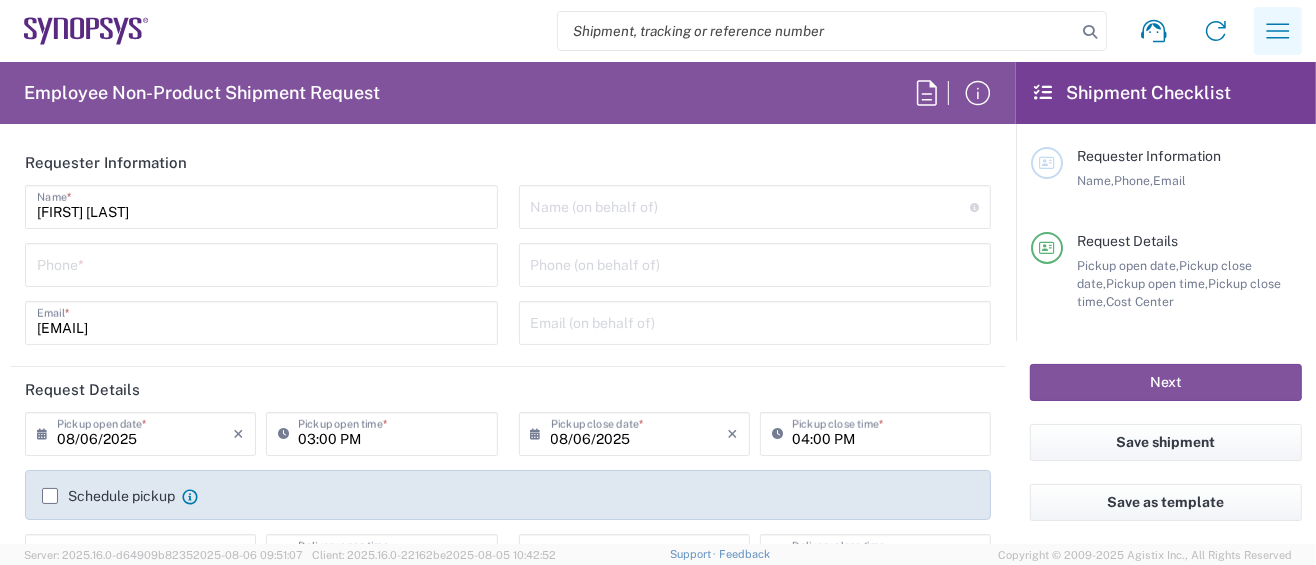 click 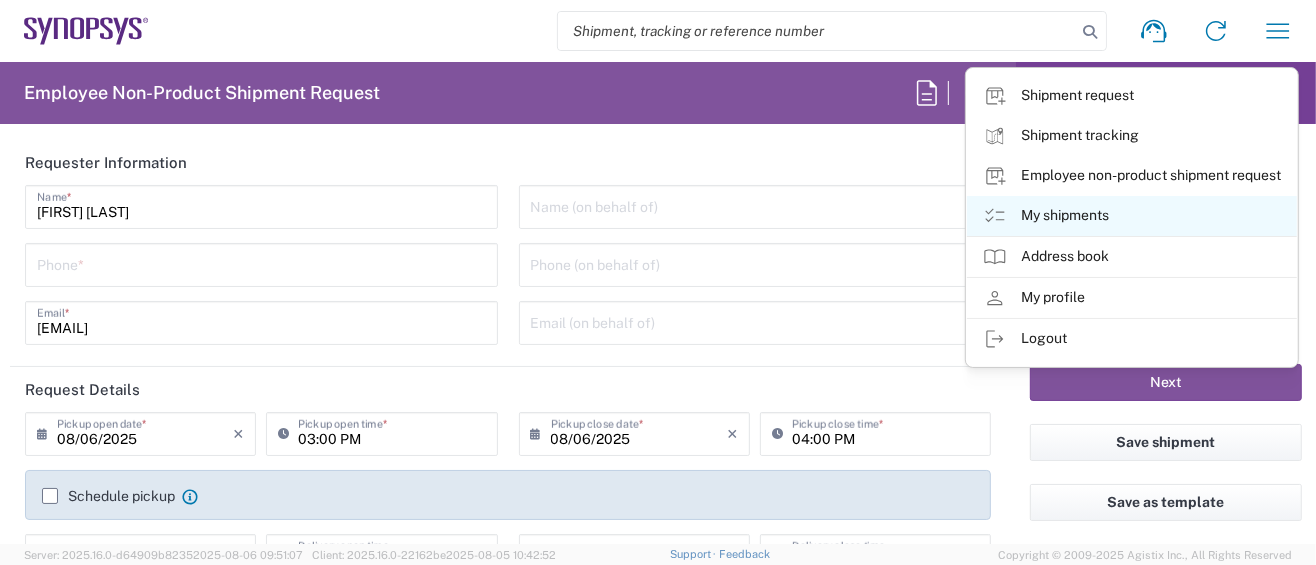 click on "My shipments" 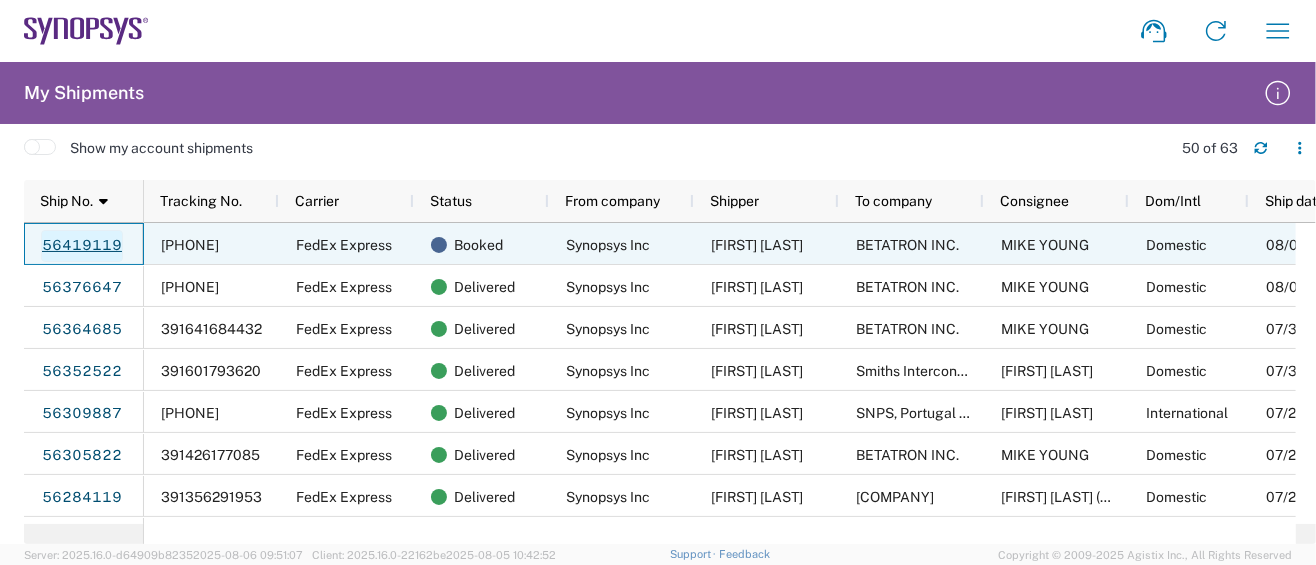click on "56419119" 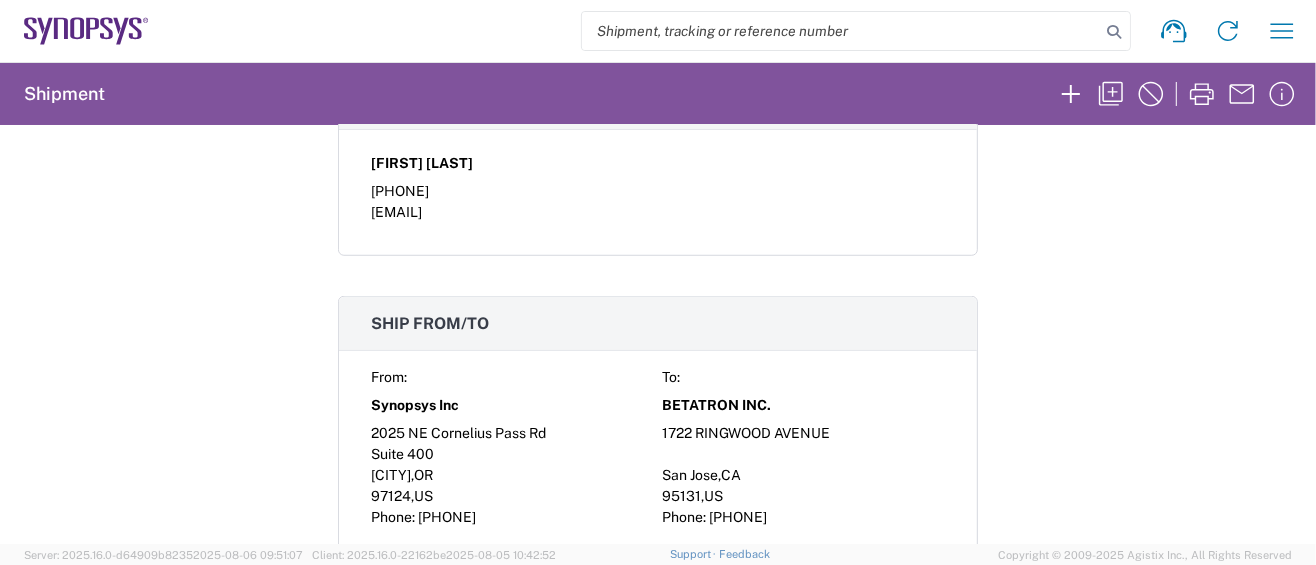scroll, scrollTop: 1066, scrollLeft: 0, axis: vertical 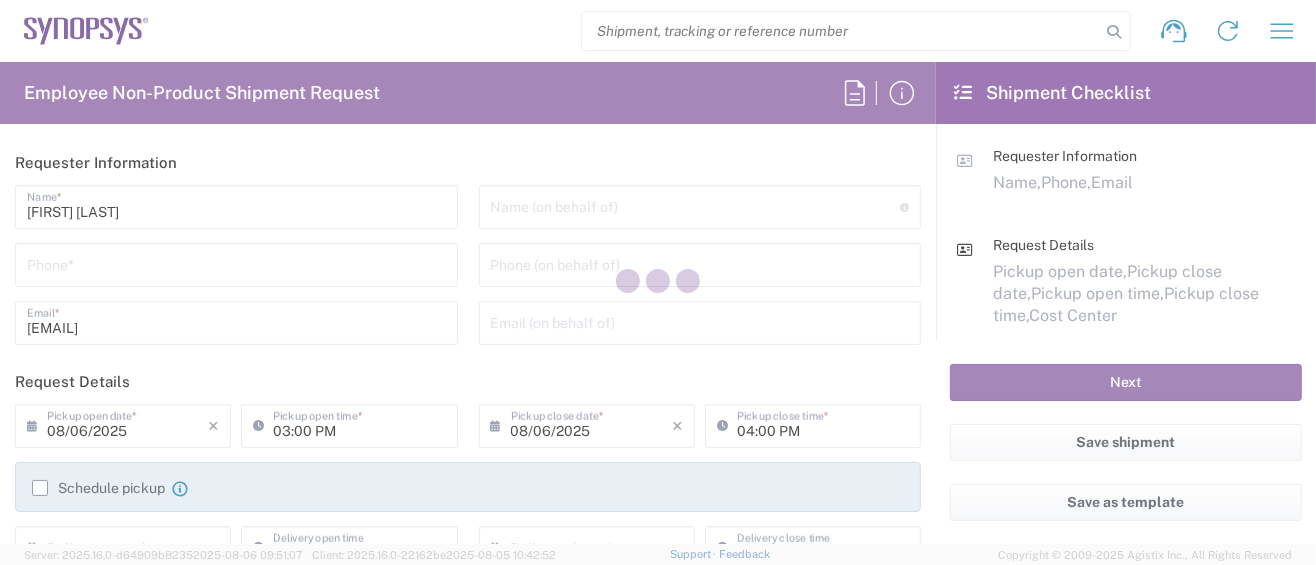 type on "US01, SG, MSIP2, R&D 510464" 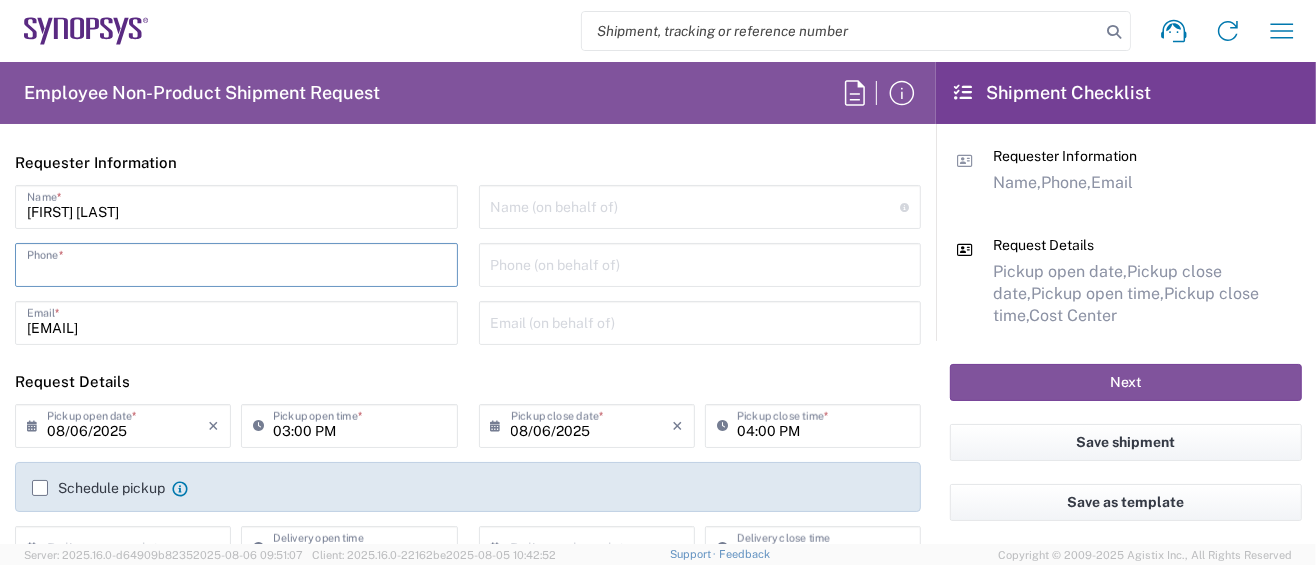 click on "Phone *" 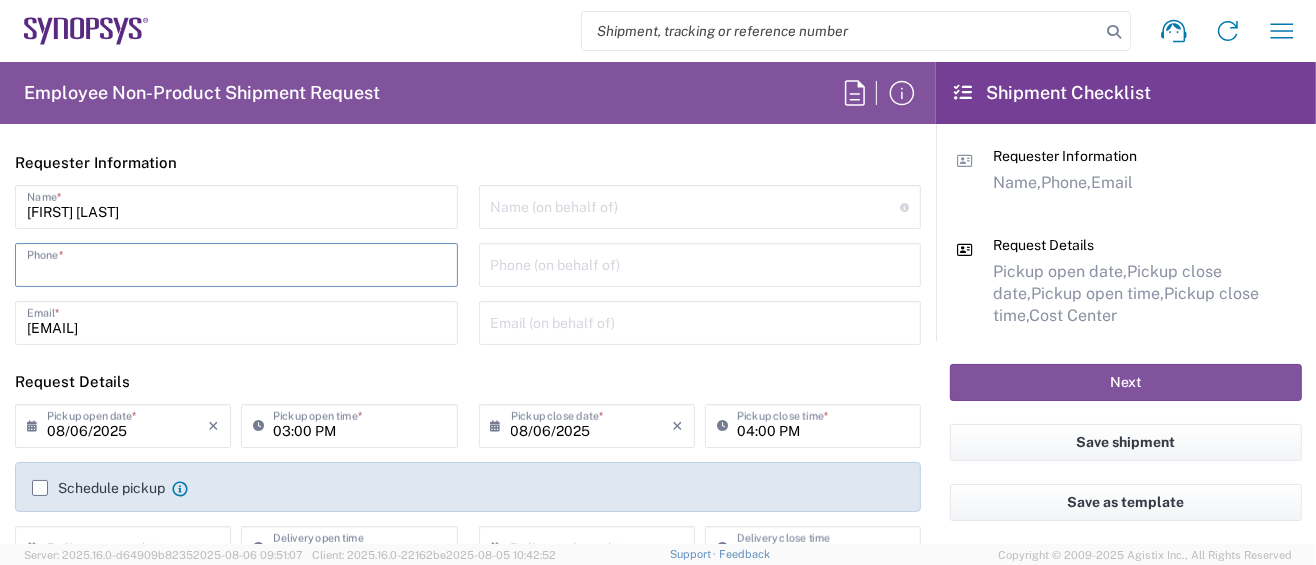 type on "[PHONE]" 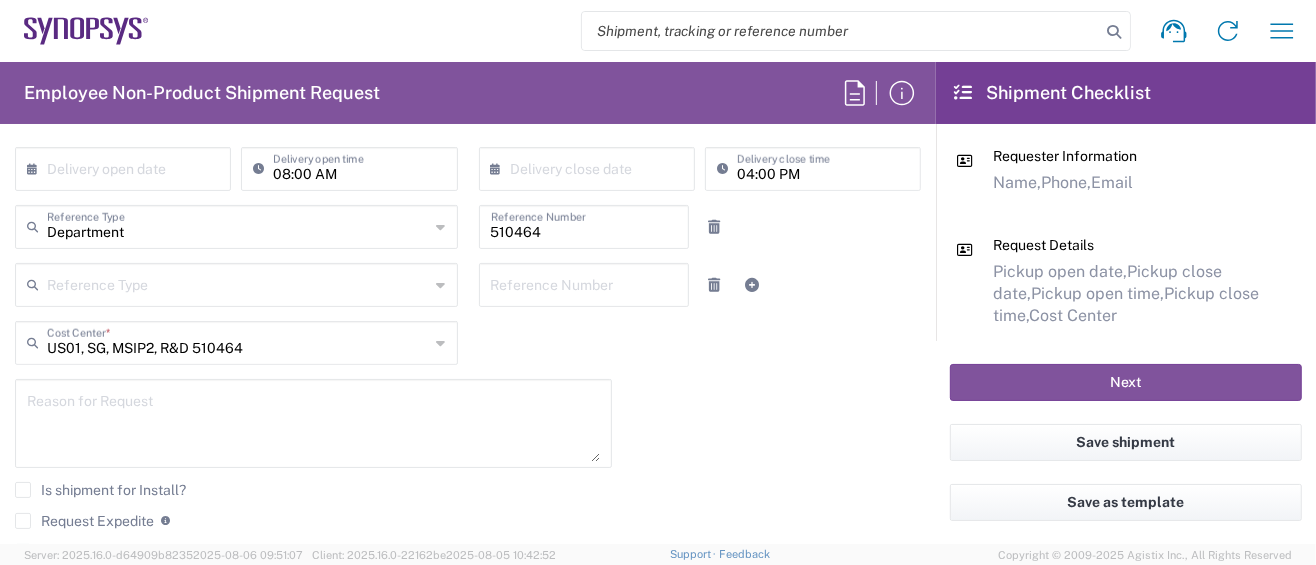 scroll, scrollTop: 533, scrollLeft: 0, axis: vertical 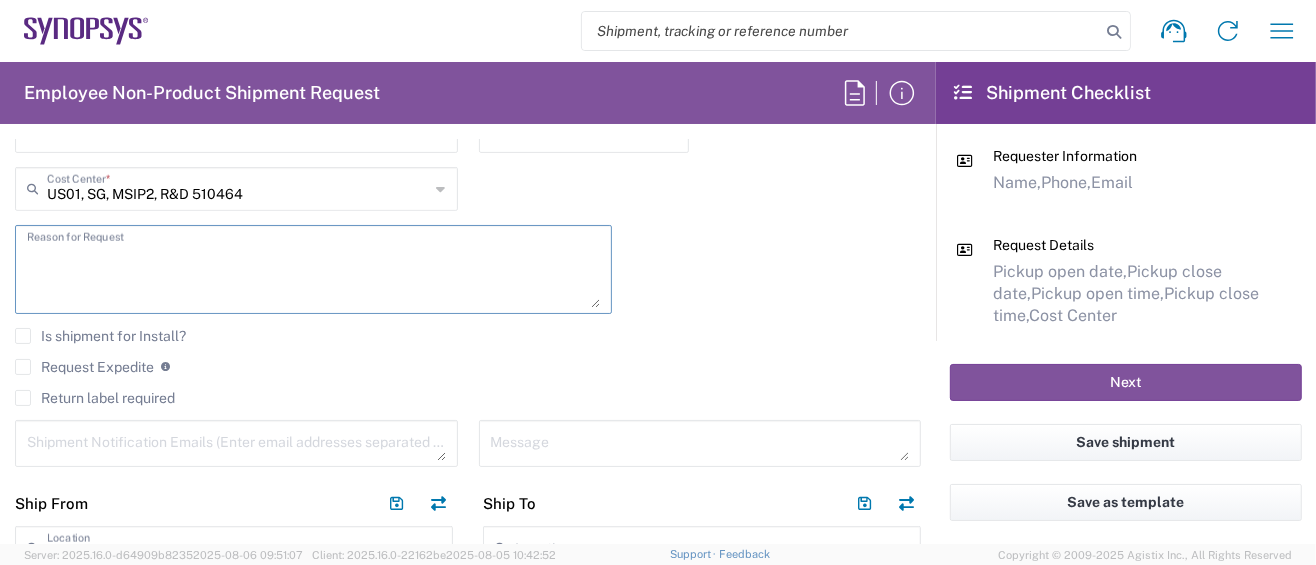 click at bounding box center [313, 269] 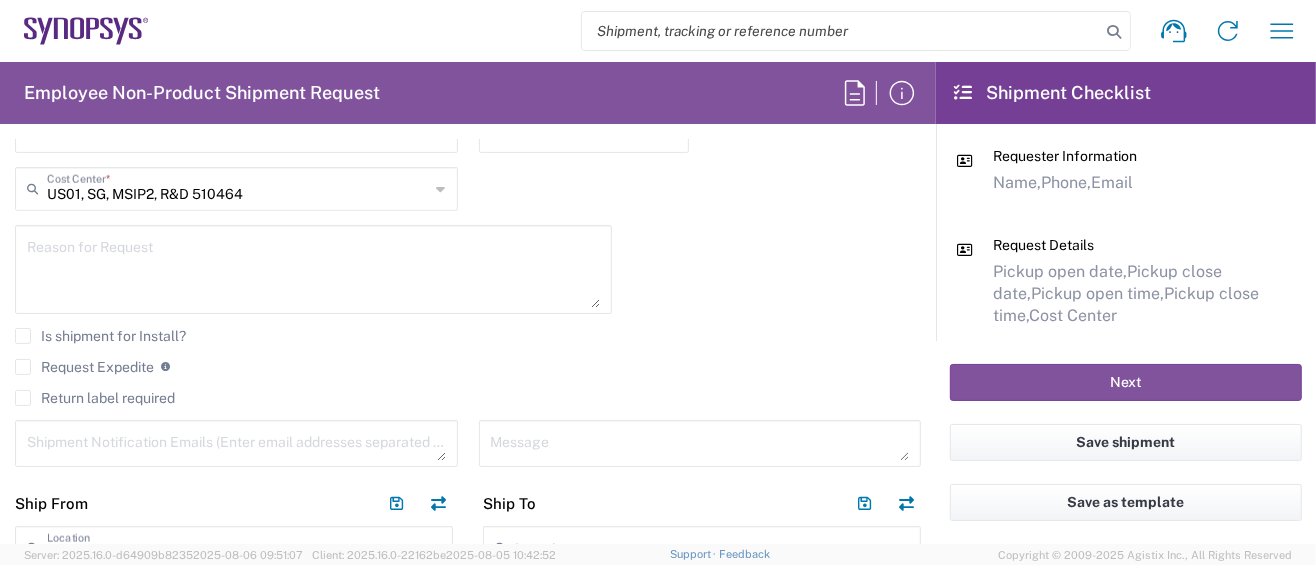 click on "Request Expedite" 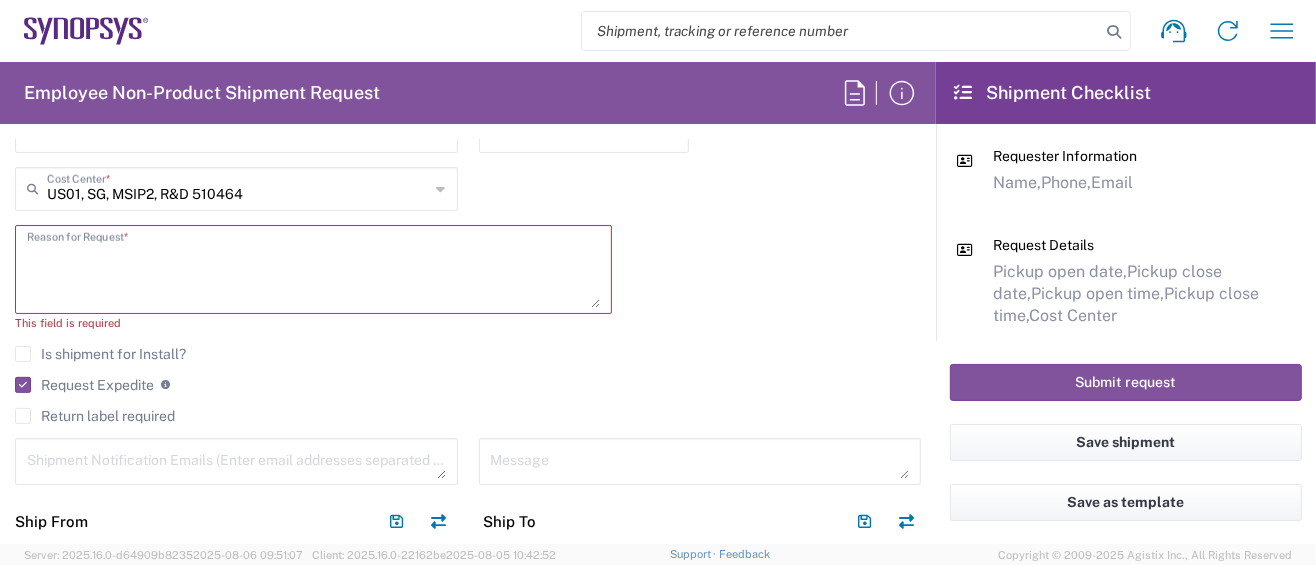 click at bounding box center (313, 269) 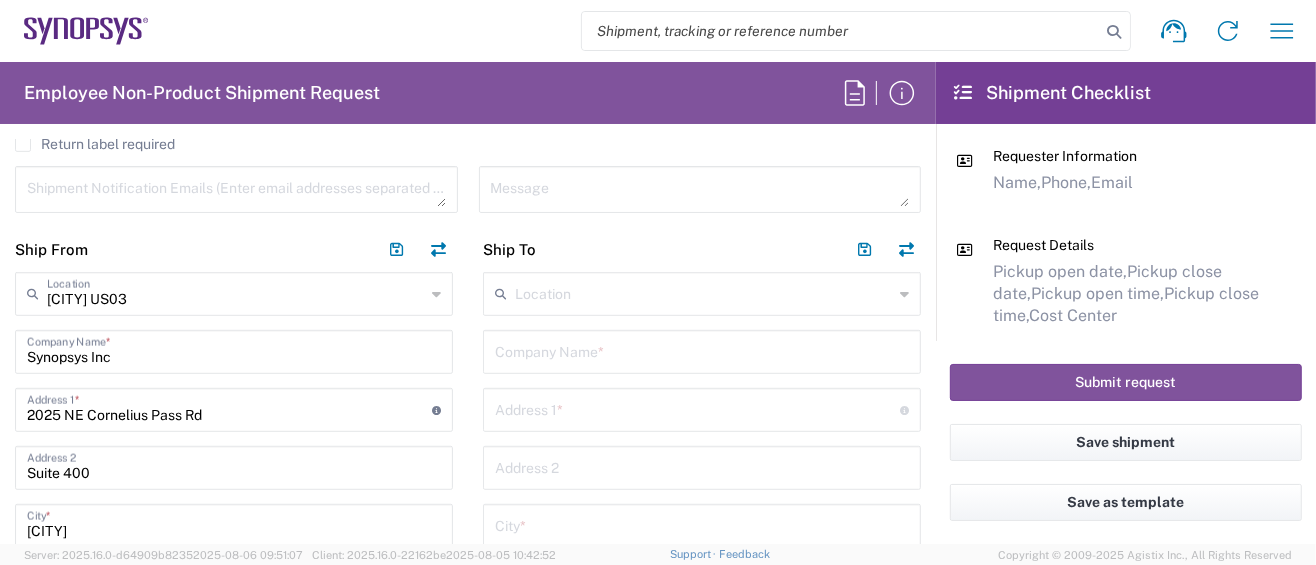 scroll, scrollTop: 800, scrollLeft: 0, axis: vertical 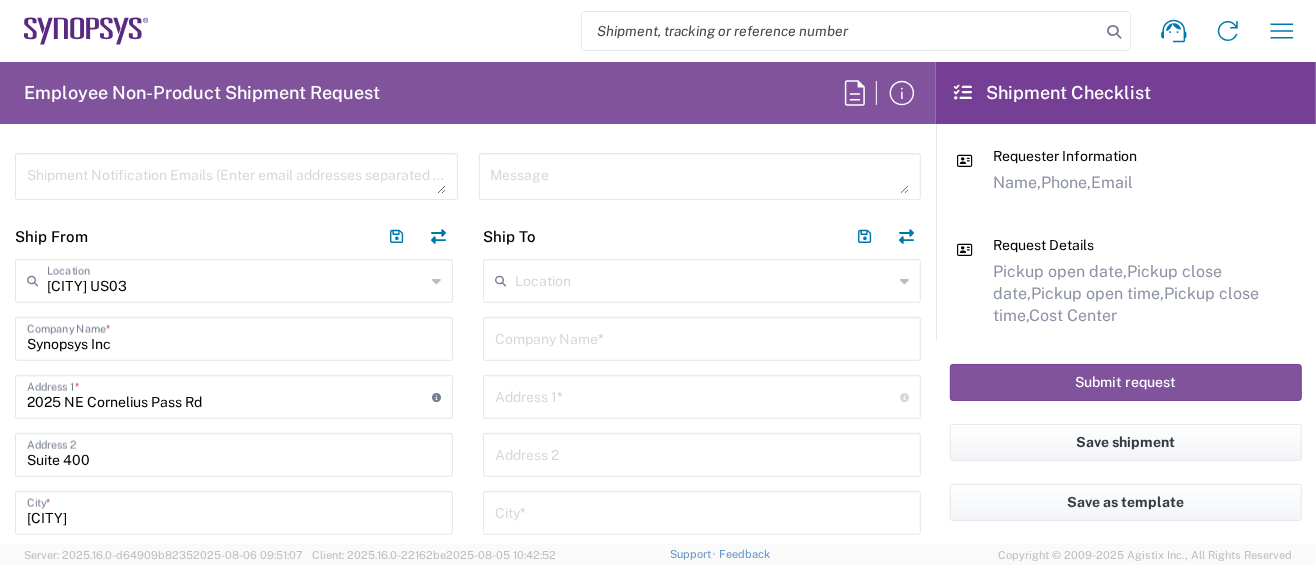 type on "Please FedEx overnight per [LAST] [LAST]." 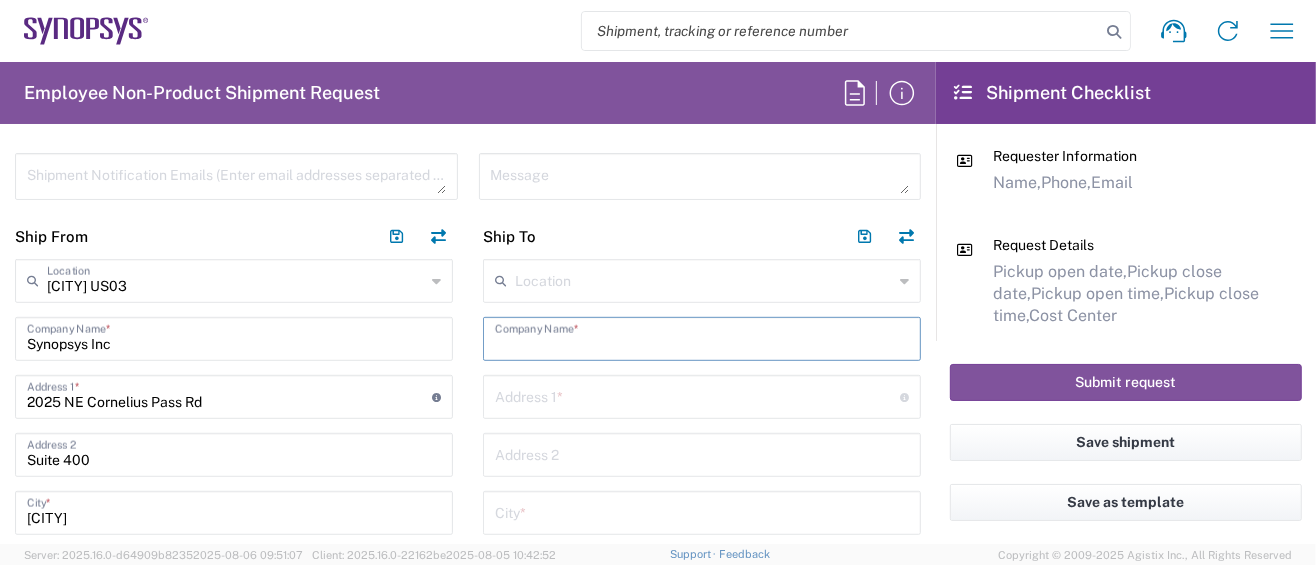 click at bounding box center [702, 337] 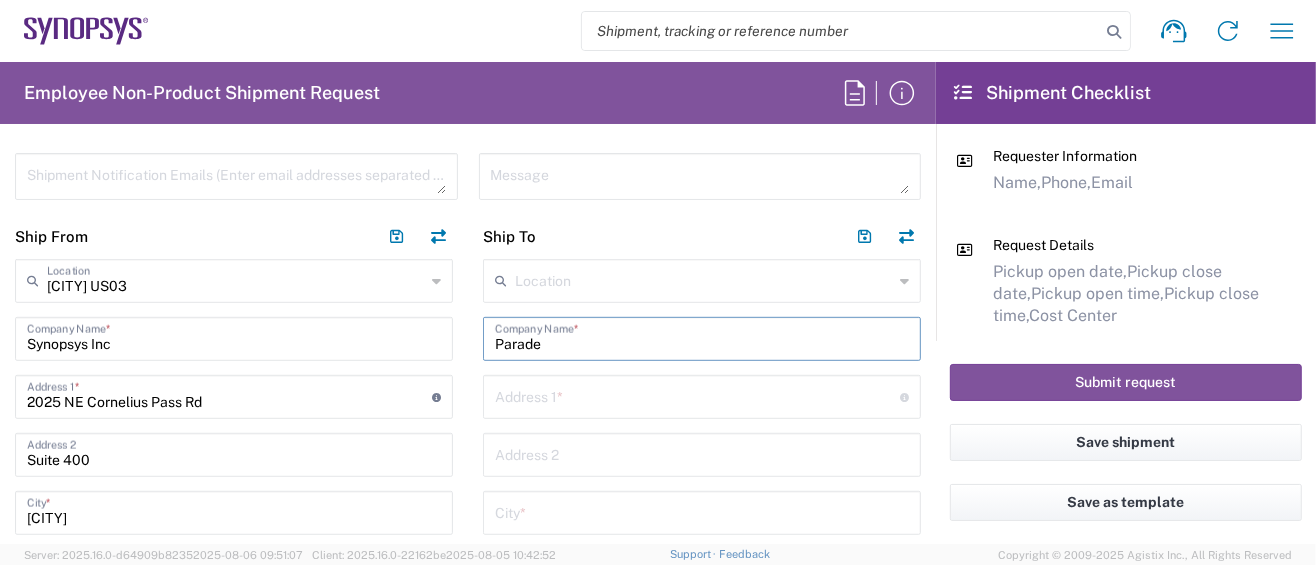 drag, startPoint x: 544, startPoint y: 337, endPoint x: 445, endPoint y: 343, distance: 99.18165 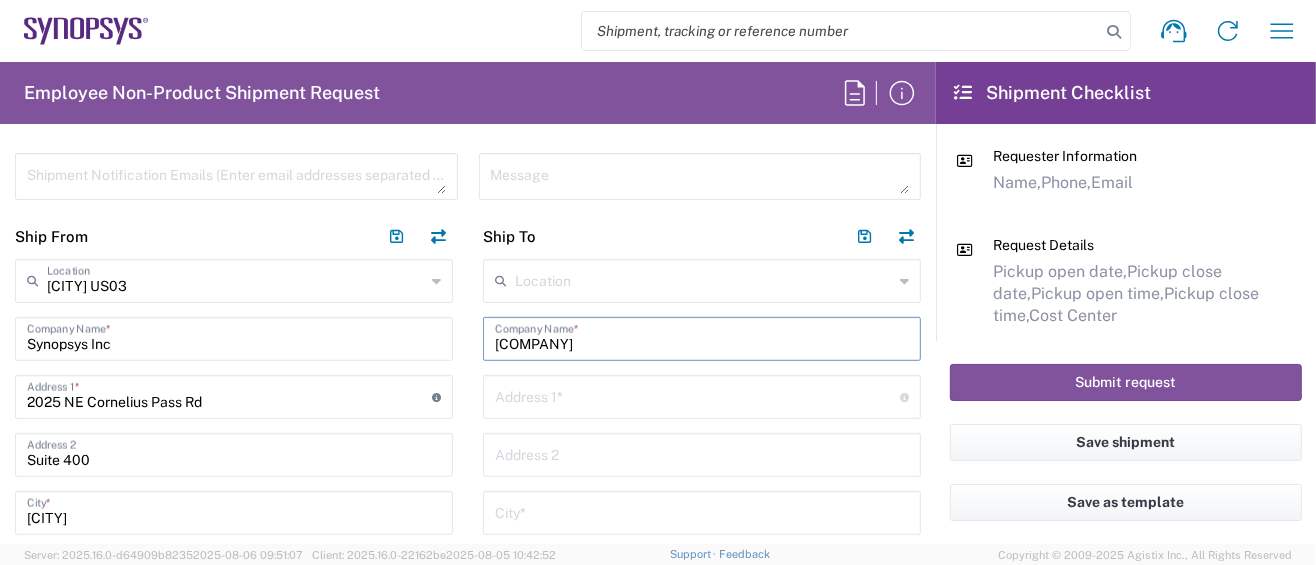 type on "[COMPANY]" 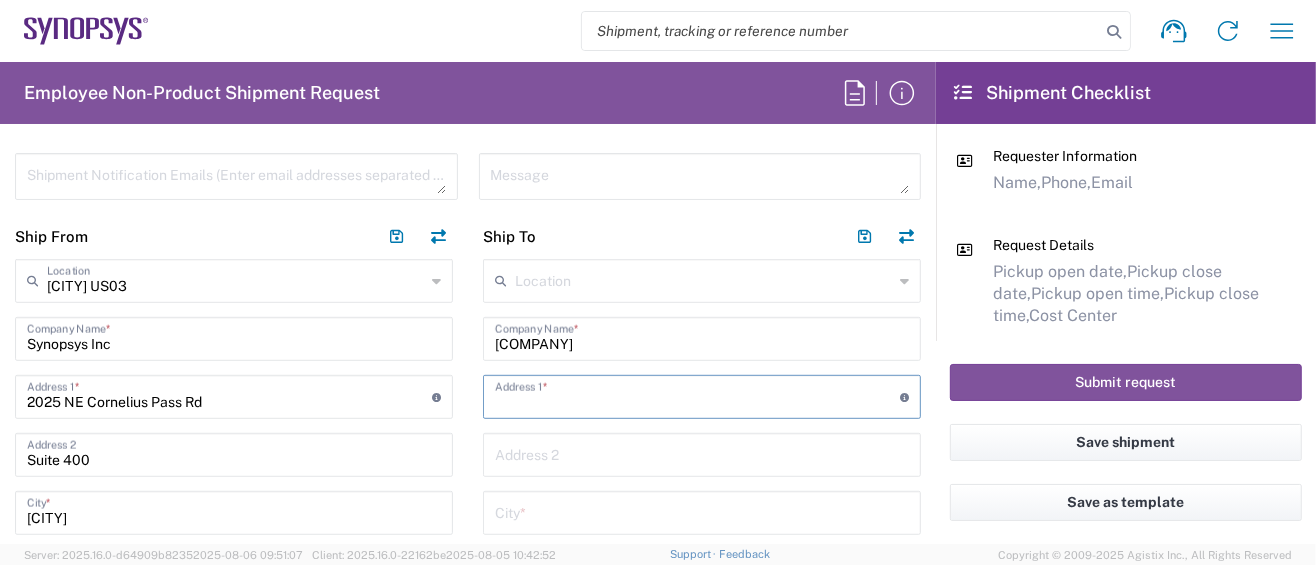 click at bounding box center (697, 395) 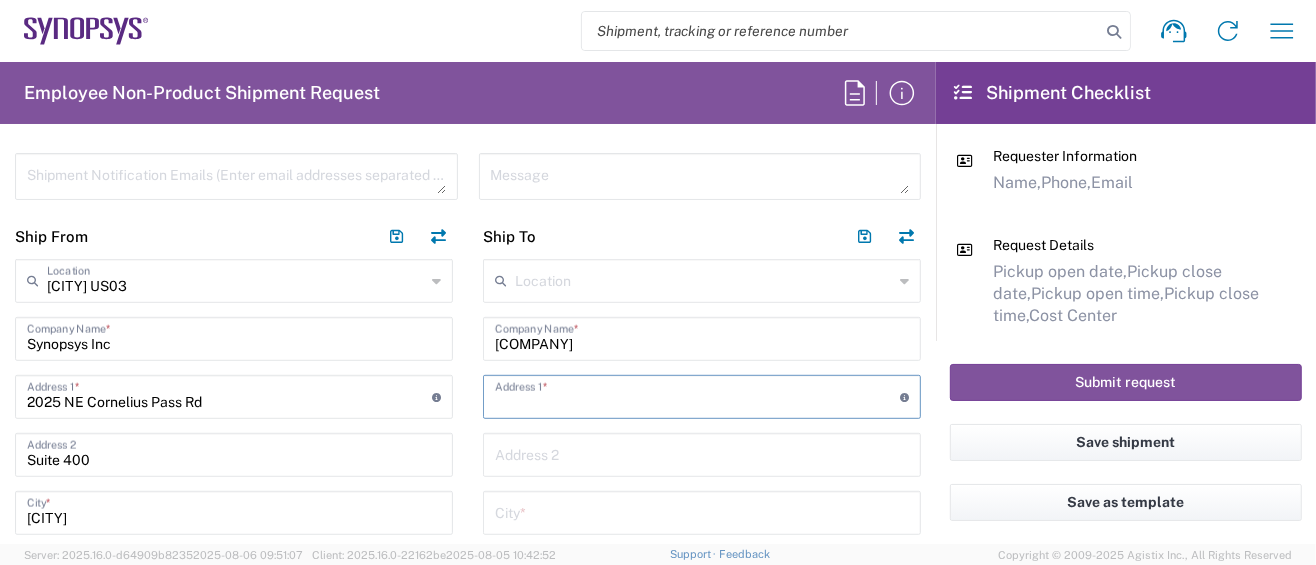 paste on "[NUMBER] [STREET]" 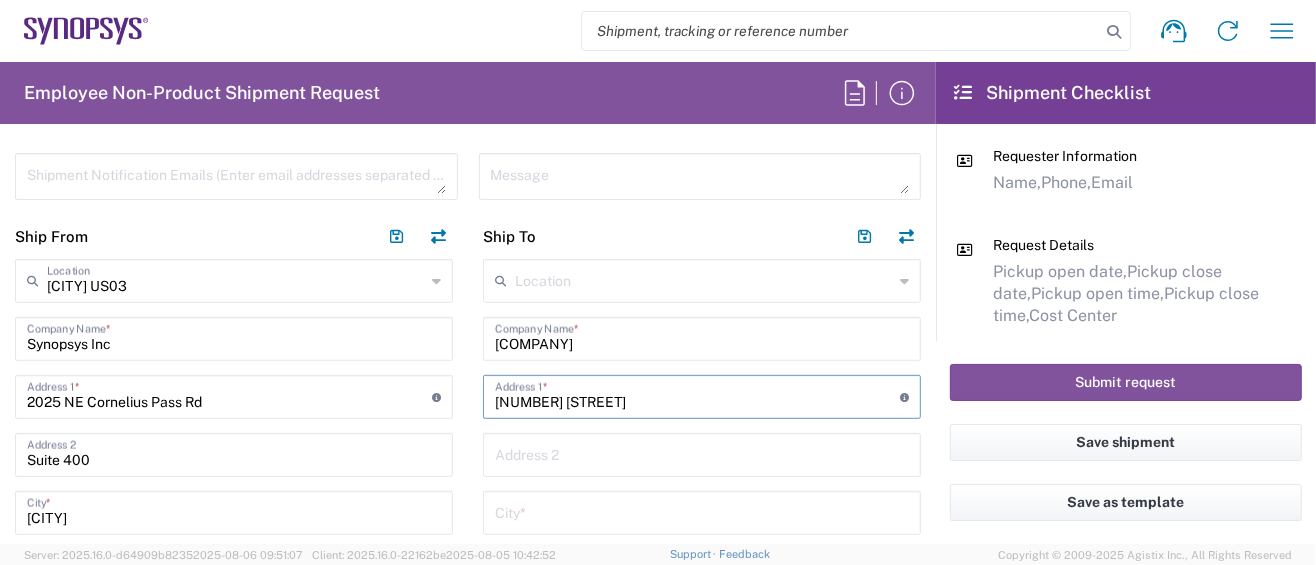 type on "[NUMBER] [STREET]" 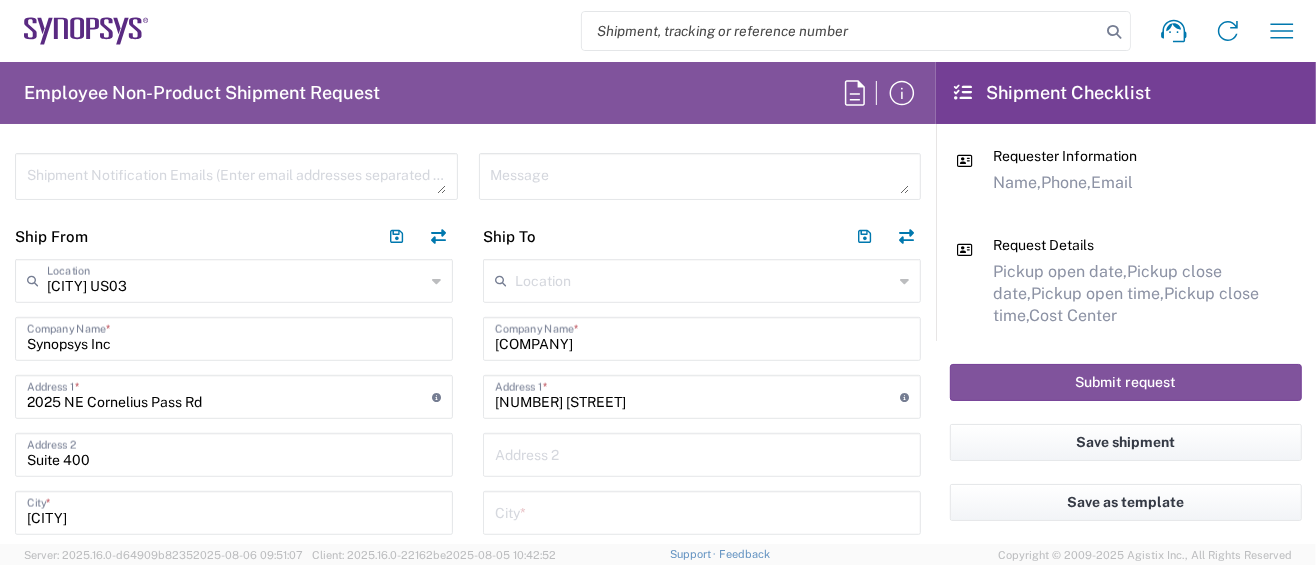 click at bounding box center (702, 453) 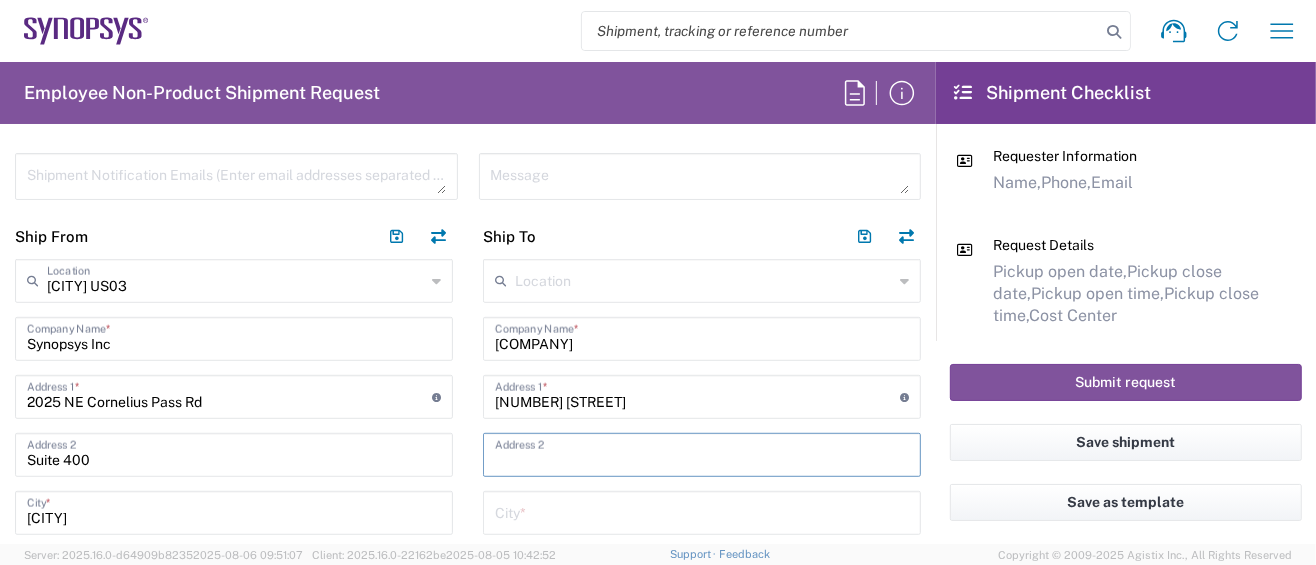 paste on "San Jose" 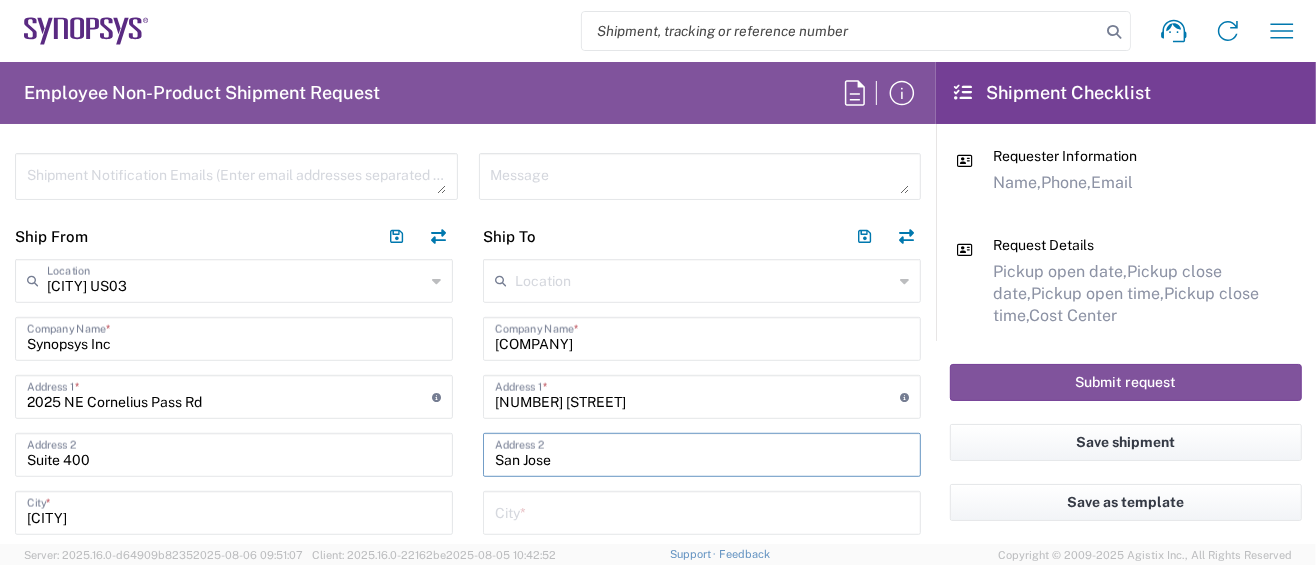 type on "San Jose" 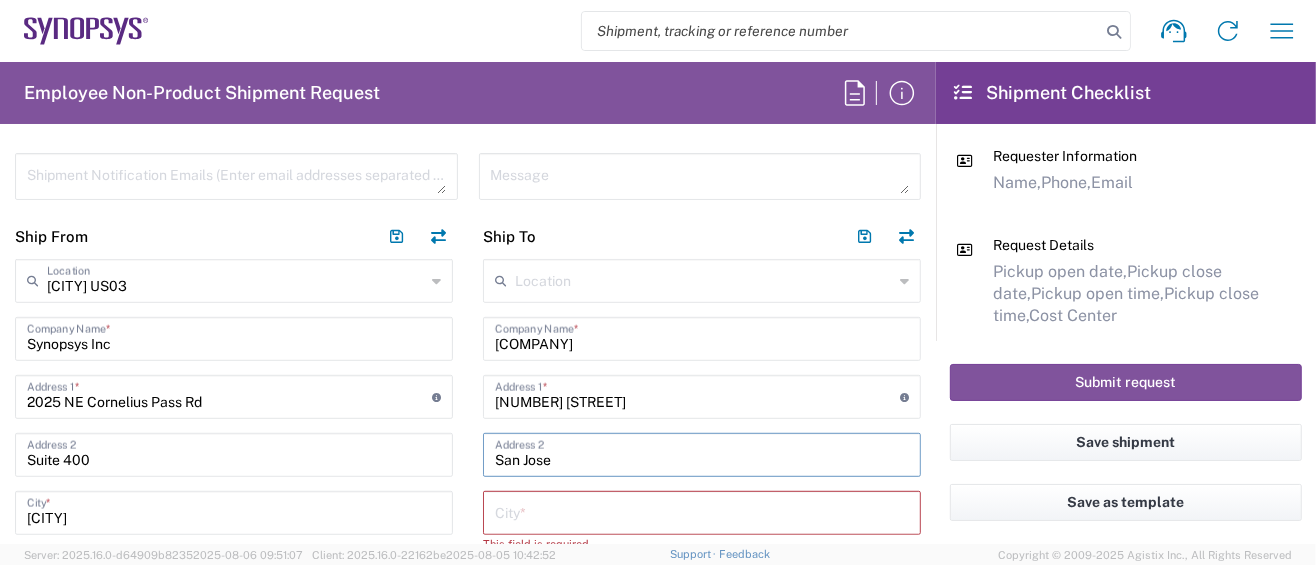 drag, startPoint x: 553, startPoint y: 458, endPoint x: 397, endPoint y: 452, distance: 156.11534 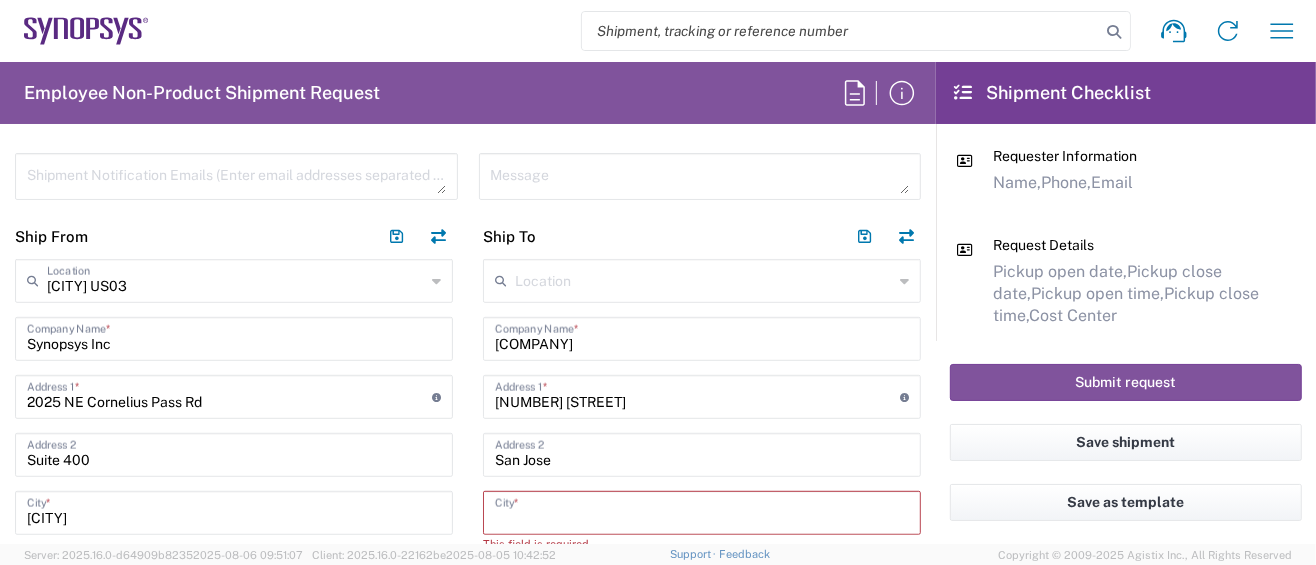 click at bounding box center (702, 511) 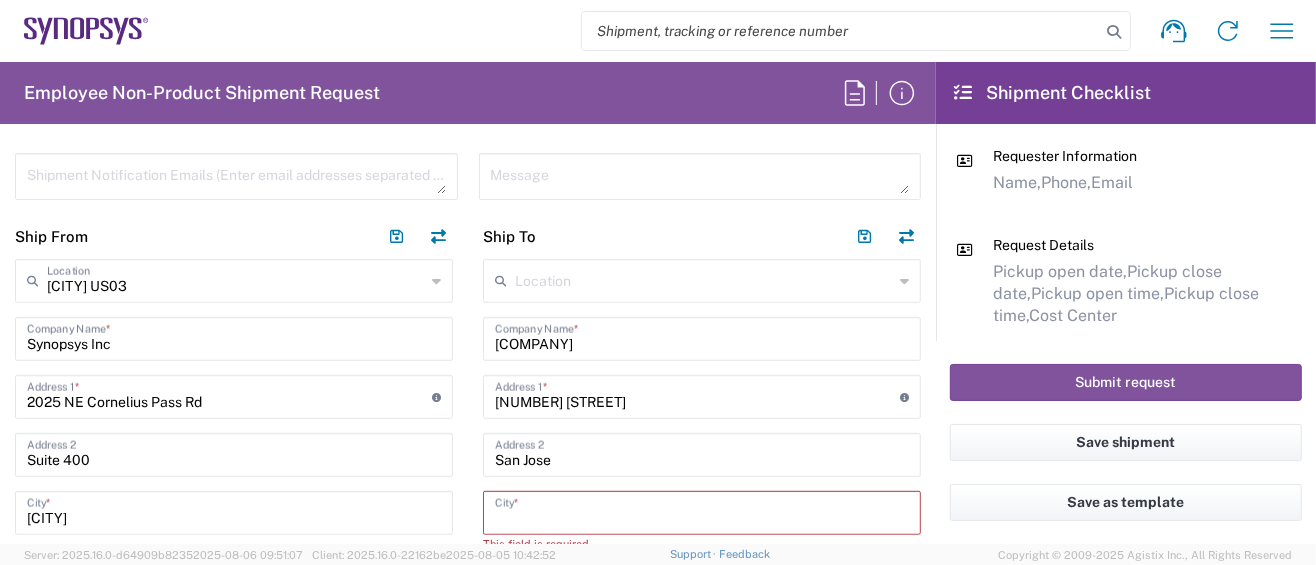 paste on "San Jose" 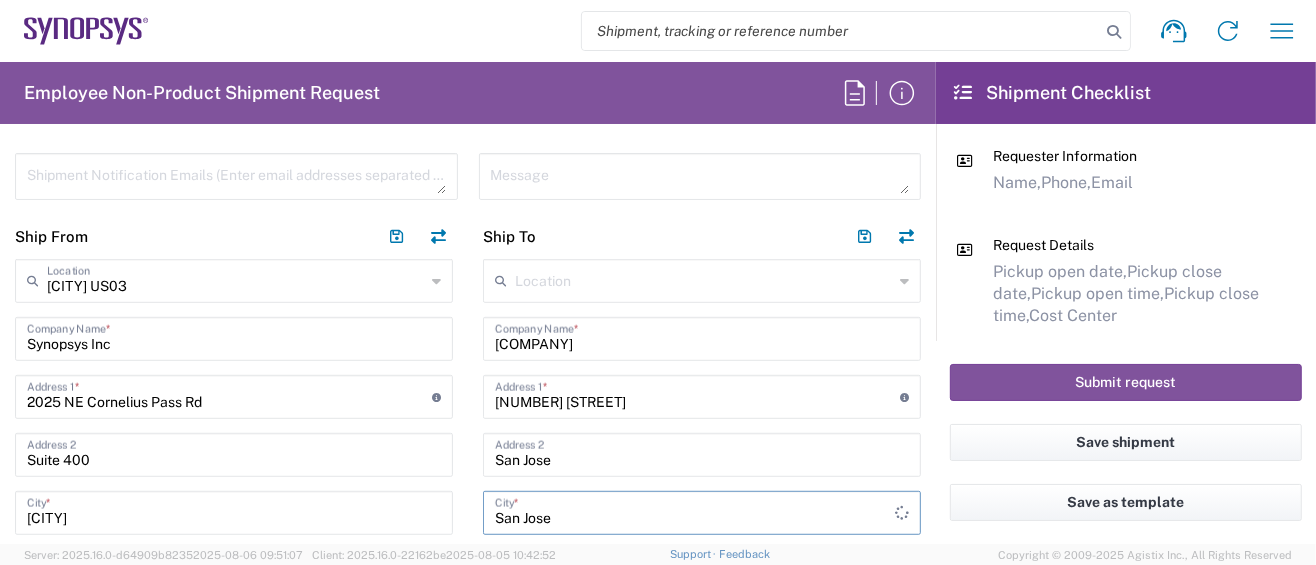 scroll, scrollTop: 850, scrollLeft: 0, axis: vertical 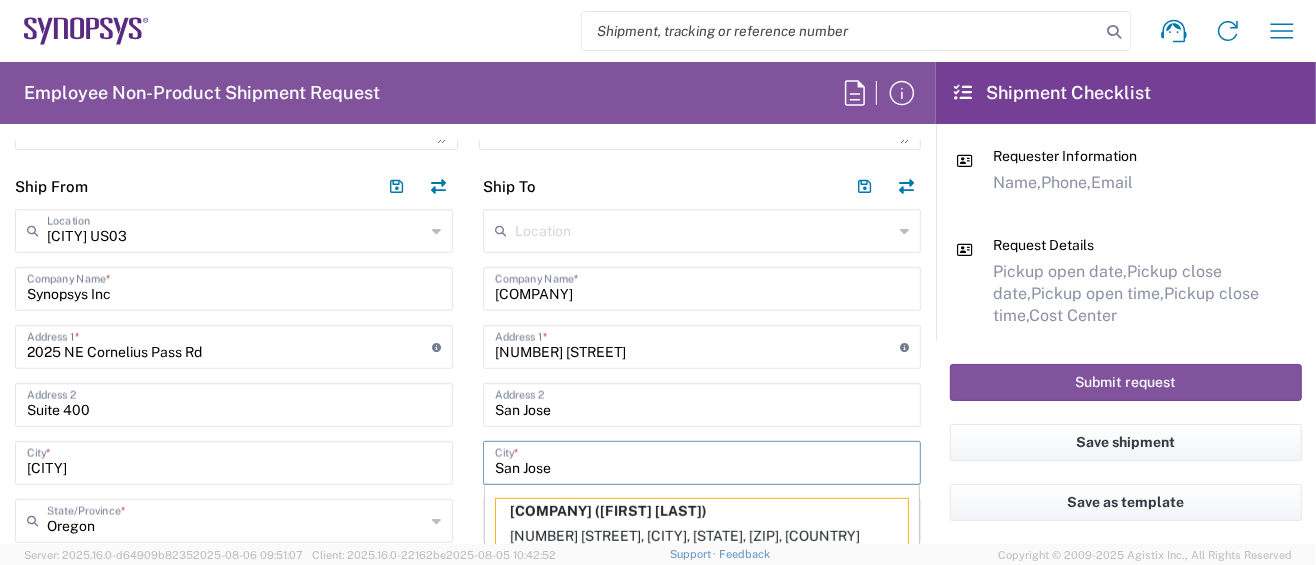 type on "San Jose" 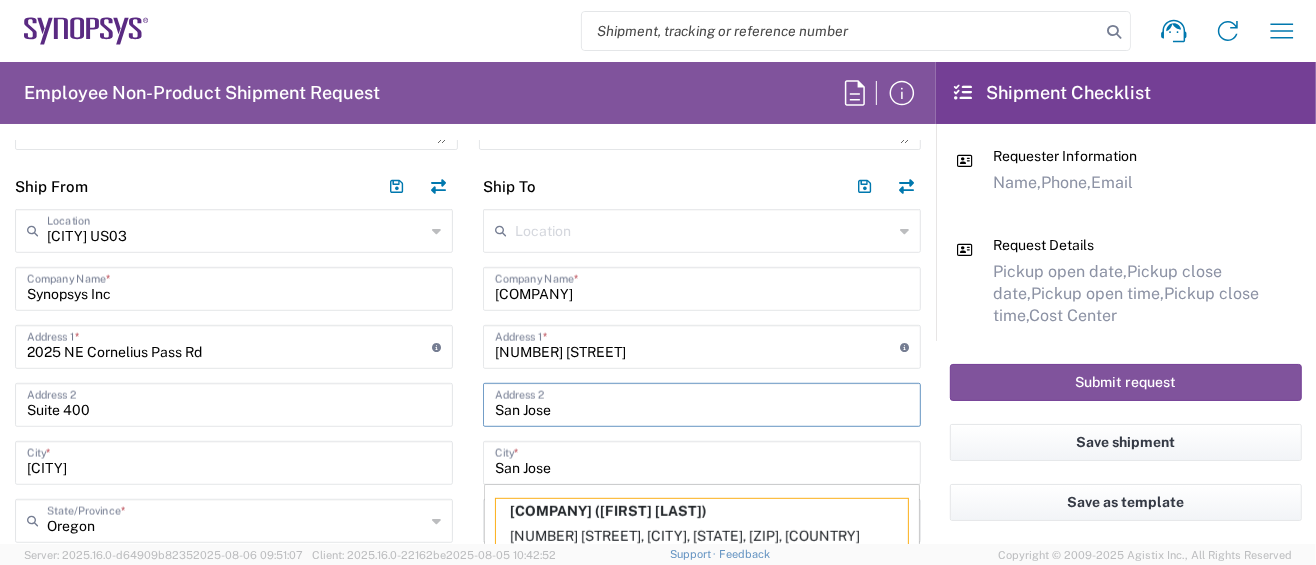 drag, startPoint x: 550, startPoint y: 397, endPoint x: 332, endPoint y: 398, distance: 218.00229 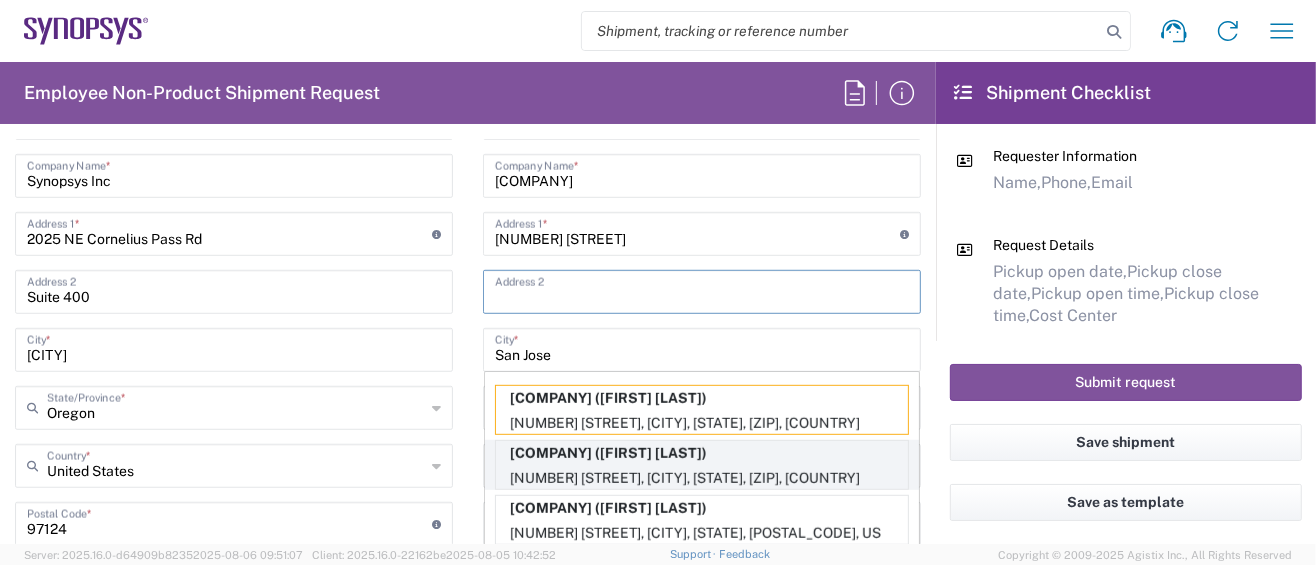scroll, scrollTop: 983, scrollLeft: 0, axis: vertical 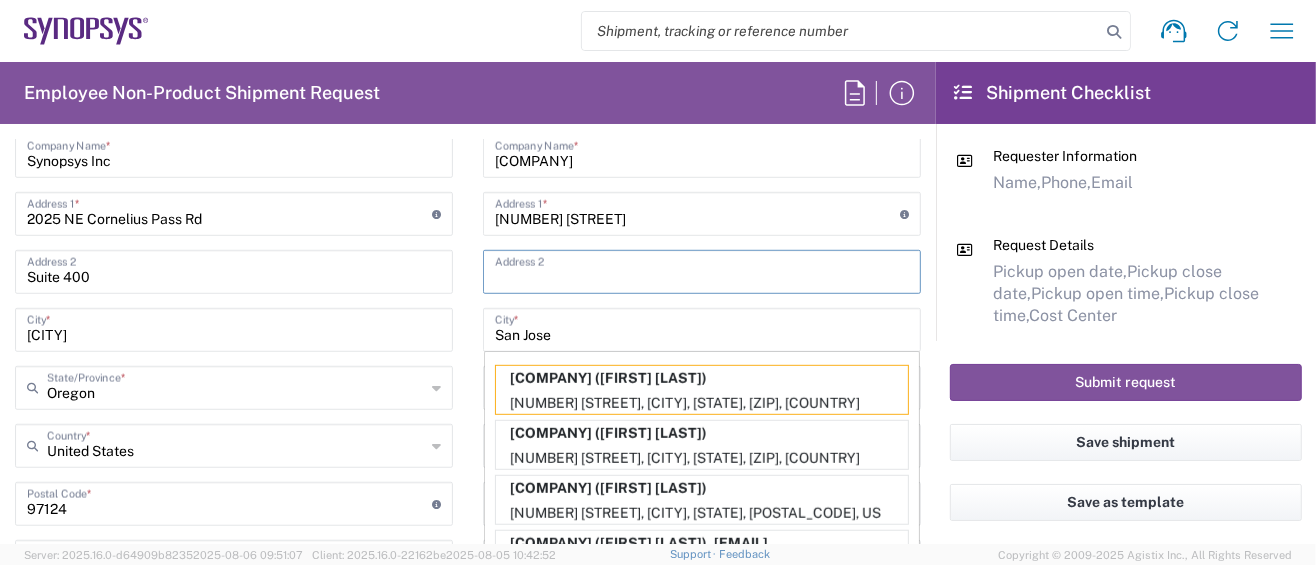 type 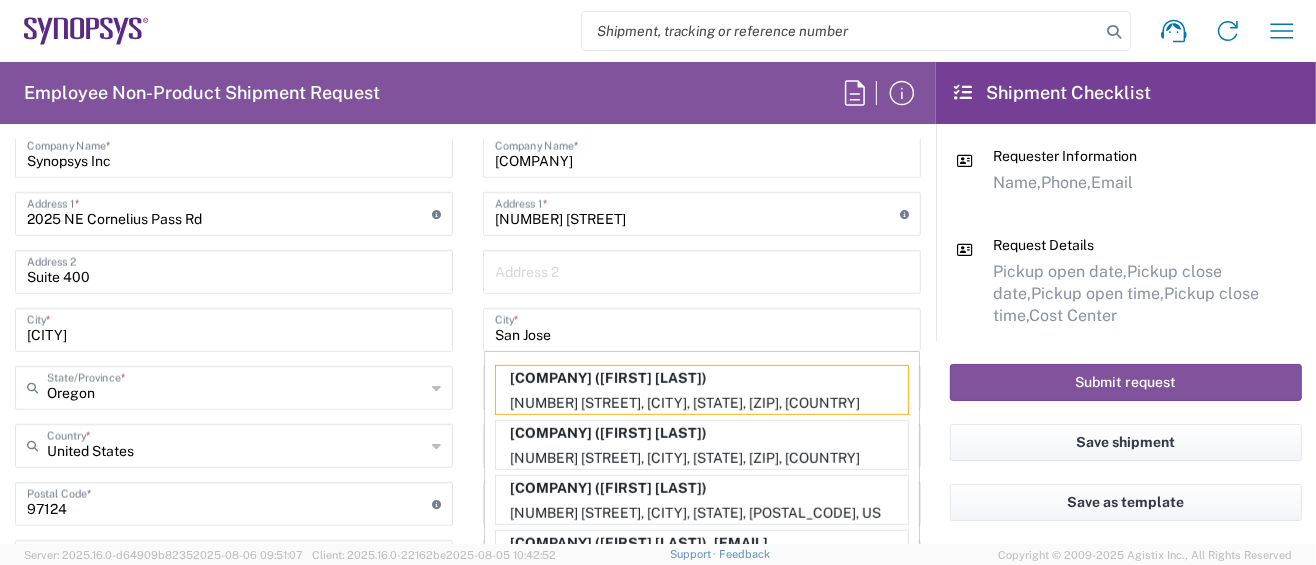 click on "Hillsboro US03  Location  Hillsboro US03 Aachen DE04 Agrate Brianza IT01 Aschheim DE02 Atlanta US60 Austin US26 Bangalore RMZ IN01 Bangalore RMZ IN02 Bangalore RMZ IN08 Bangalore RMZ IN25 Bangalore RMZ IN33 Bangalore RMZ IN37 Bangalore RMZ IN47 Bangalore SIG IN32 Bangalore SIG IN7D Beijing CN30 Belfast GB78 Bellevue US28 Berlin DE16 Berlin DE20 Berlin DE21 Berlin DE22 Bhubaneswar IN68 Bloomington US6J Boulder US1F Boulder US1P Boxborough US8W Bristol GB35 Bucharest RO03 Burlington US1A Burnaby CA Burnaby CA18 Calgary CA11 Cluj-Napoca RO02 Colombo LK01 Colombo LK02 Colorado Springs US1H Copenhagen DK01 Da Nang VN03 Da Nang VN06 Dublin IE02 Edinburgh GB32 EG01 Eindhoven NL20 Enschede NL03 Erfurt DE06 Espoo FI01 Exeter GB29 GB34 Bristol Gdansk PL01 Gilbert US1J Glasgow GB28 Gyumri AM10 Haifa IL61 Hanoi VN09 Hatfield GB21 Headquarters USSV Herndon US6L Ho Chi Minh City VN04 Ho Chi Minh City VN07 Ho Chi Minh City VN08 Hong Kong HK02 Hsinchu TW04 Hsinchu TW12 Hsinchu TW14 Hsinchu TW15 Hsinchu TW17 Hsinchu TW19 * *" 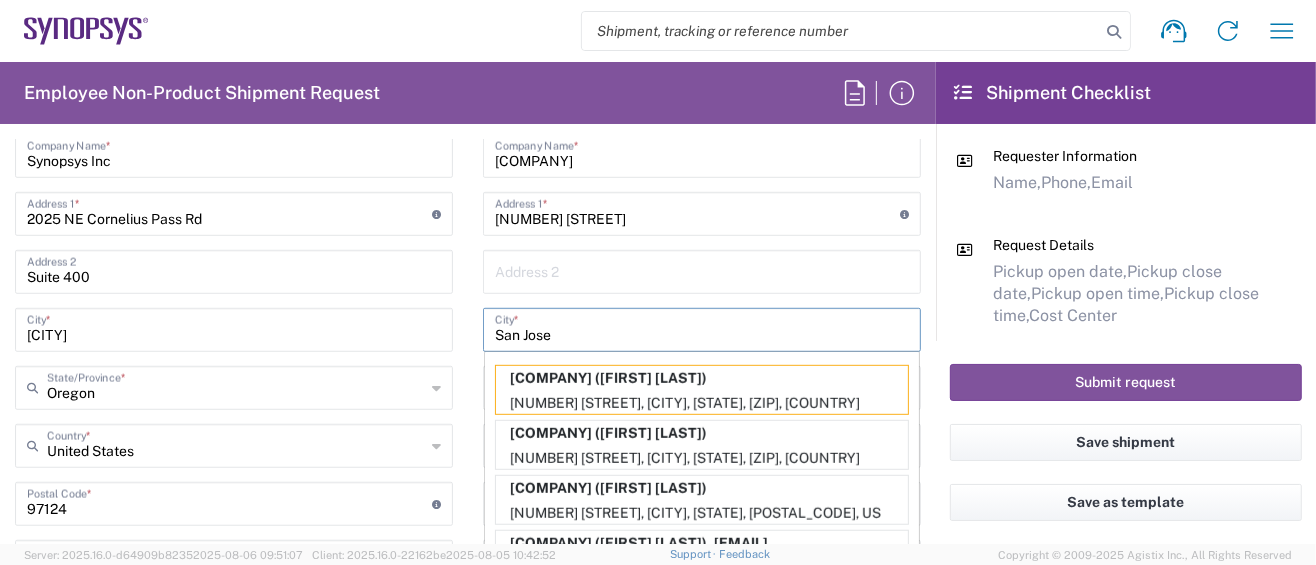 click on "San Jose" at bounding box center [702, 328] 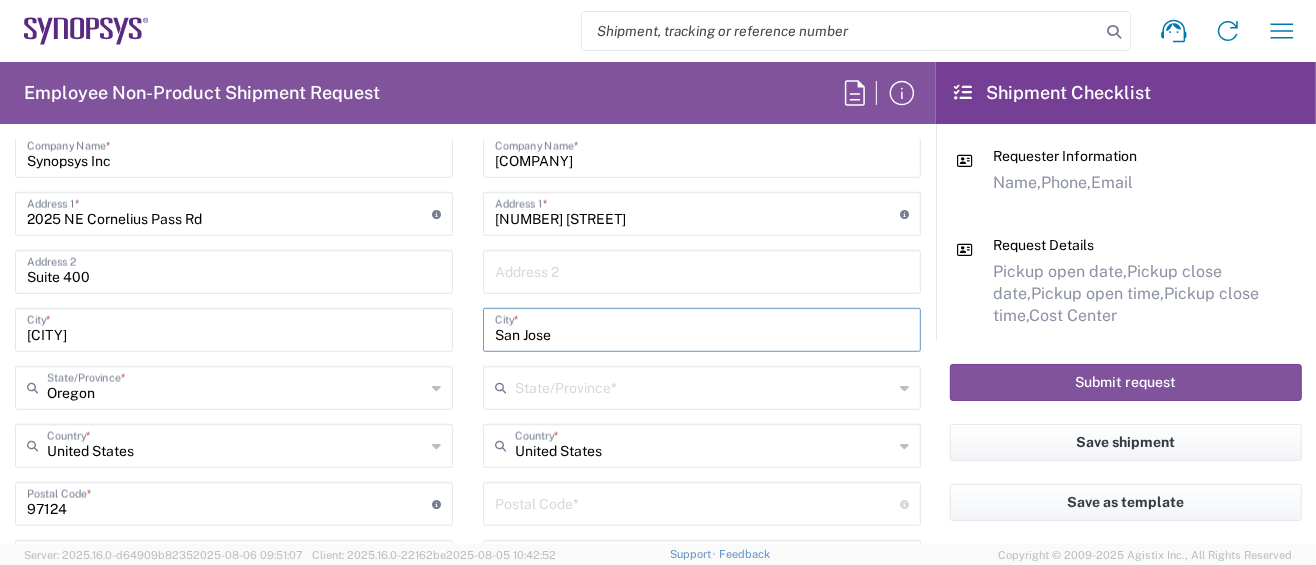 click at bounding box center [704, 386] 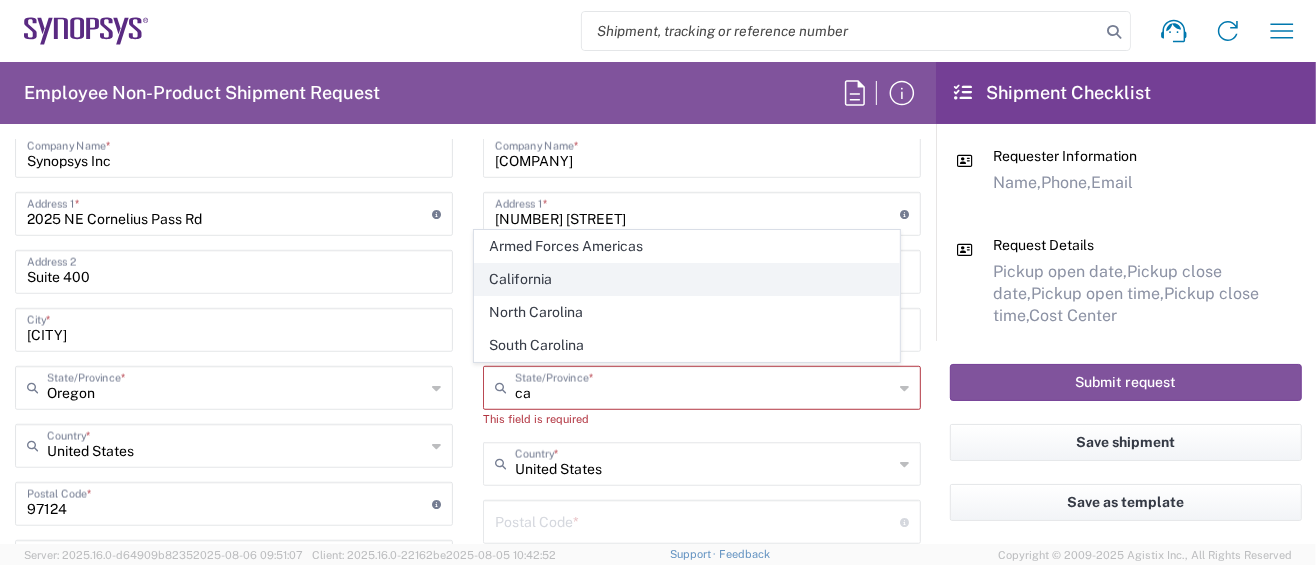 click on "California" 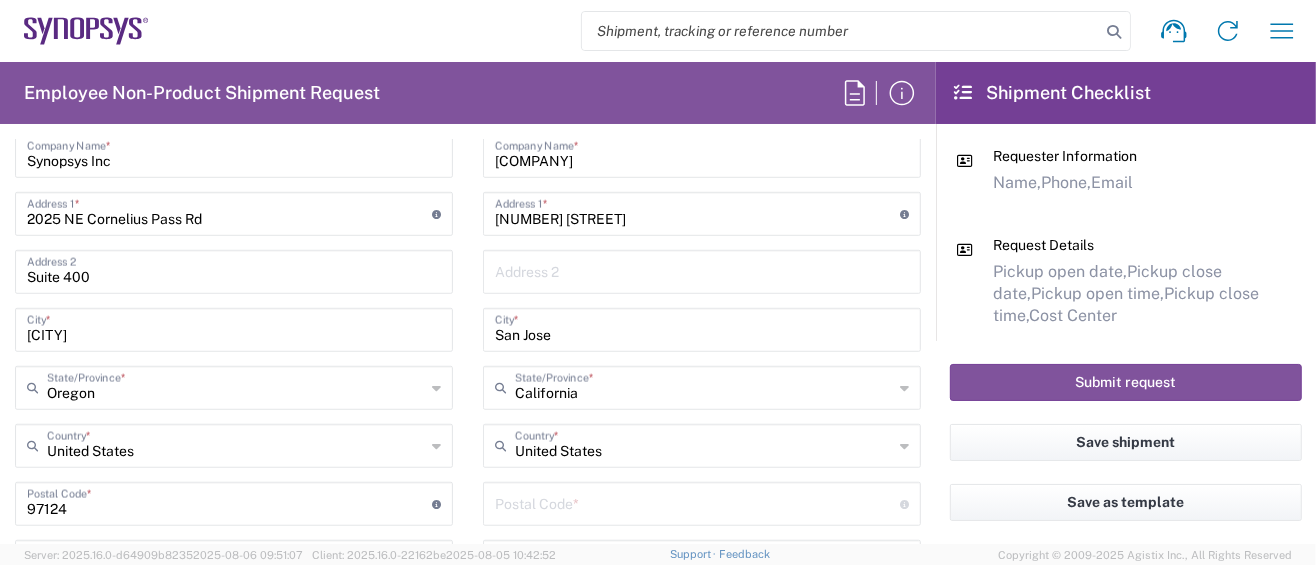 click at bounding box center [697, 502] 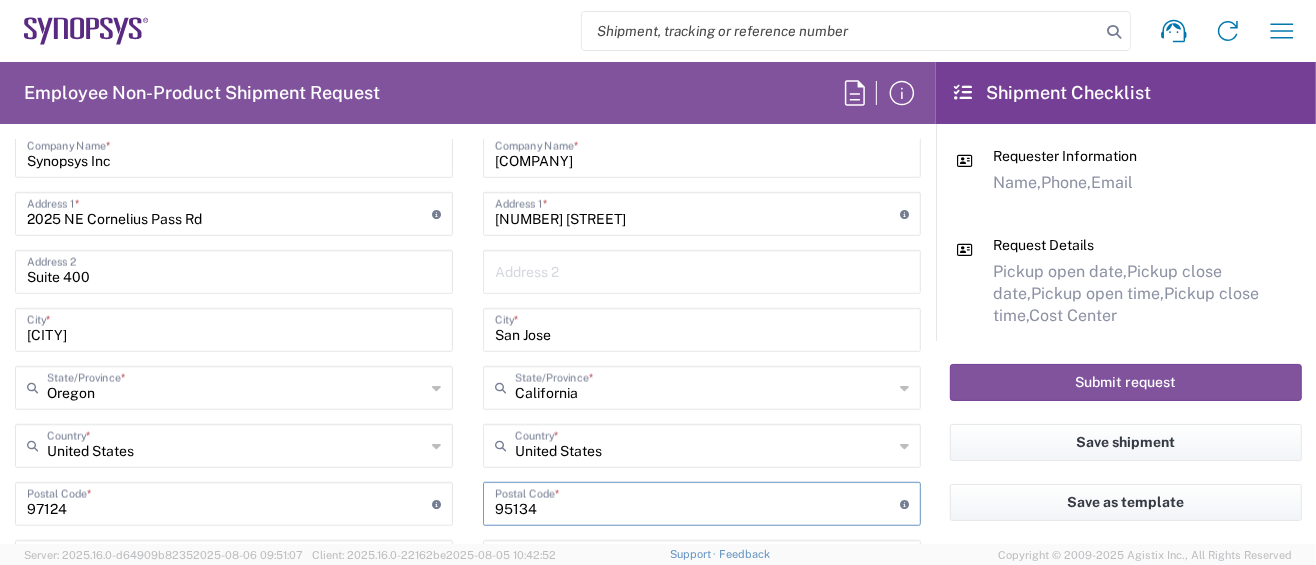 type on "95134" 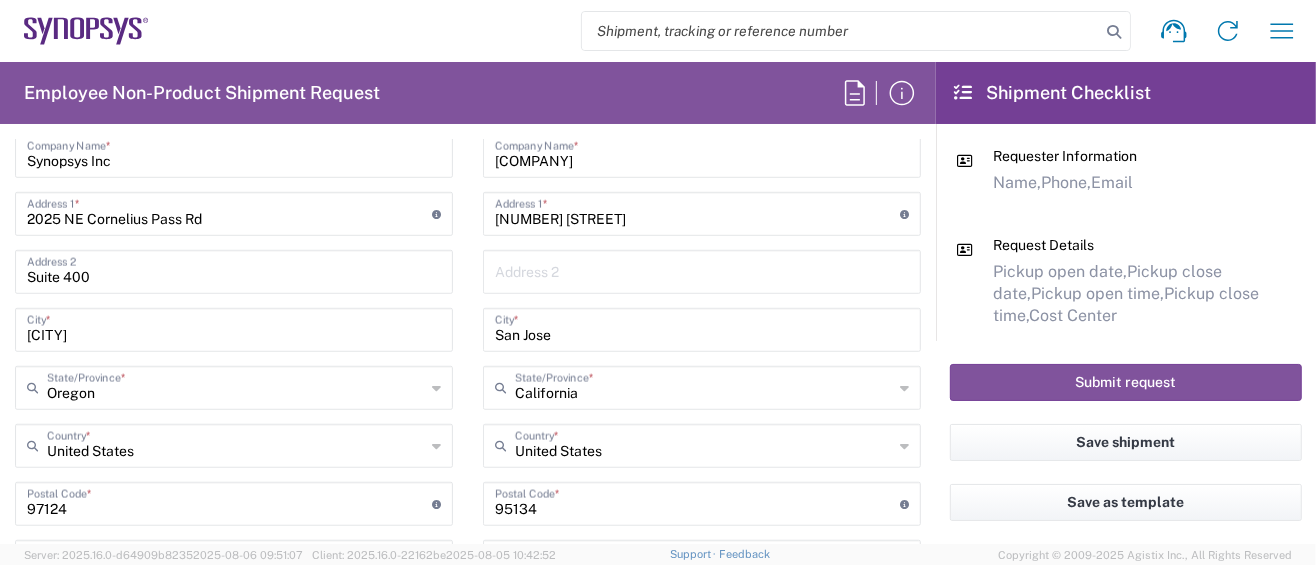 click on "Hillsboro US03  Location  Hillsboro US03 Aachen DE04 Agrate Brianza IT01 Aschheim DE02 Atlanta US60 Austin US26 Bangalore RMZ IN01 Bangalore RMZ IN02 Bangalore RMZ IN08 Bangalore RMZ IN25 Bangalore RMZ IN33 Bangalore RMZ IN37 Bangalore RMZ IN47 Bangalore SIG IN32 Bangalore SIG IN7D Beijing CN30 Belfast GB78 Bellevue US28 Berlin DE16 Berlin DE20 Berlin DE21 Berlin DE22 Bhubaneswar IN68 Bloomington US6J Boulder US1F Boulder US1P Boxborough US8W Bristol GB35 Bucharest RO03 Burlington US1A Burnaby CA Burnaby CA18 Calgary CA11 Cluj-Napoca RO02 Colombo LK01 Colombo LK02 Colorado Springs US1H Copenhagen DK01 Da Nang VN03 Da Nang VN06 Dublin IE02 Edinburgh GB32 EG01 Eindhoven NL20 Enschede NL03 Erfurt DE06 Espoo FI01 Exeter GB29 GB34 Bristol Gdansk PL01 Gilbert US1J Glasgow GB28 Gyumri AM10 Haifa IL61 Hanoi VN09 Hatfield GB21 Headquarters USSV Herndon US6L Ho Chi Minh City VN04 Ho Chi Minh City VN07 Ho Chi Minh City VN08 Hong Kong HK02 Hsinchu TW04 Hsinchu TW12 Hsinchu TW14 Hsinchu TW15 Hsinchu TW17 Hsinchu TW19 * *" 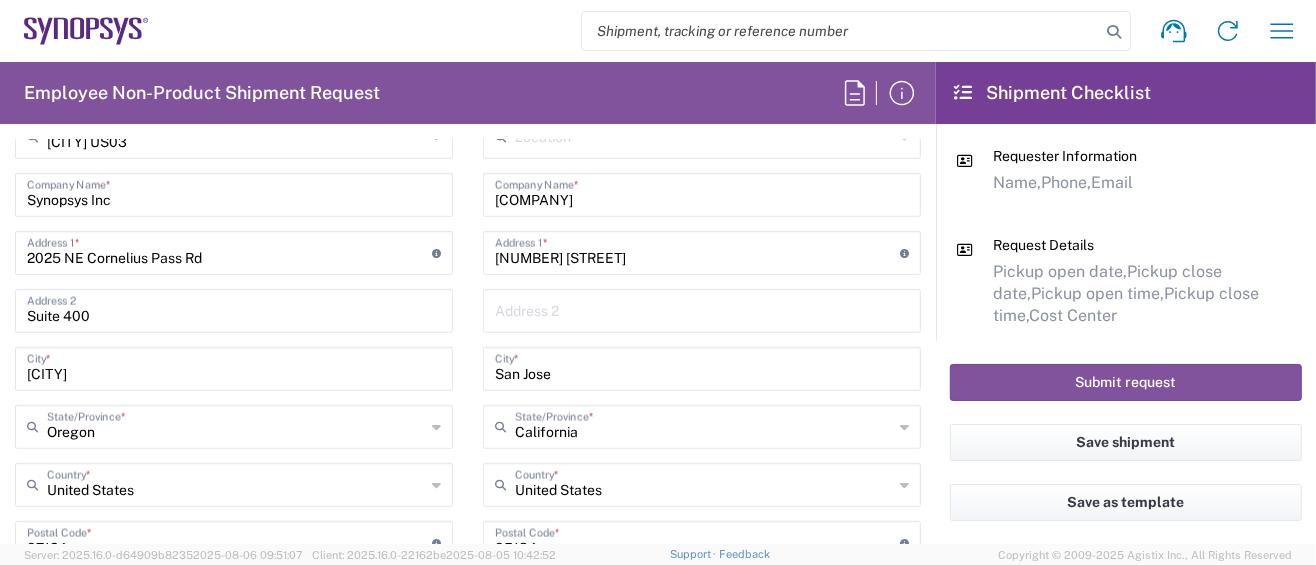 scroll, scrollTop: 1116, scrollLeft: 0, axis: vertical 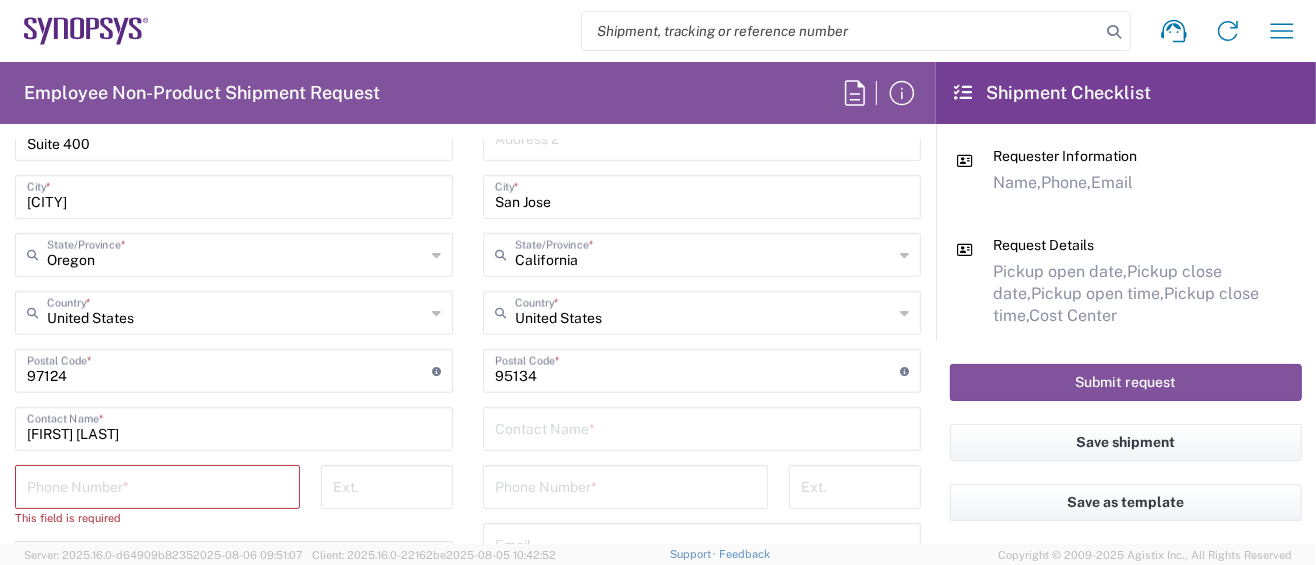 click at bounding box center (702, 427) 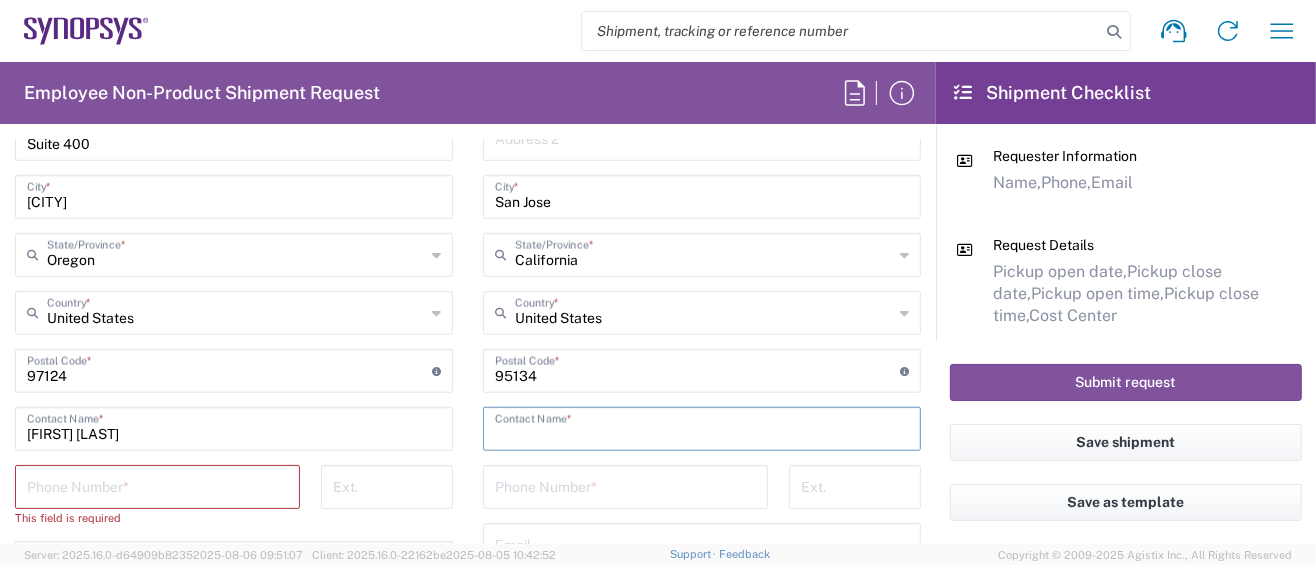 paste on "[FIRST] [LAST]" 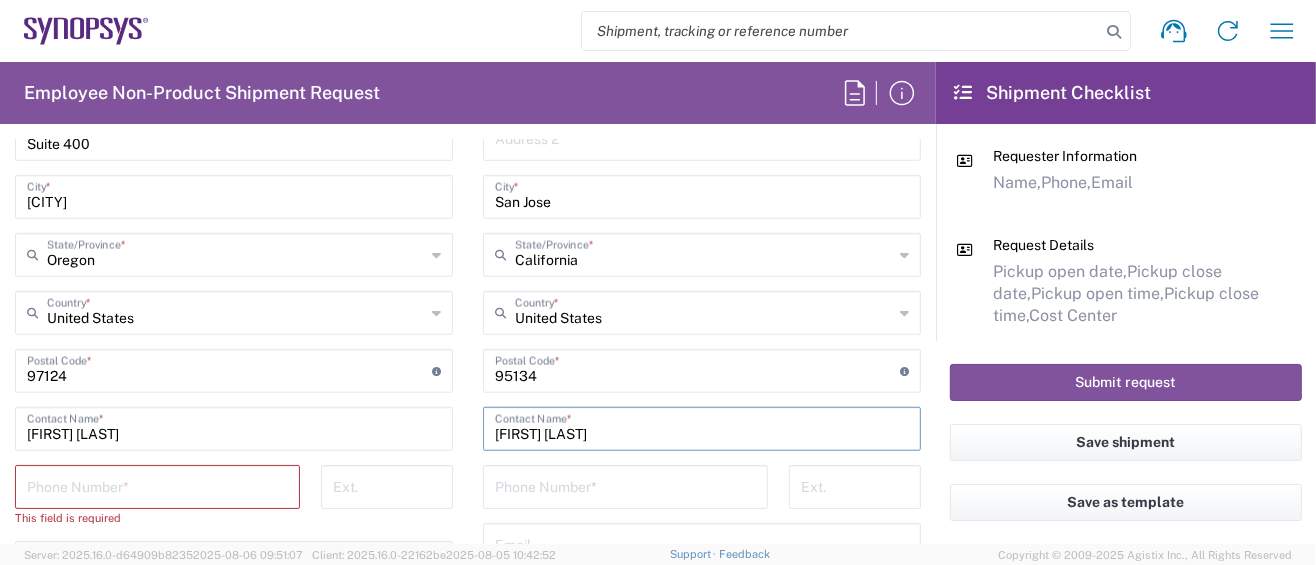 type on "[FIRST] [LAST]" 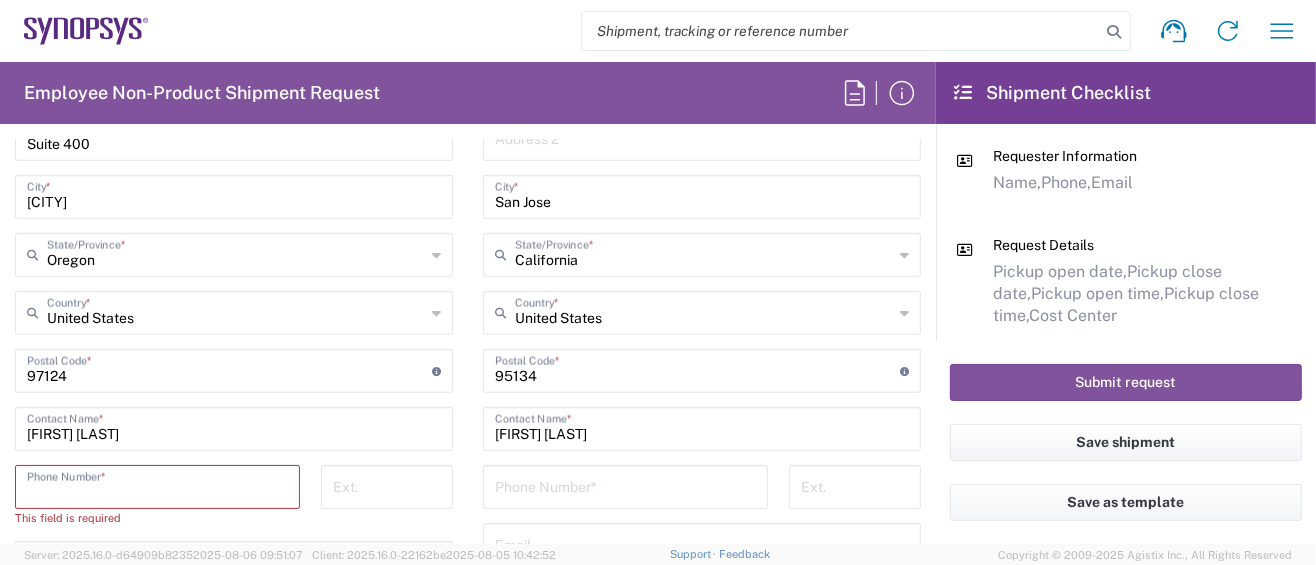 click at bounding box center [157, 485] 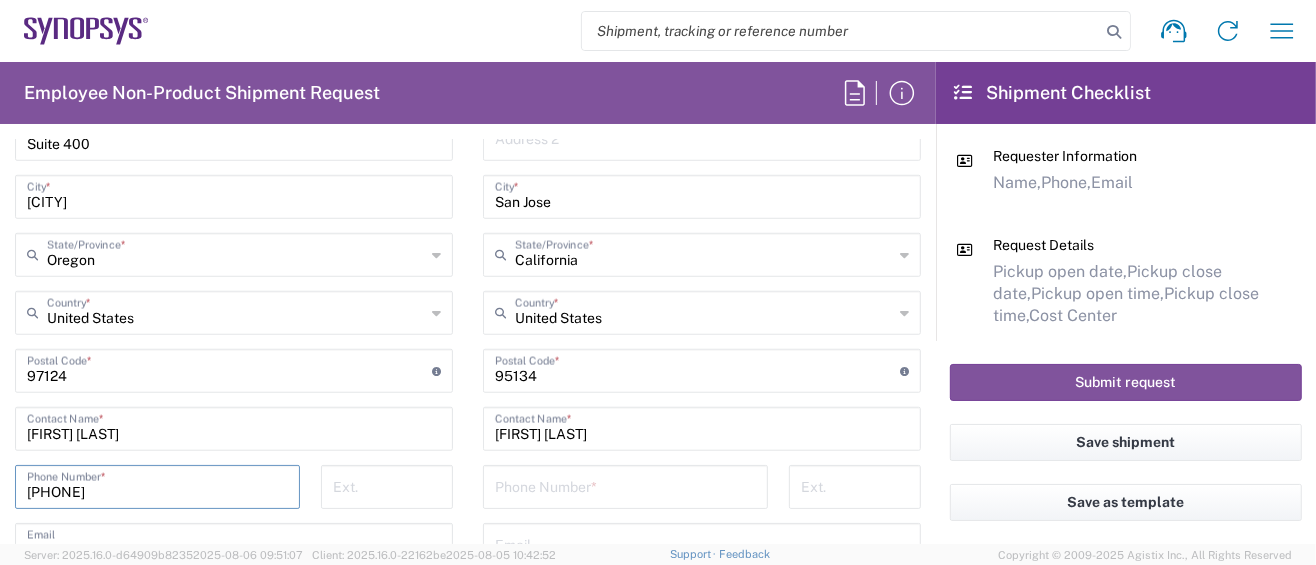 type on "[PHONE]" 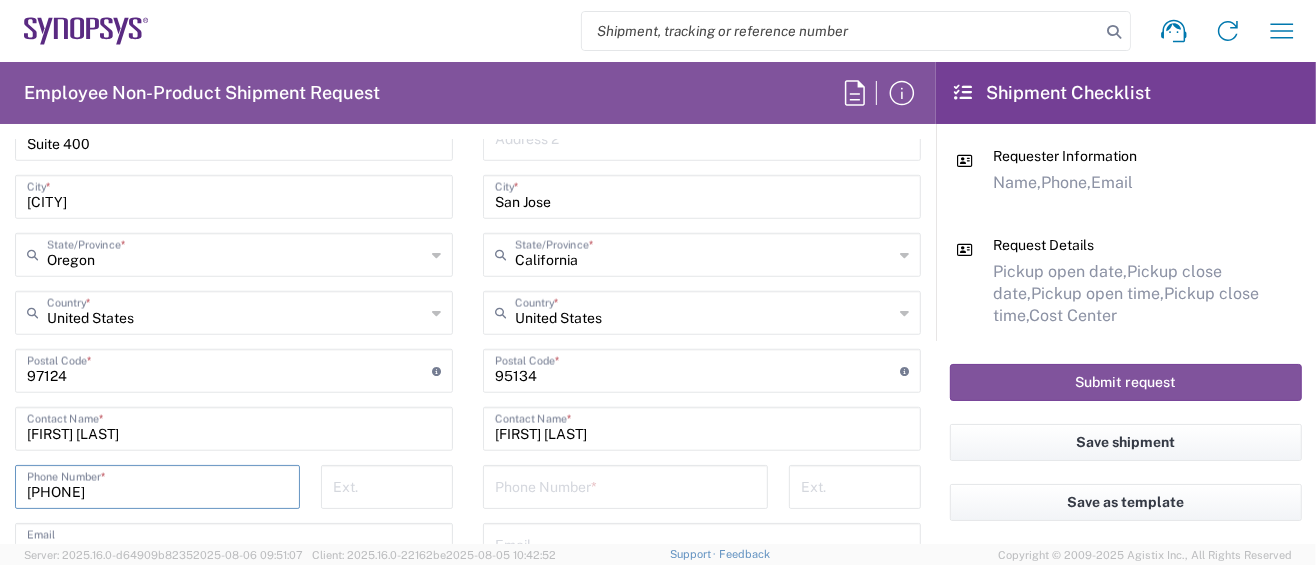 click at bounding box center [625, 485] 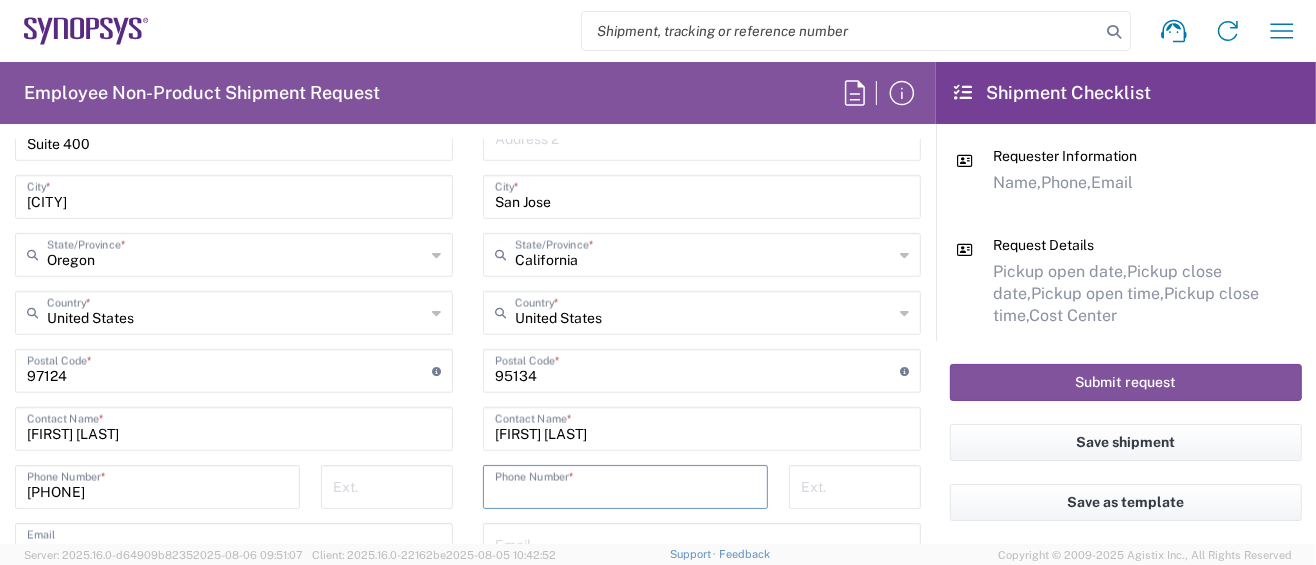 paste on "1 ([PHONE]) x5534" 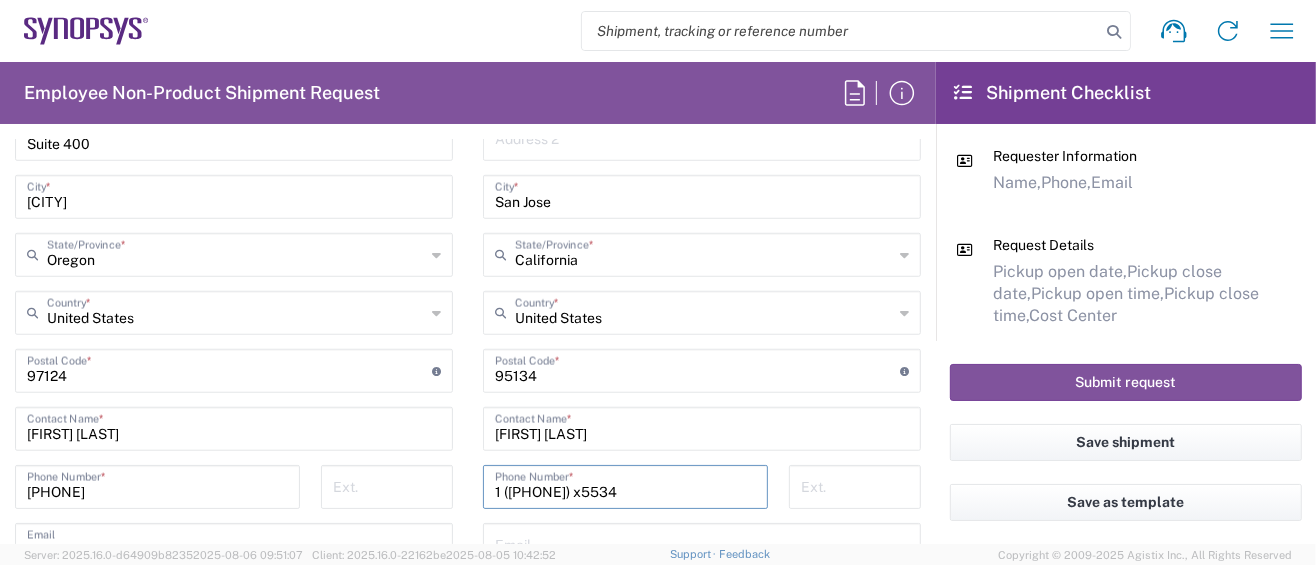type on "1 ([PHONE]) x5534" 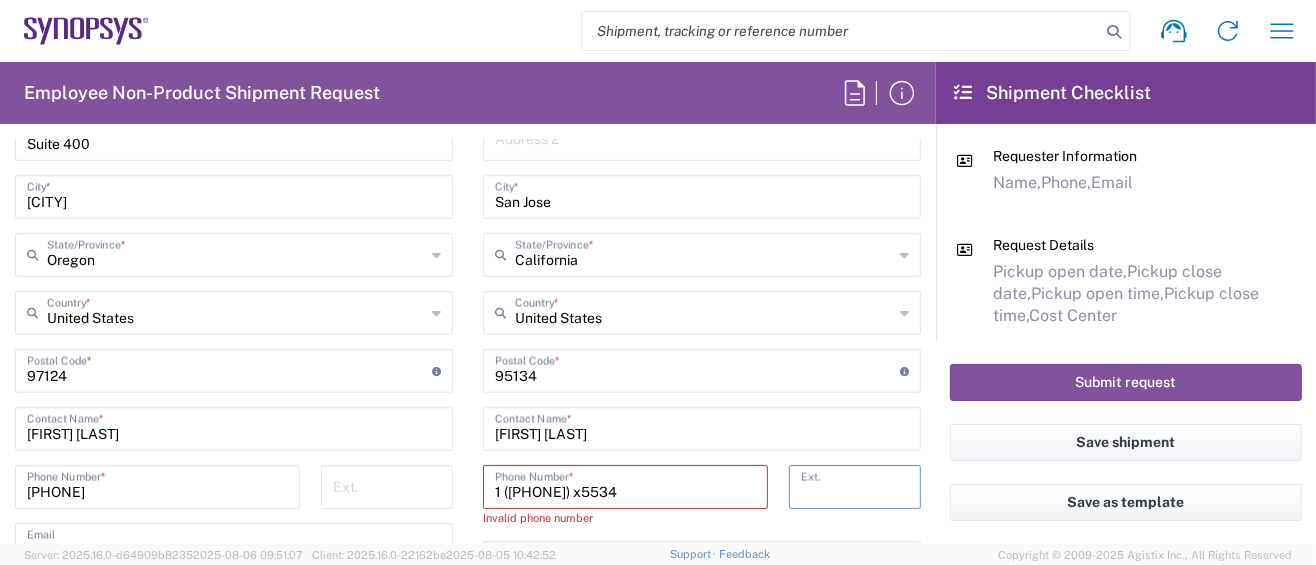 drag, startPoint x: 811, startPoint y: 482, endPoint x: 850, endPoint y: 480, distance: 39.051247 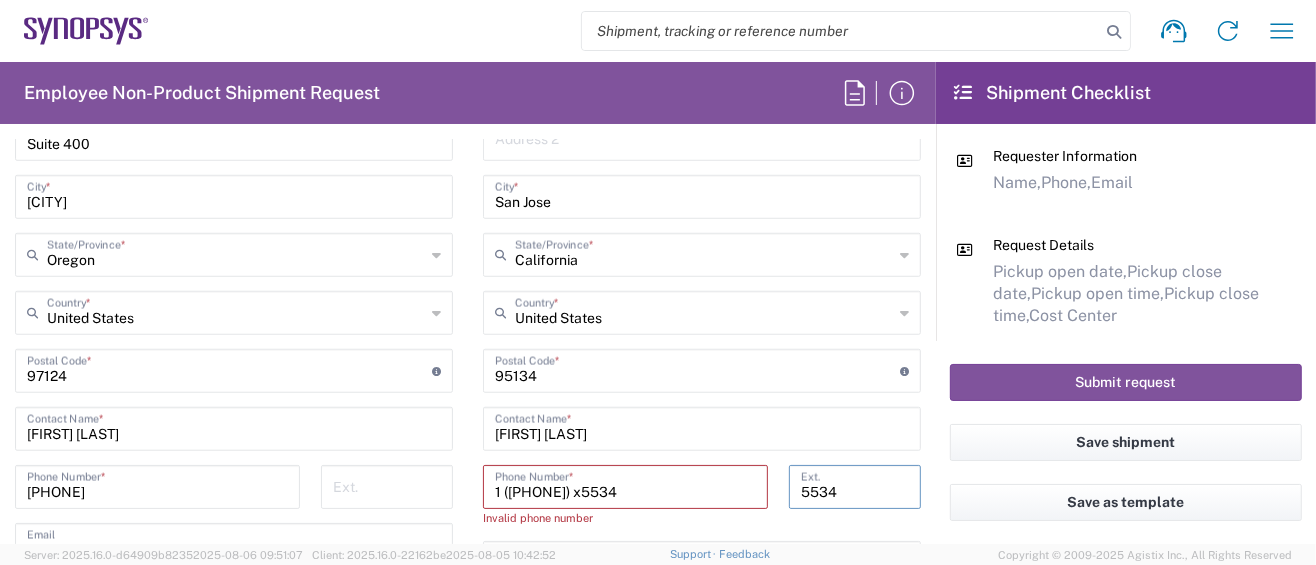 type on "5534" 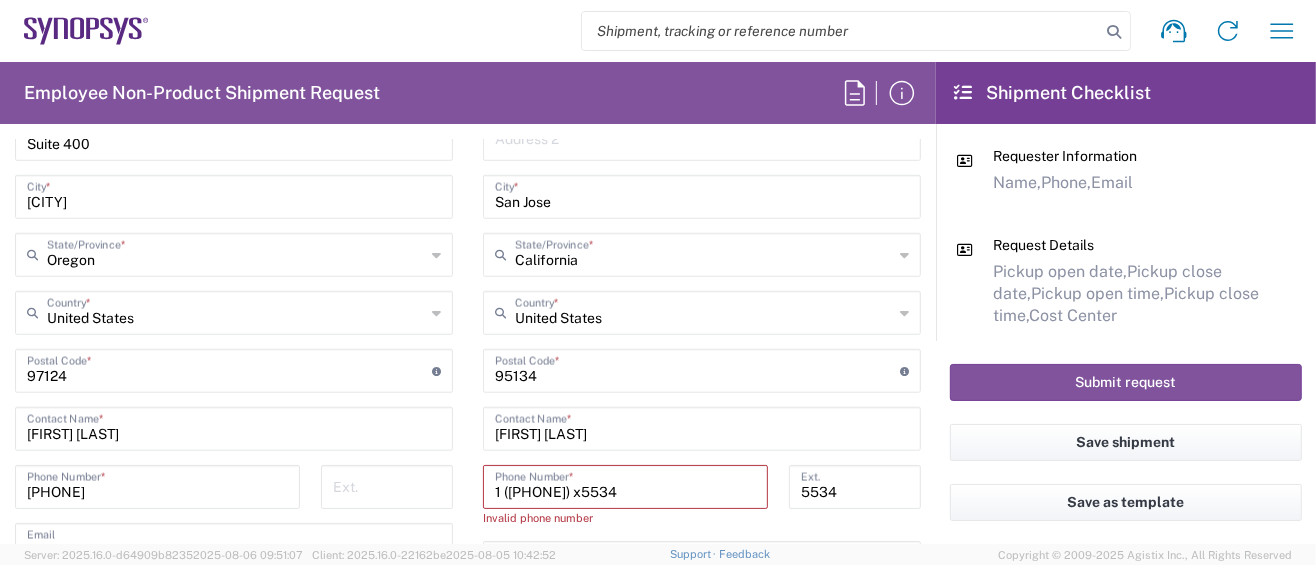 click on "1 ([PHONE]) x5534" at bounding box center (625, 485) 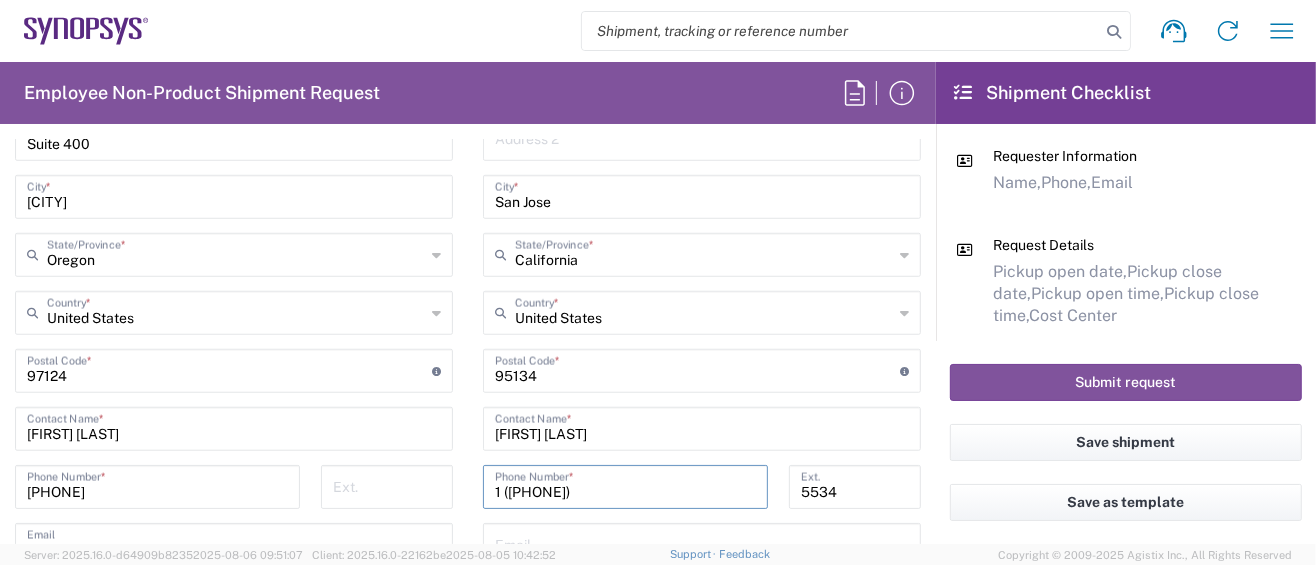 type on "1 ([PHONE])" 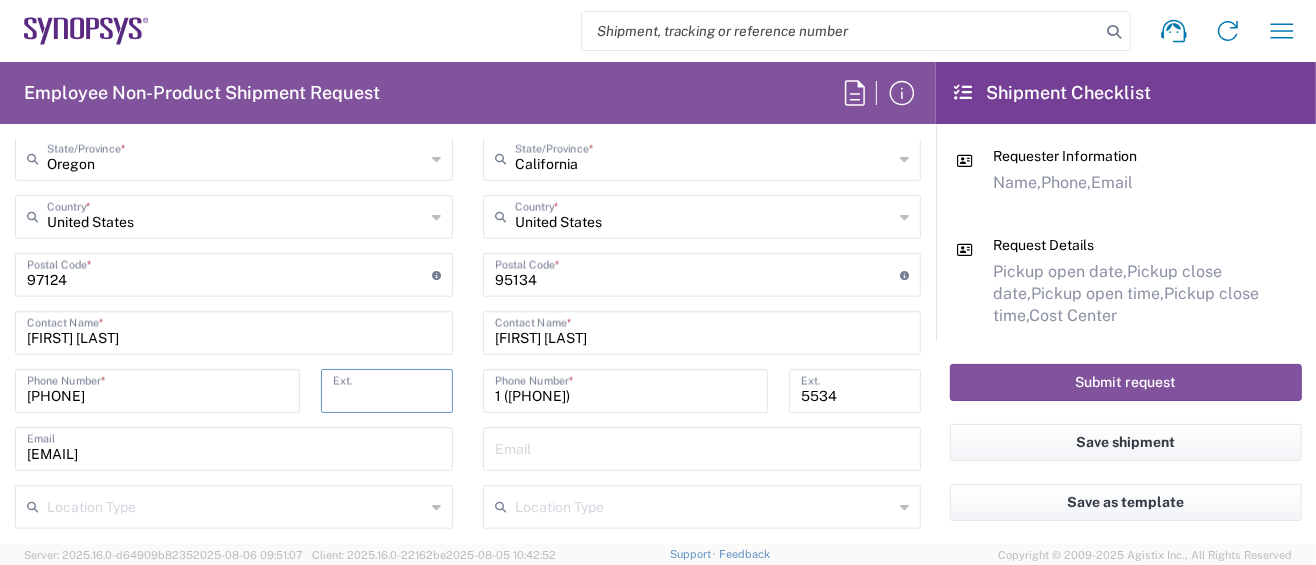 scroll, scrollTop: 1249, scrollLeft: 0, axis: vertical 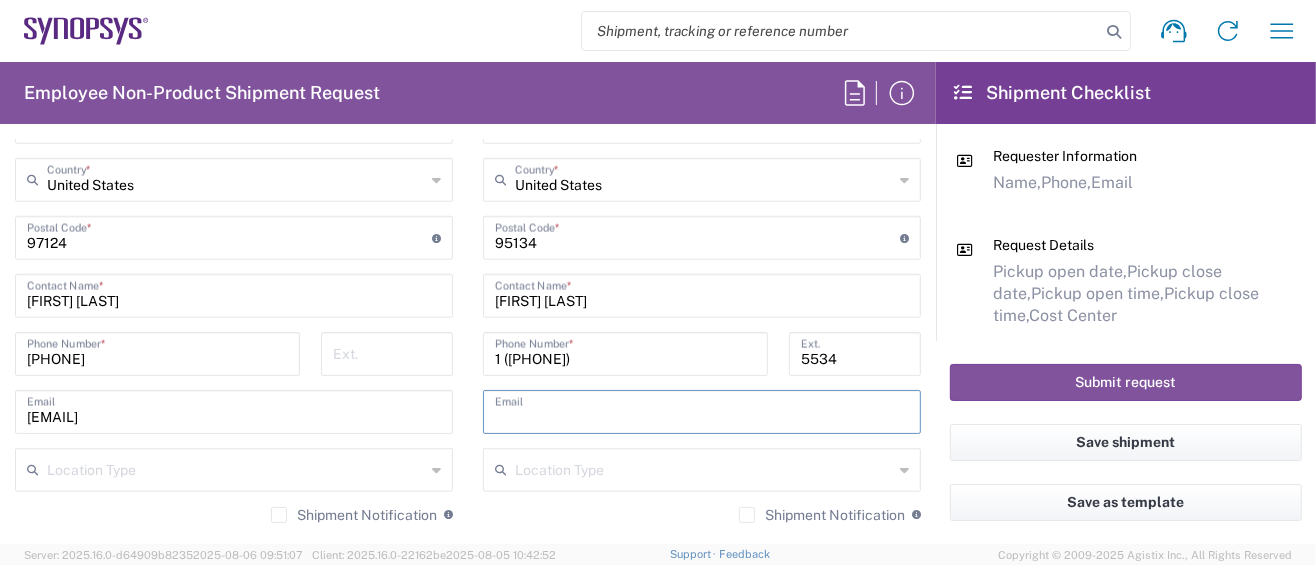click at bounding box center (702, 410) 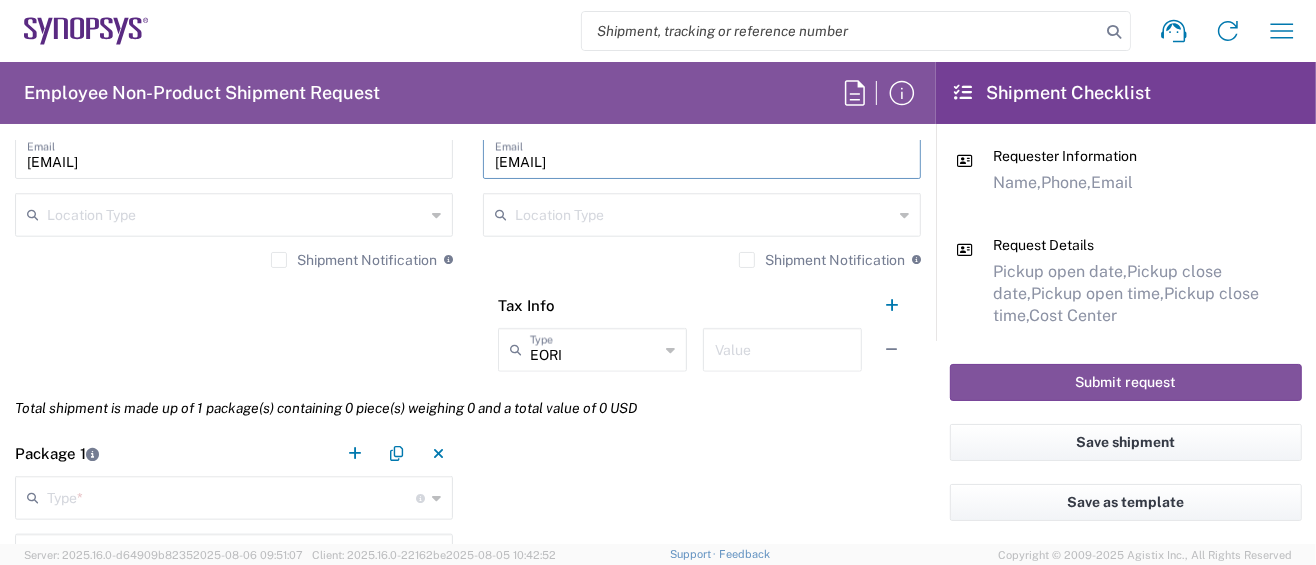 scroll, scrollTop: 1516, scrollLeft: 0, axis: vertical 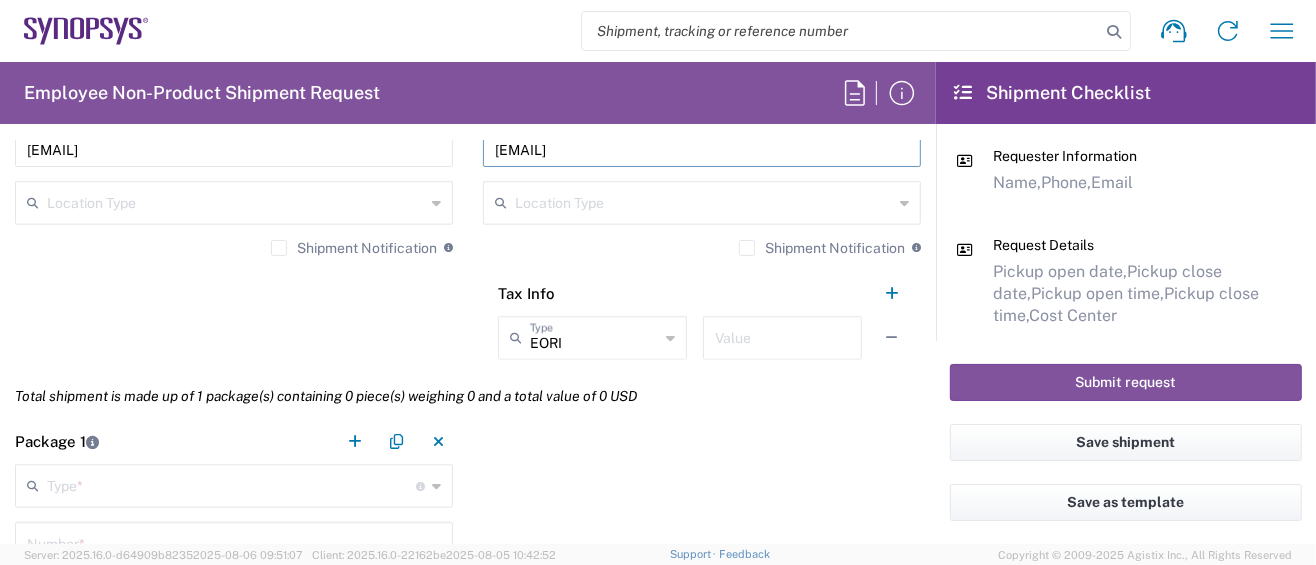 type on "[EMAIL]" 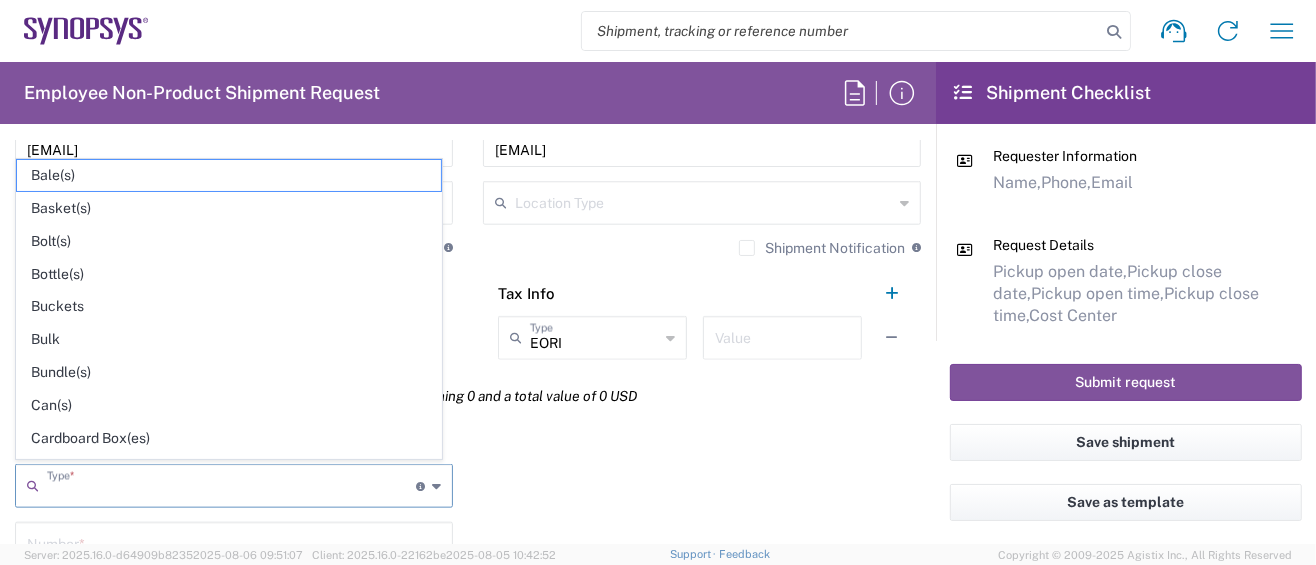 click at bounding box center [231, 484] 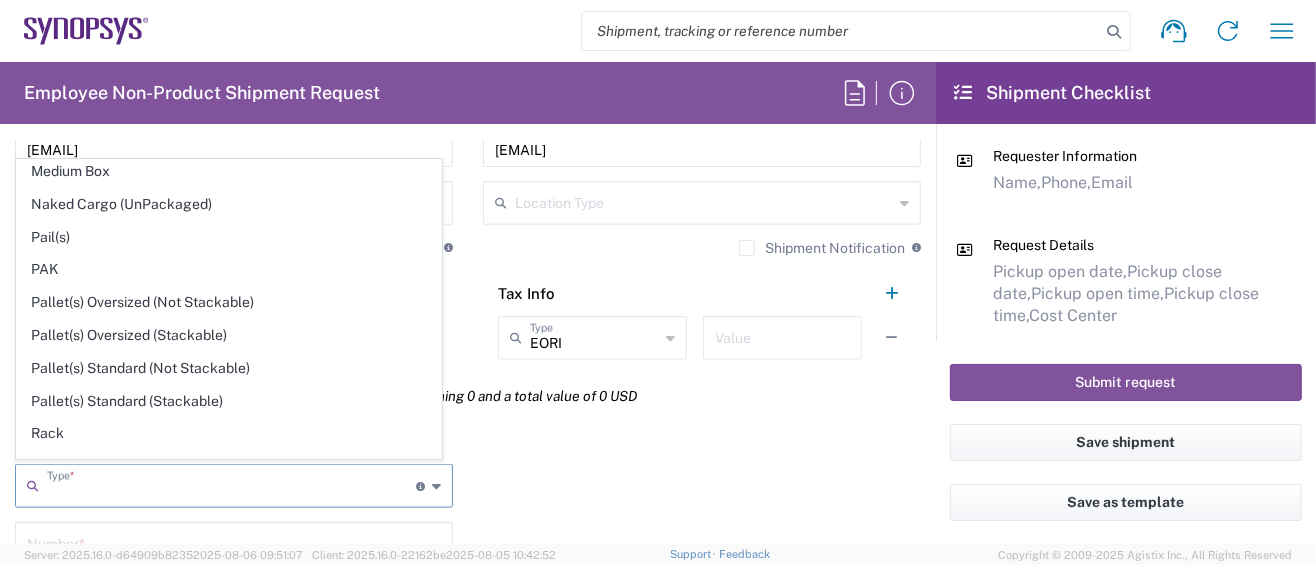 scroll, scrollTop: 800, scrollLeft: 0, axis: vertical 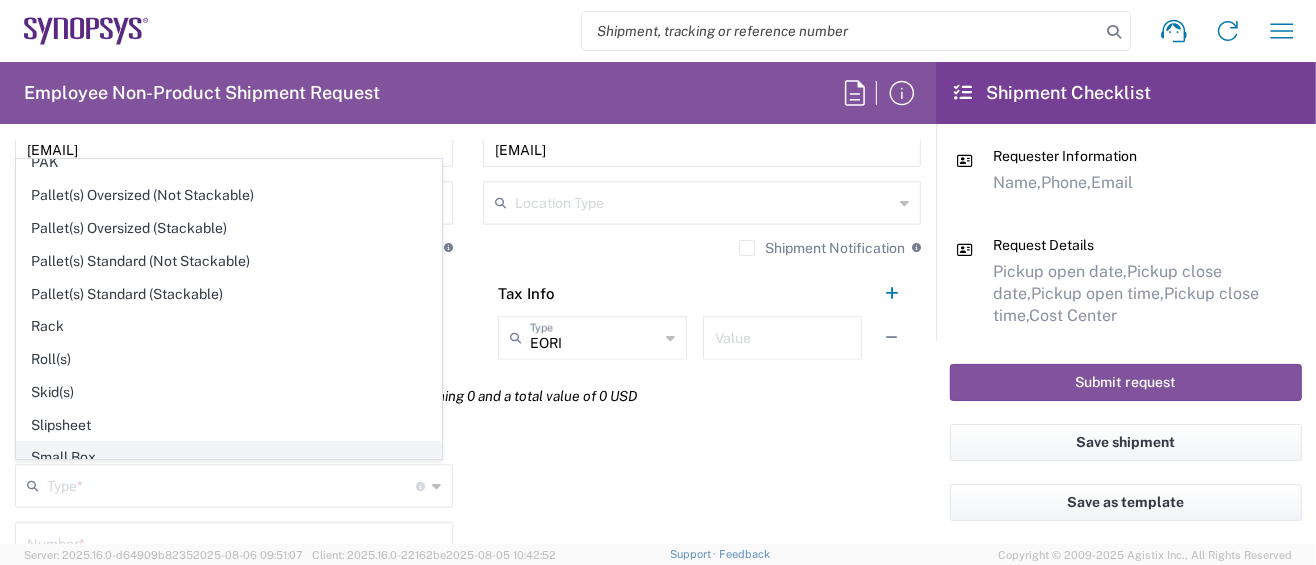 click on "Small Box" 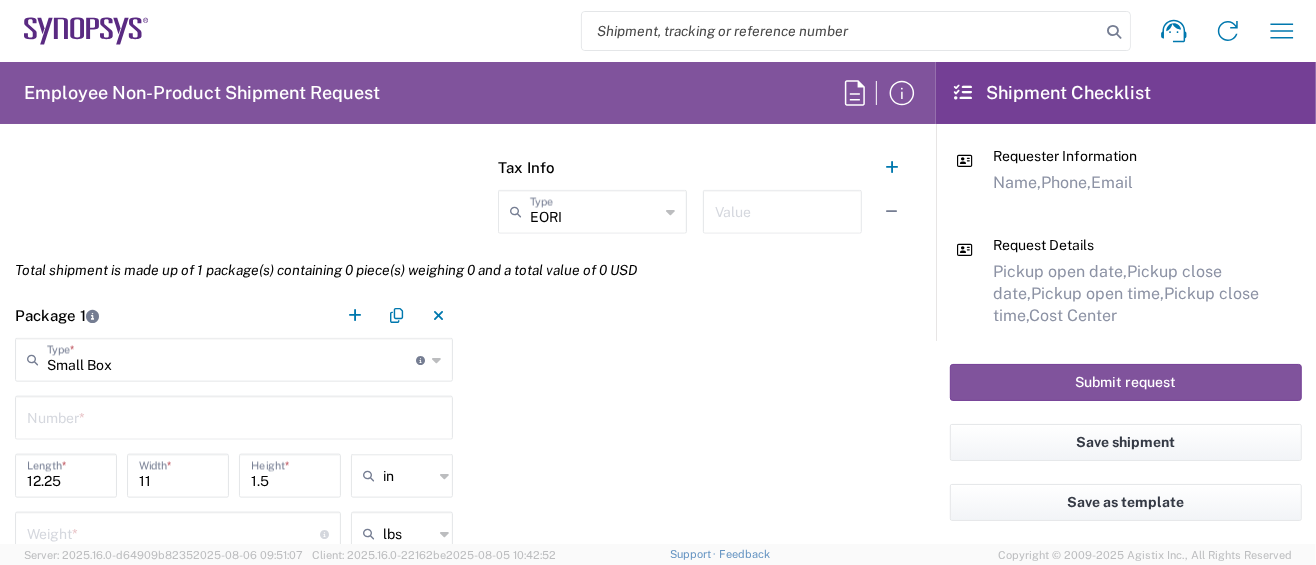 scroll, scrollTop: 1783, scrollLeft: 0, axis: vertical 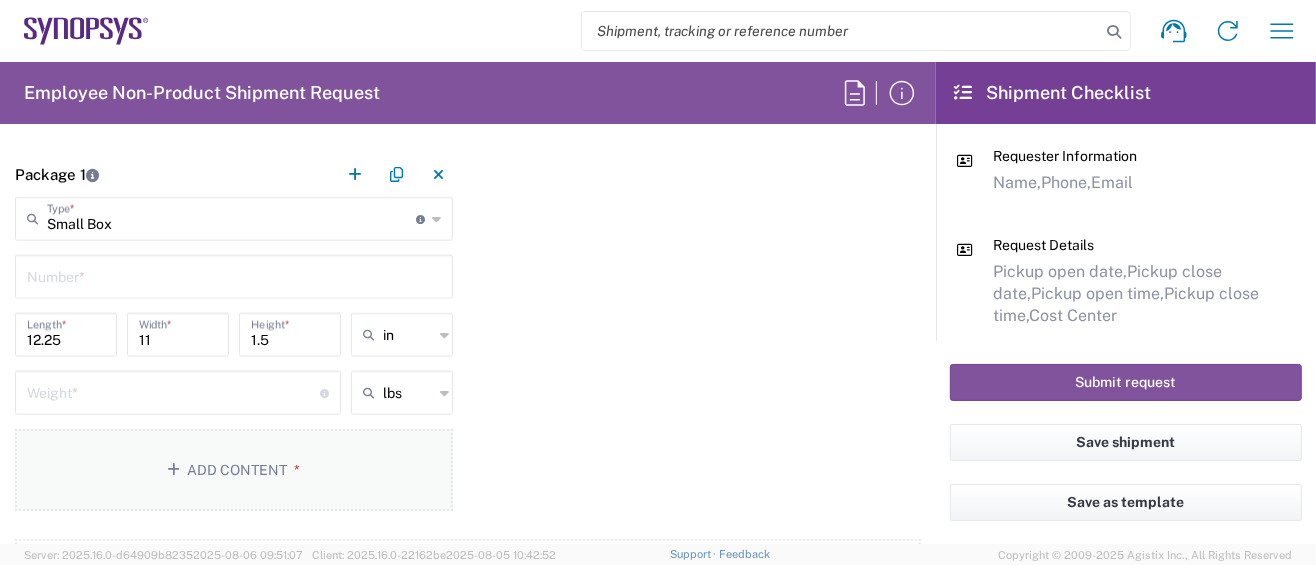 click on "Add Content *" 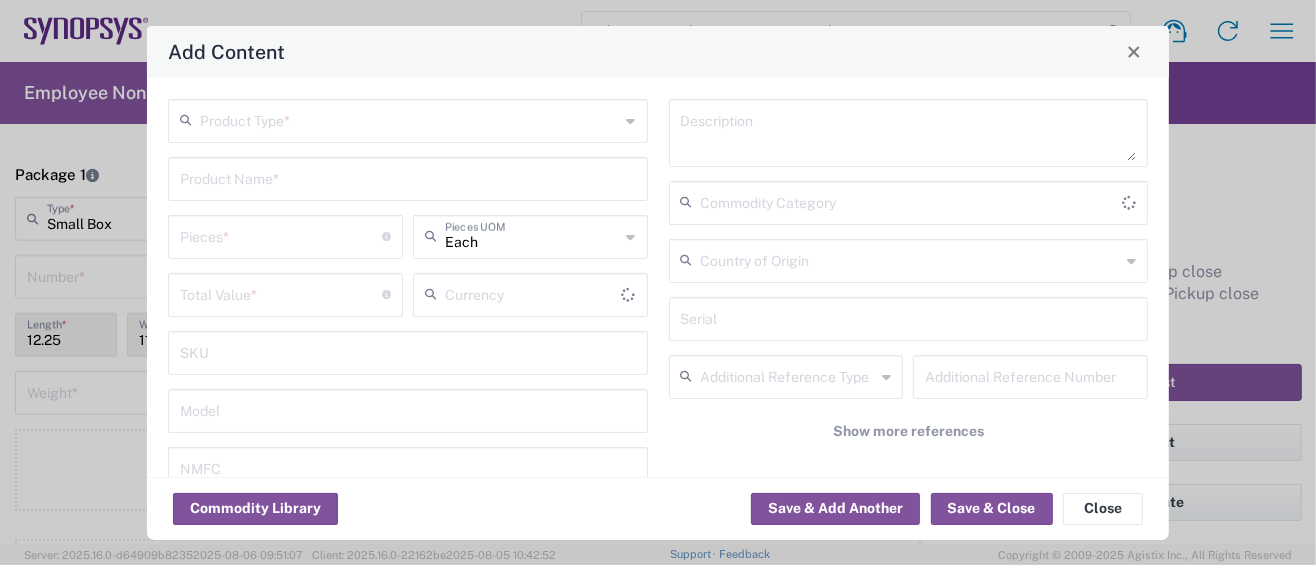 type on "US Dollar" 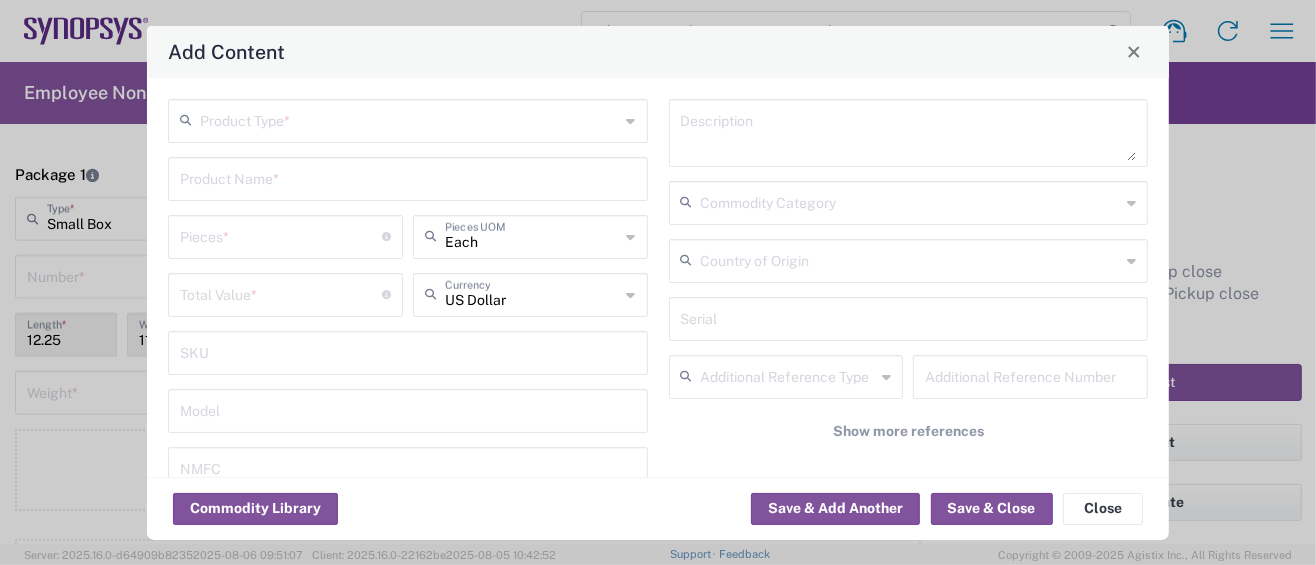 click at bounding box center (410, 119) 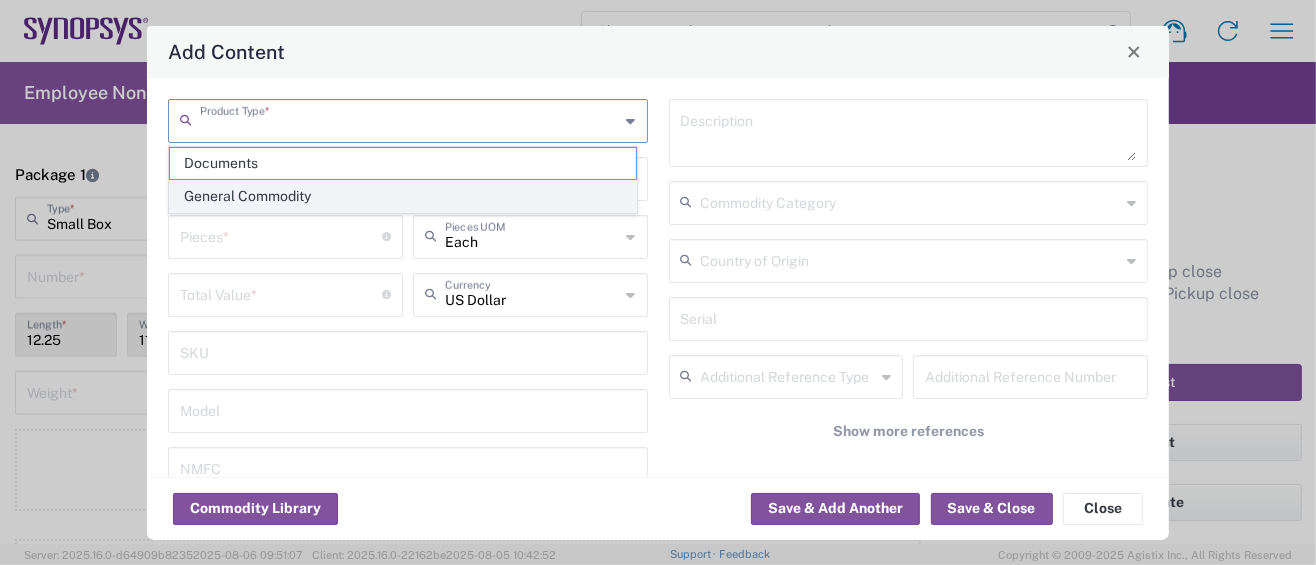 click on "General Commodity" 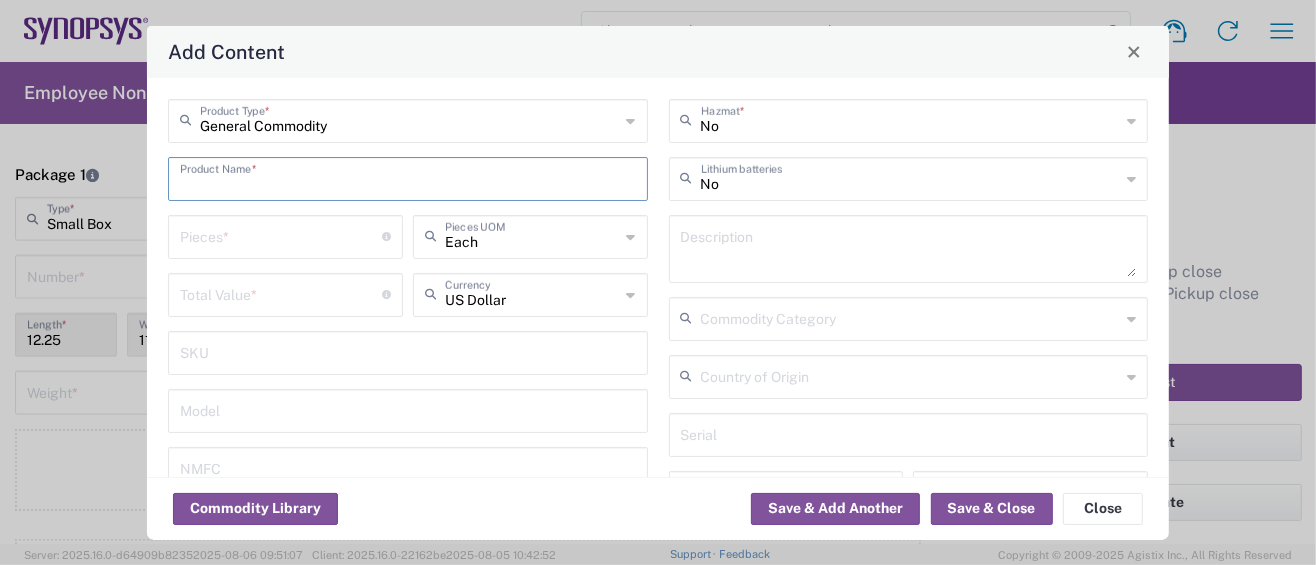 click at bounding box center (408, 177) 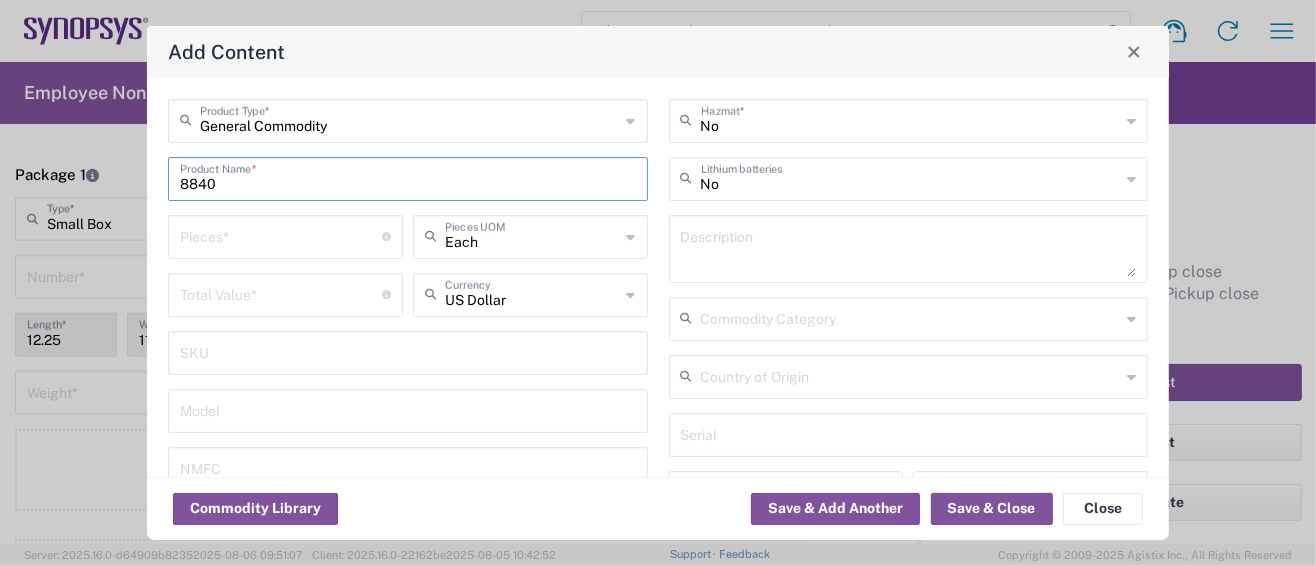 type on "8840" 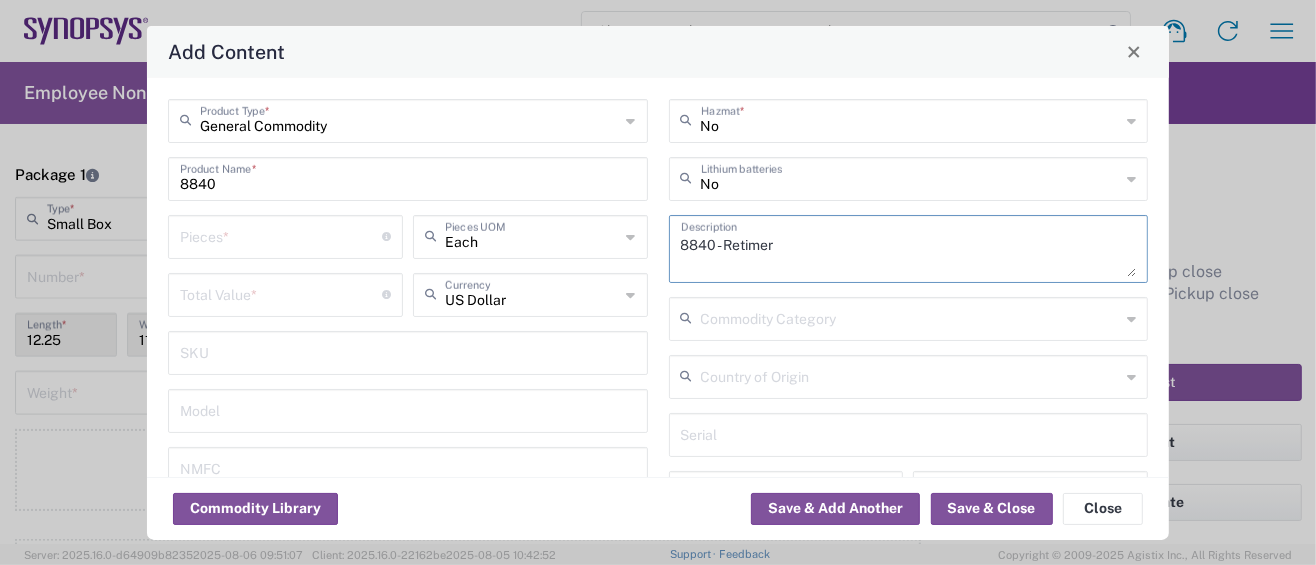 type on "8840 - Retimer" 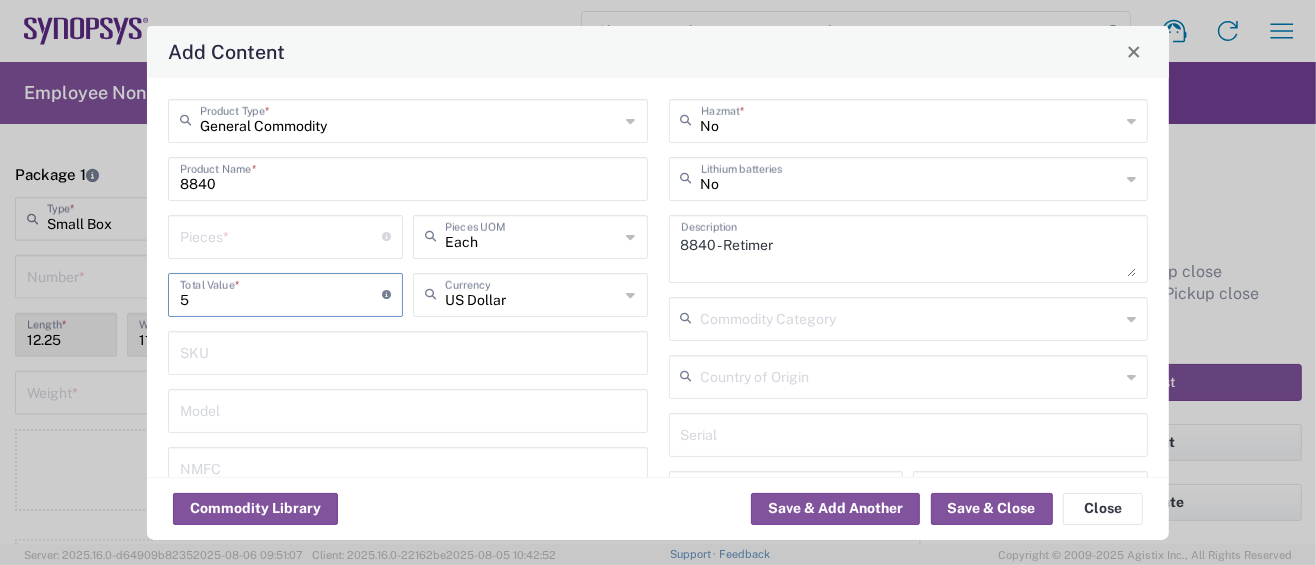 type on "5" 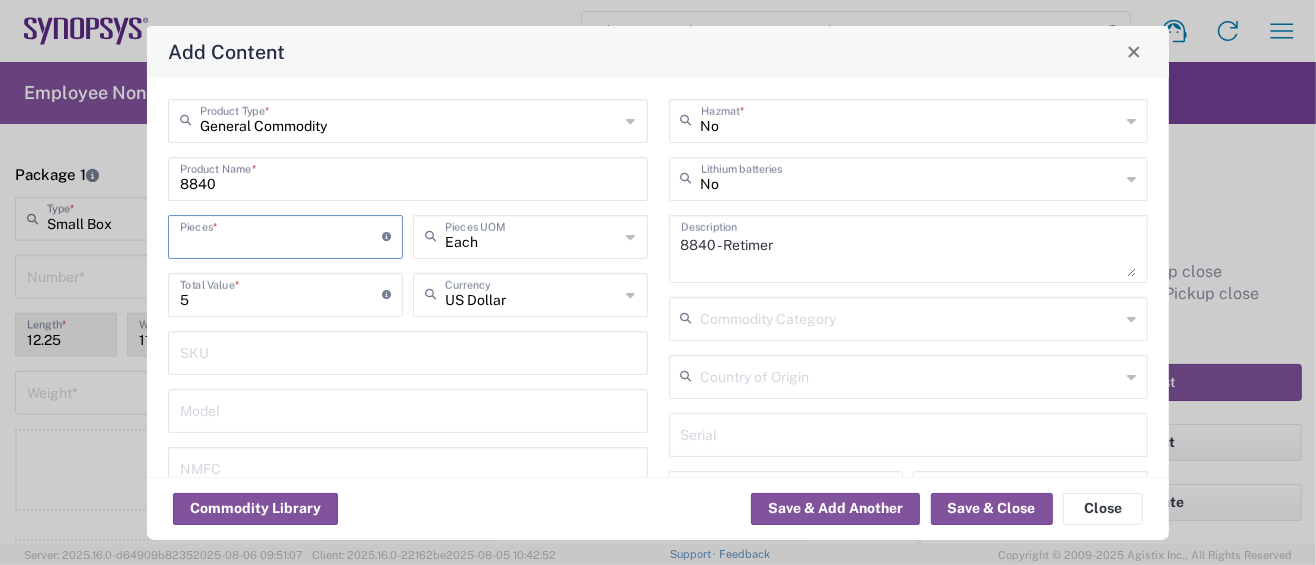 click at bounding box center [281, 235] 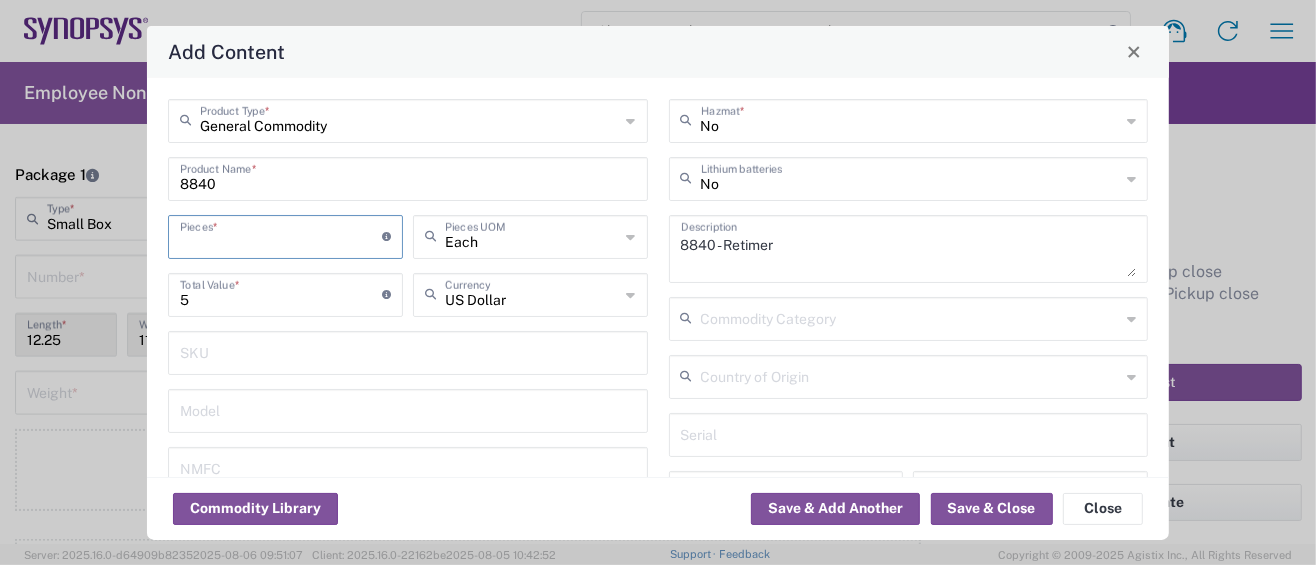 type on "5" 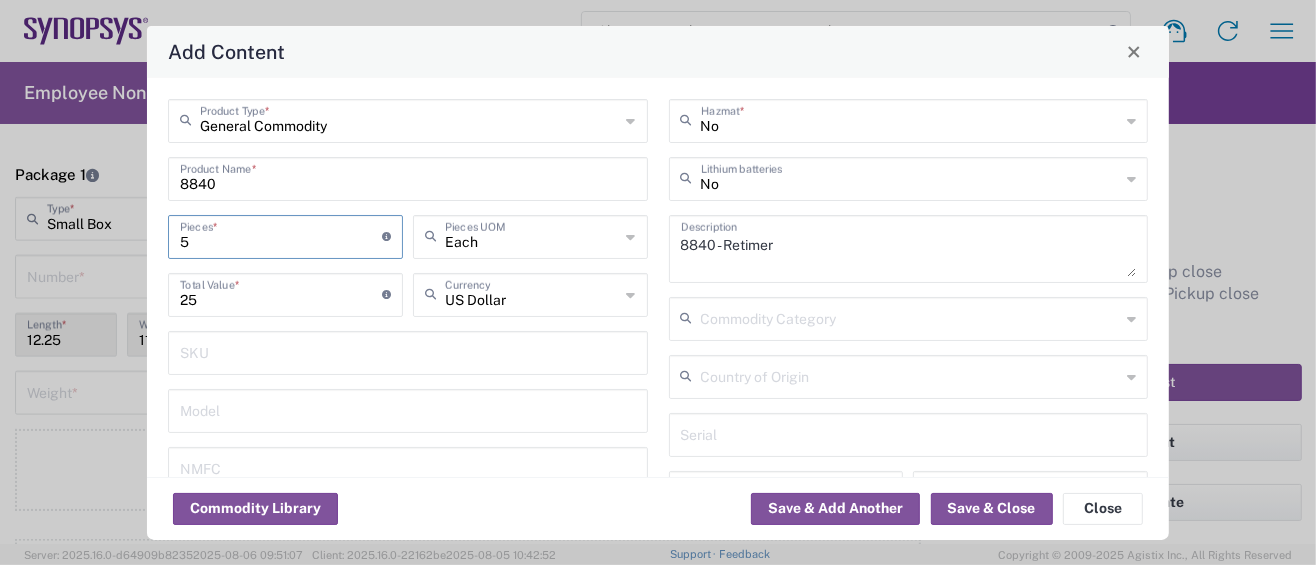 type on "50" 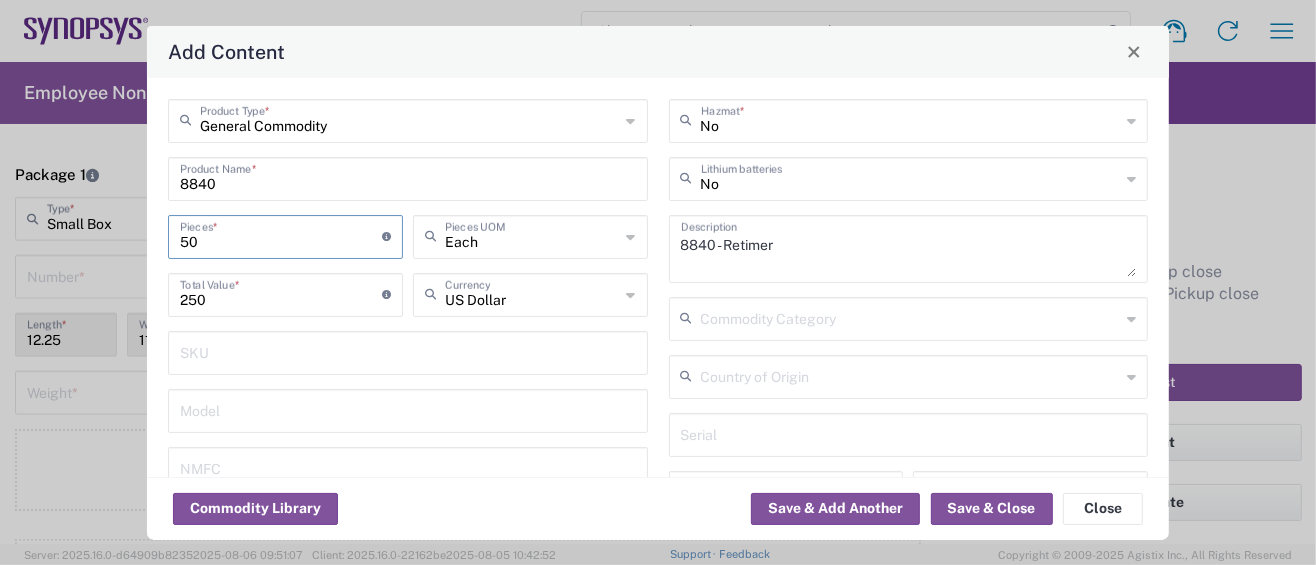 type on "500" 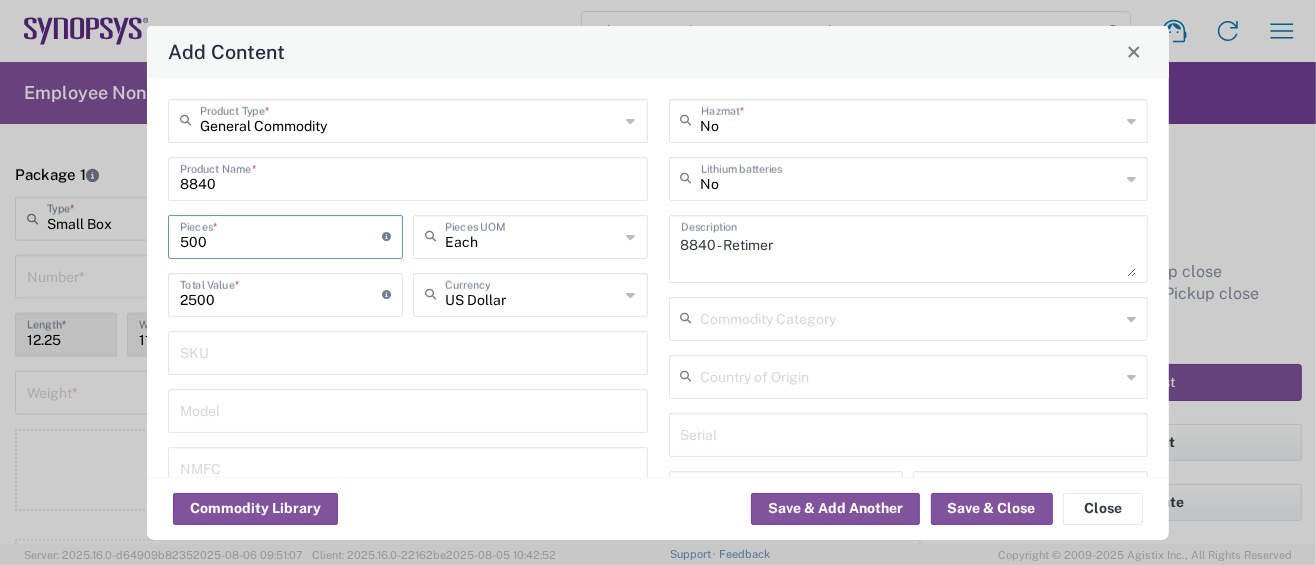 type on "50" 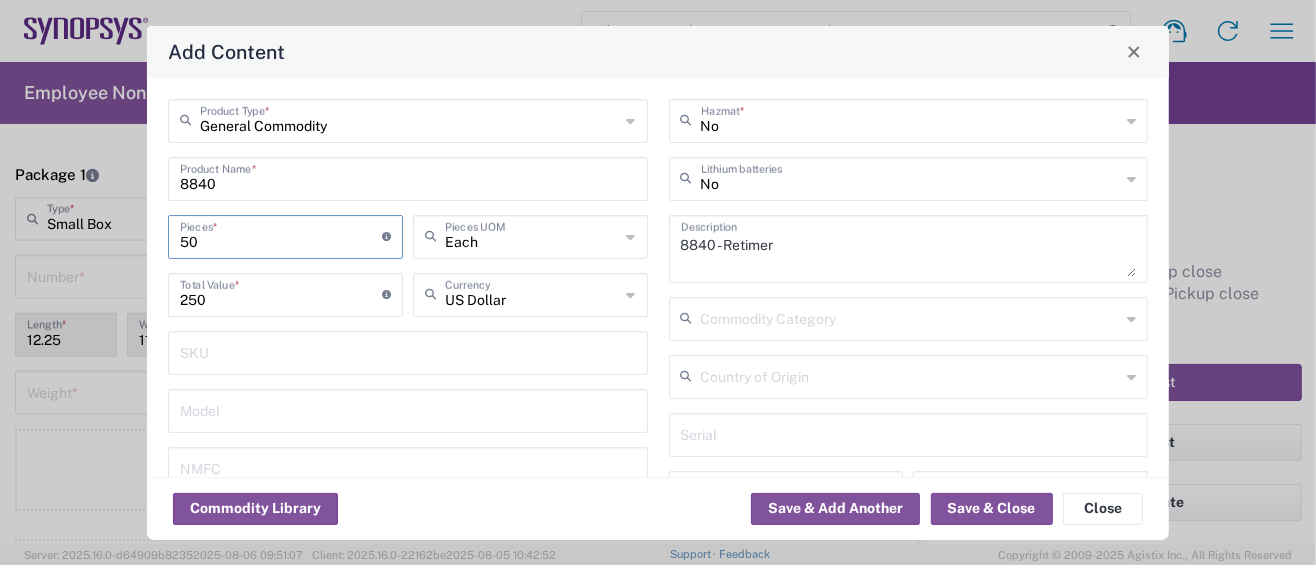 type on "5" 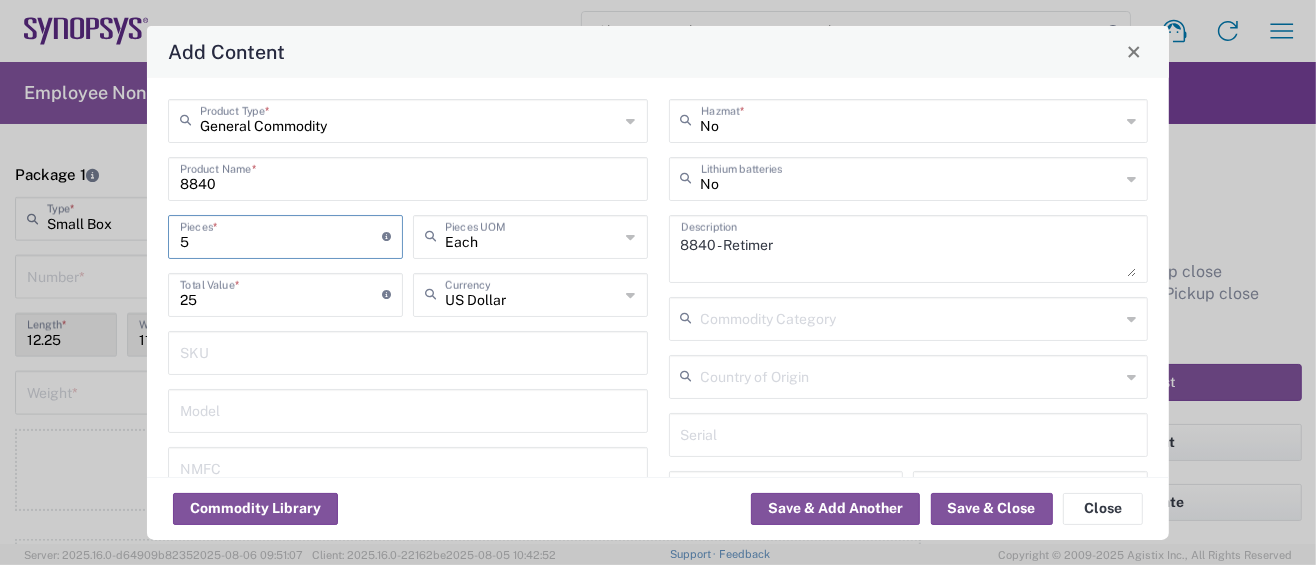 drag, startPoint x: 187, startPoint y: 241, endPoint x: 131, endPoint y: 246, distance: 56.22277 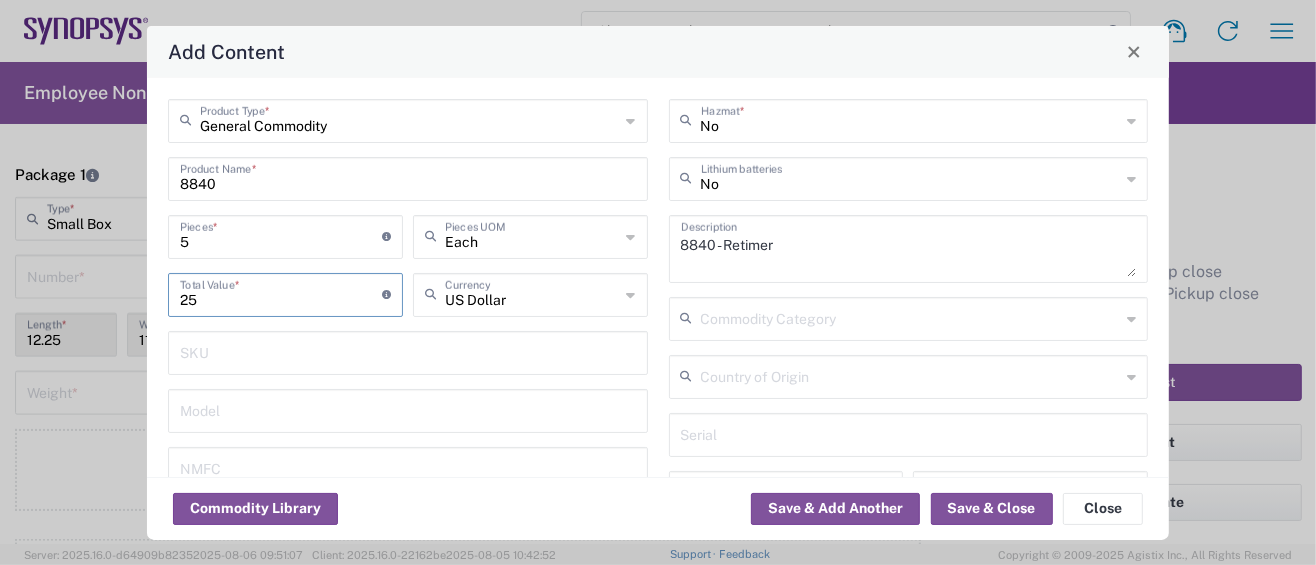 drag, startPoint x: 205, startPoint y: 304, endPoint x: 138, endPoint y: 294, distance: 67.74216 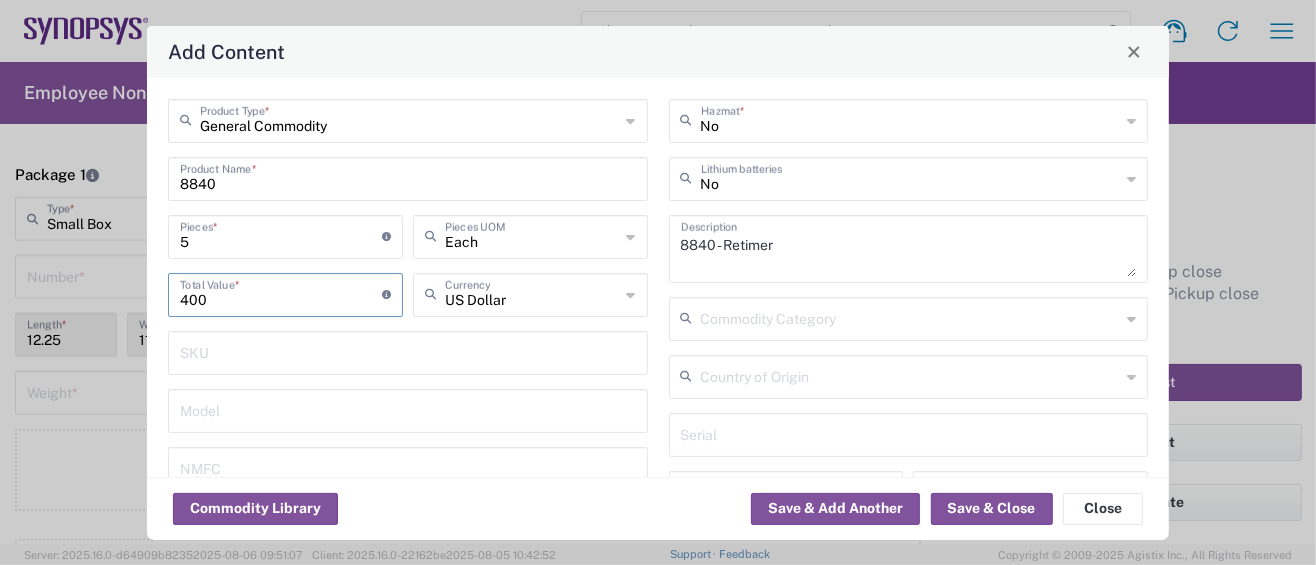 type on "400" 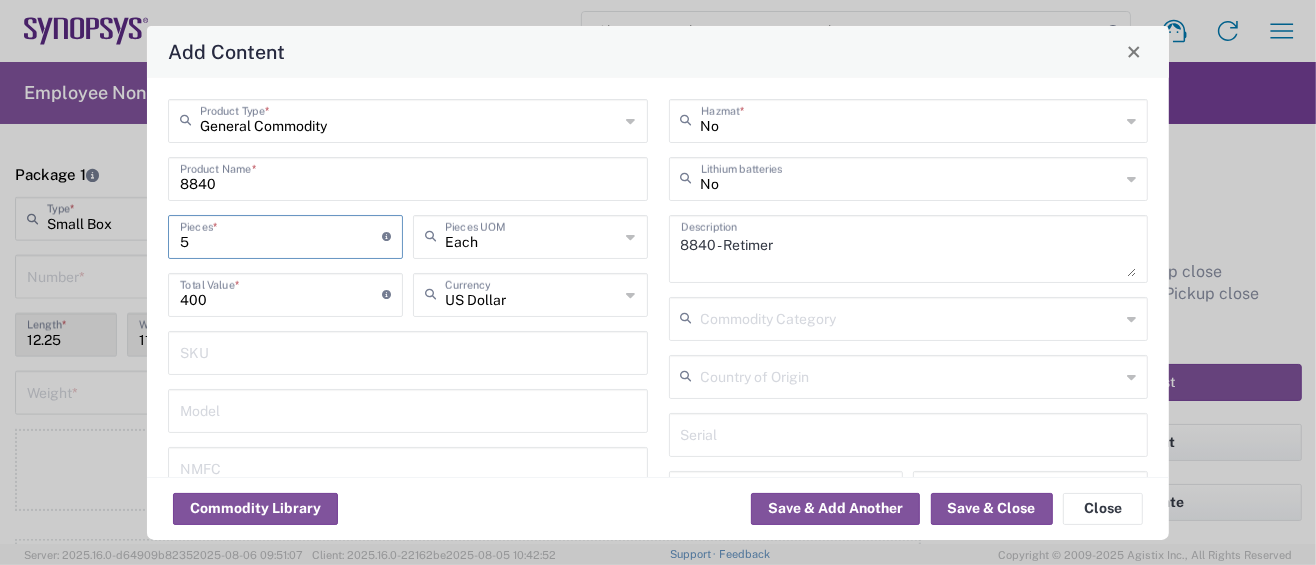 drag, startPoint x: 190, startPoint y: 239, endPoint x: 170, endPoint y: 239, distance: 20 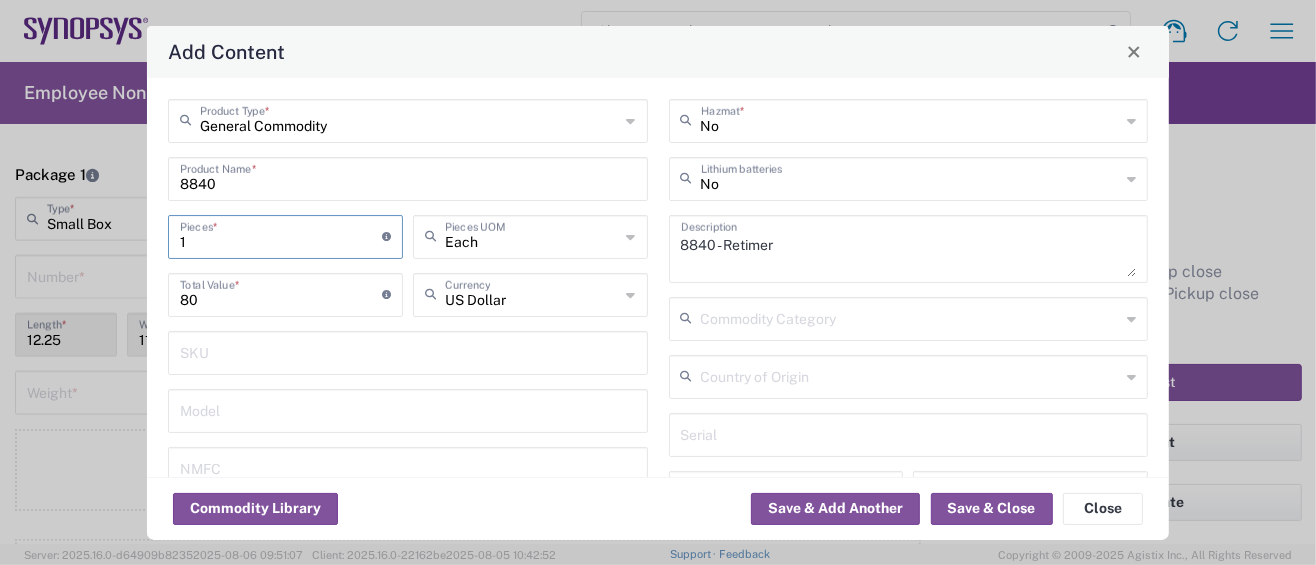 type on "1" 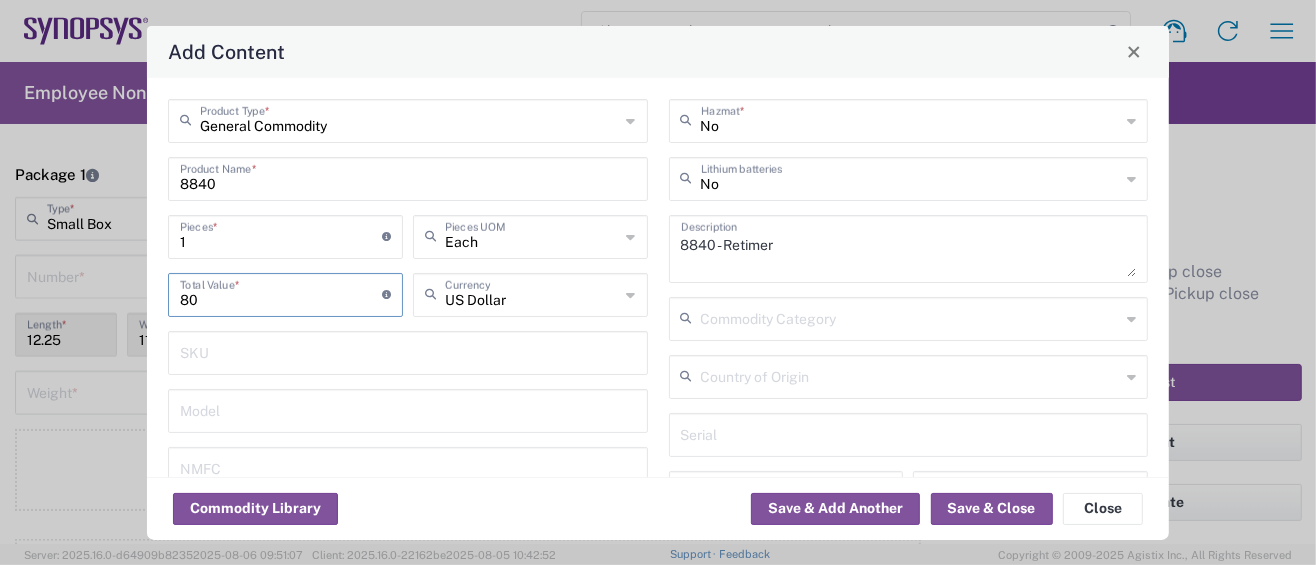 drag, startPoint x: 210, startPoint y: 298, endPoint x: 112, endPoint y: 301, distance: 98.045906 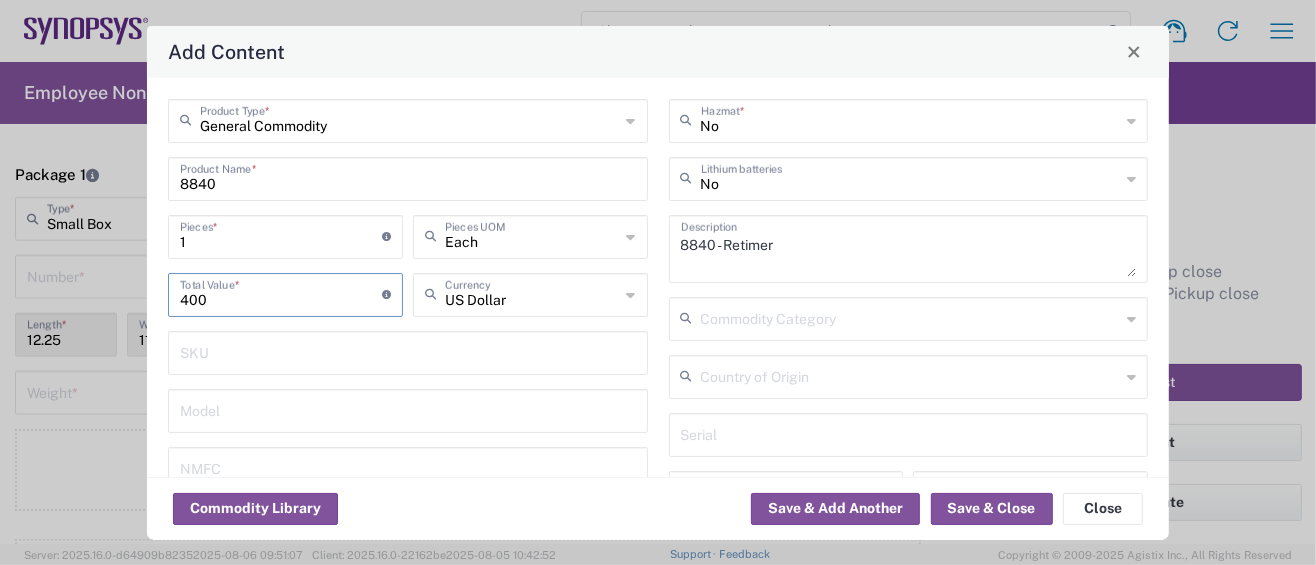 type on "400" 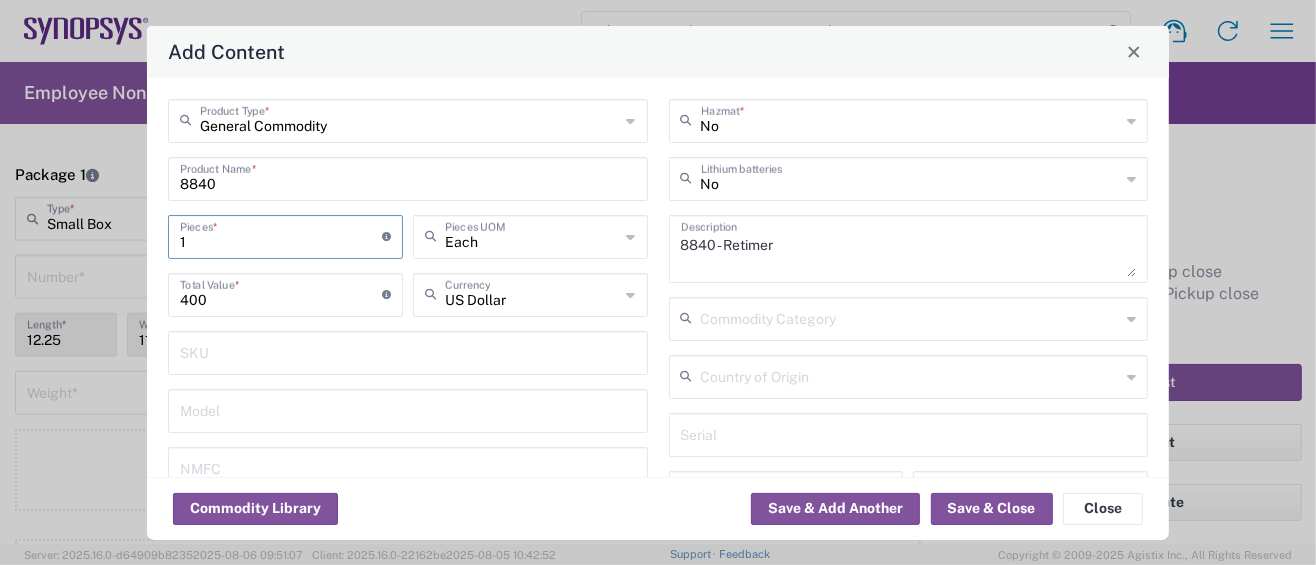 drag, startPoint x: 192, startPoint y: 243, endPoint x: 163, endPoint y: 242, distance: 29.017237 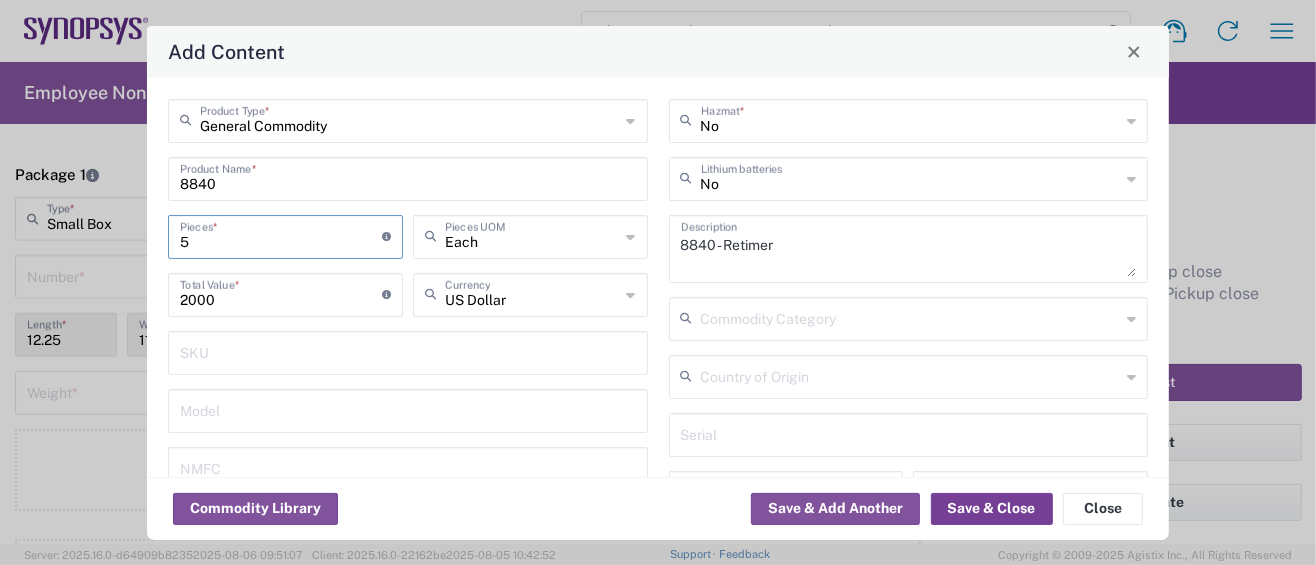 type on "5" 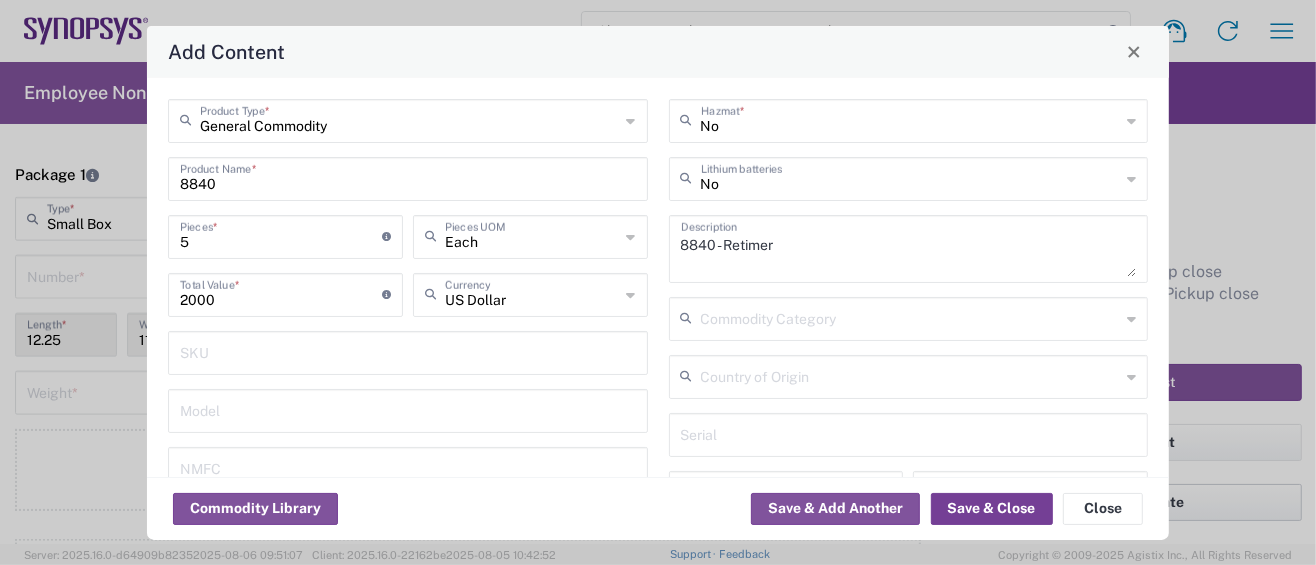 click on "Save & Close" 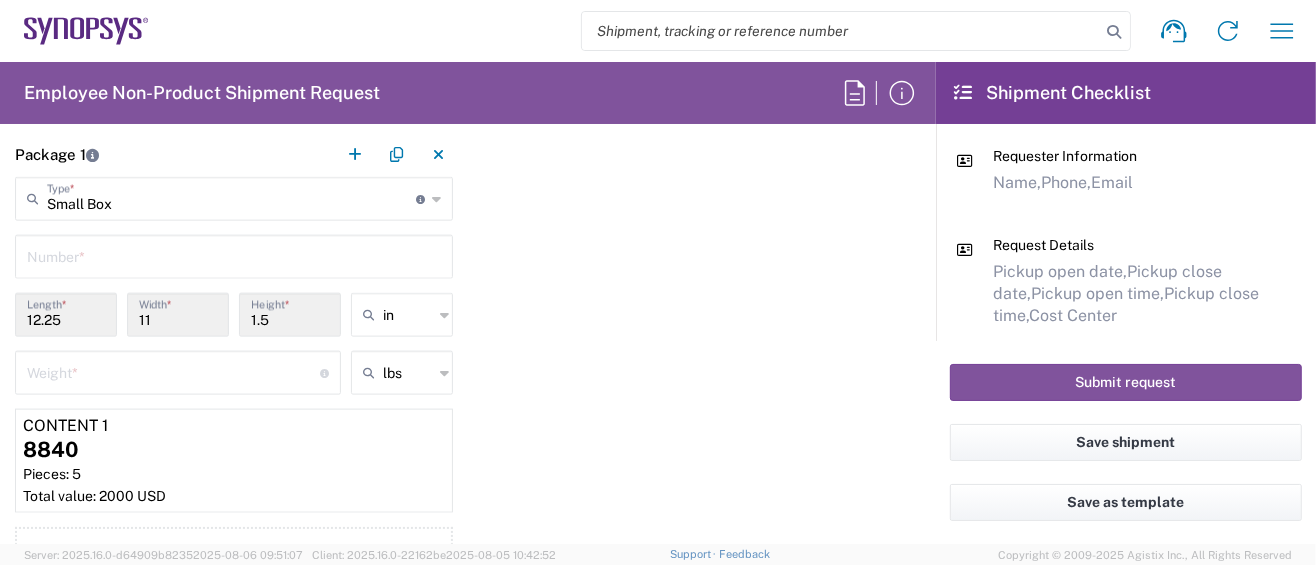scroll, scrollTop: 1783, scrollLeft: 0, axis: vertical 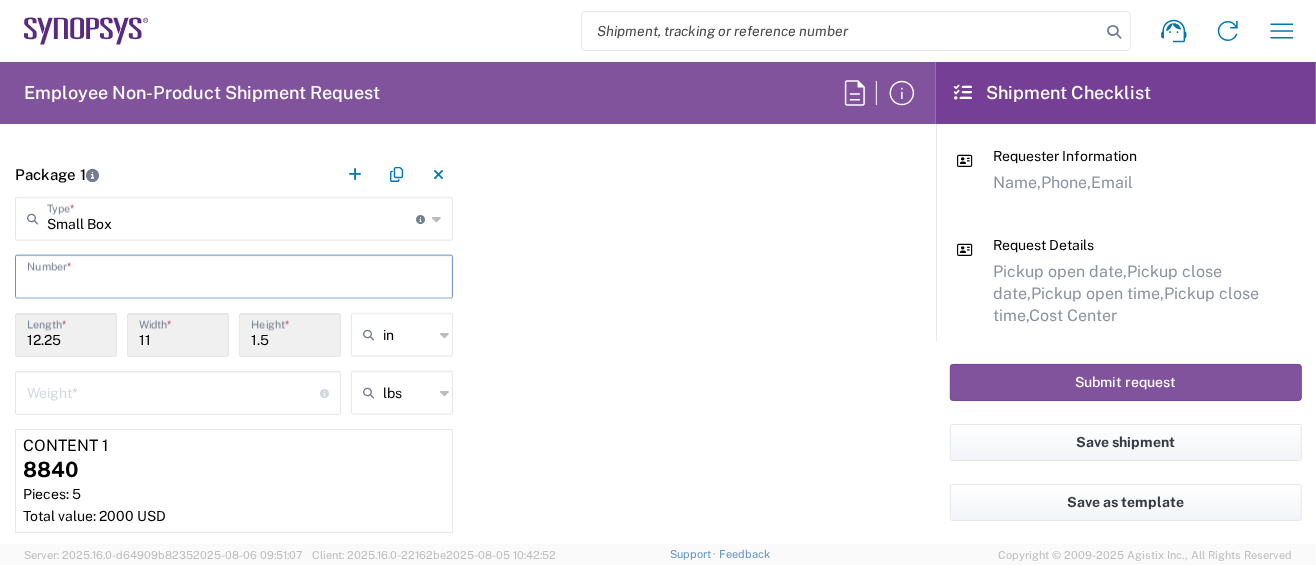 click at bounding box center [234, 275] 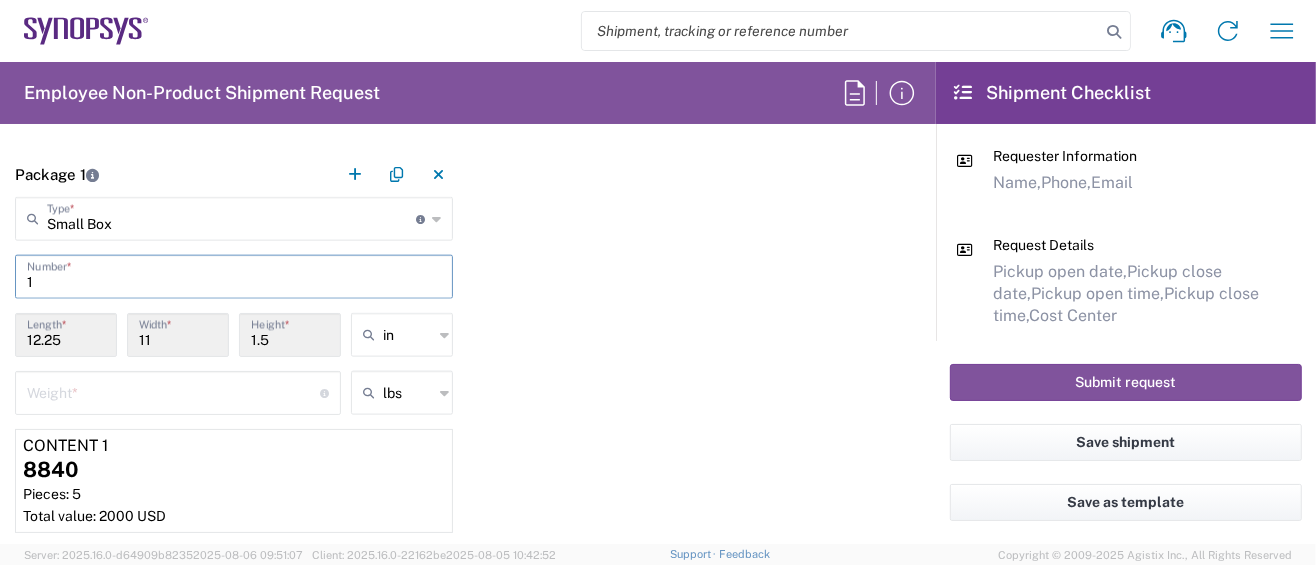 type on "1" 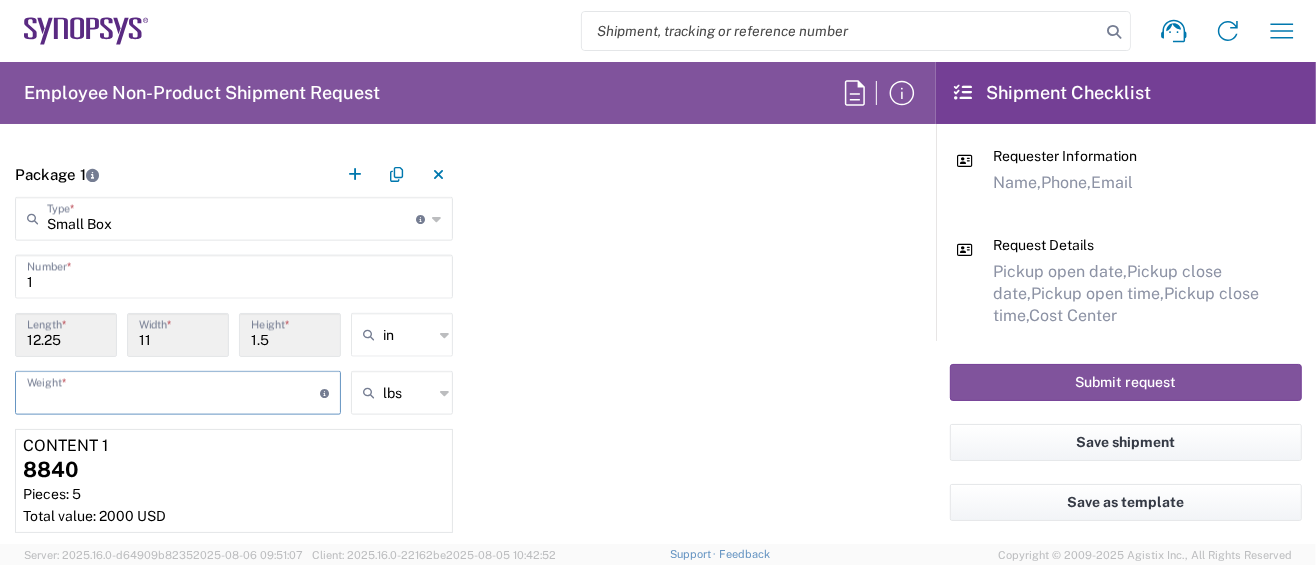 click at bounding box center (173, 391) 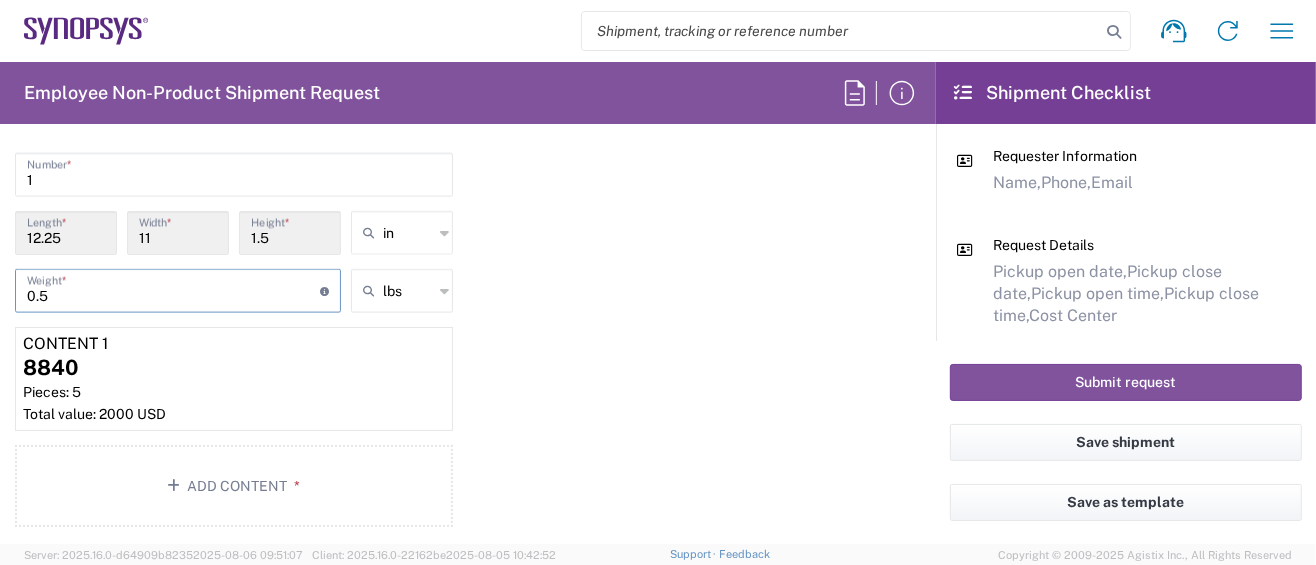 scroll, scrollTop: 1916, scrollLeft: 0, axis: vertical 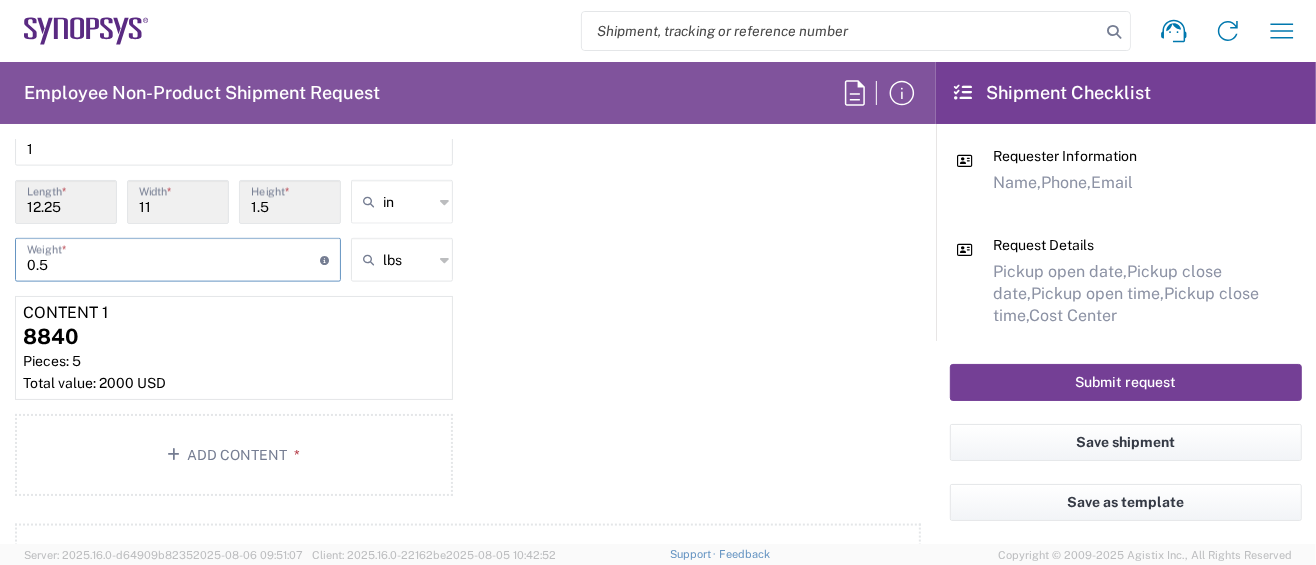 type on "0.5" 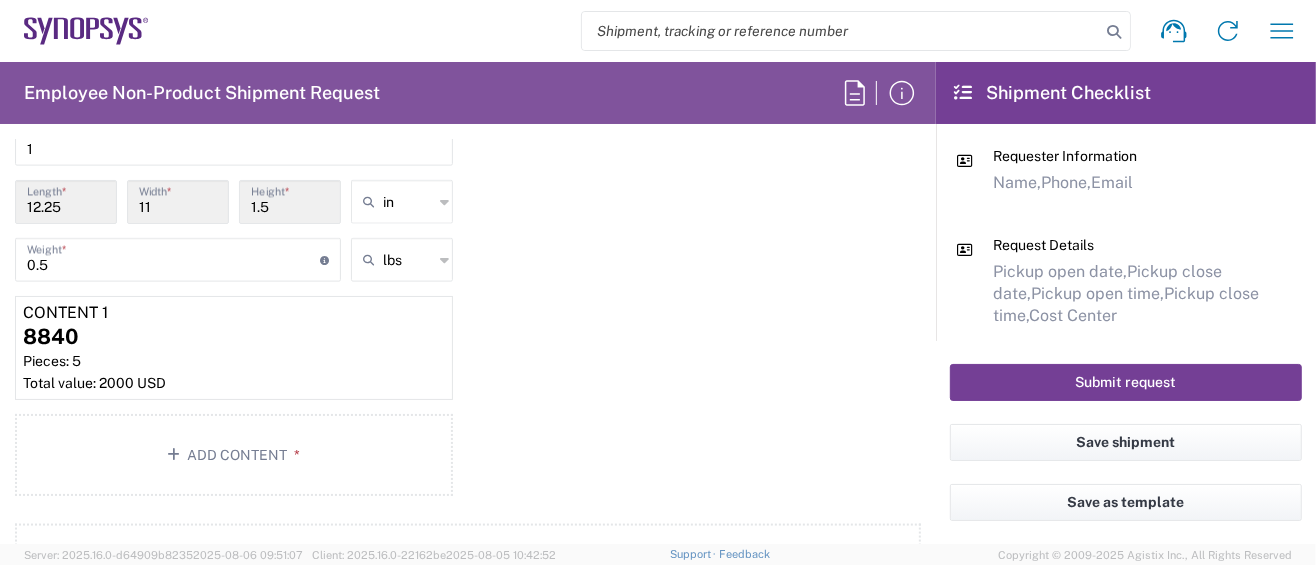 click on "Submit request" 